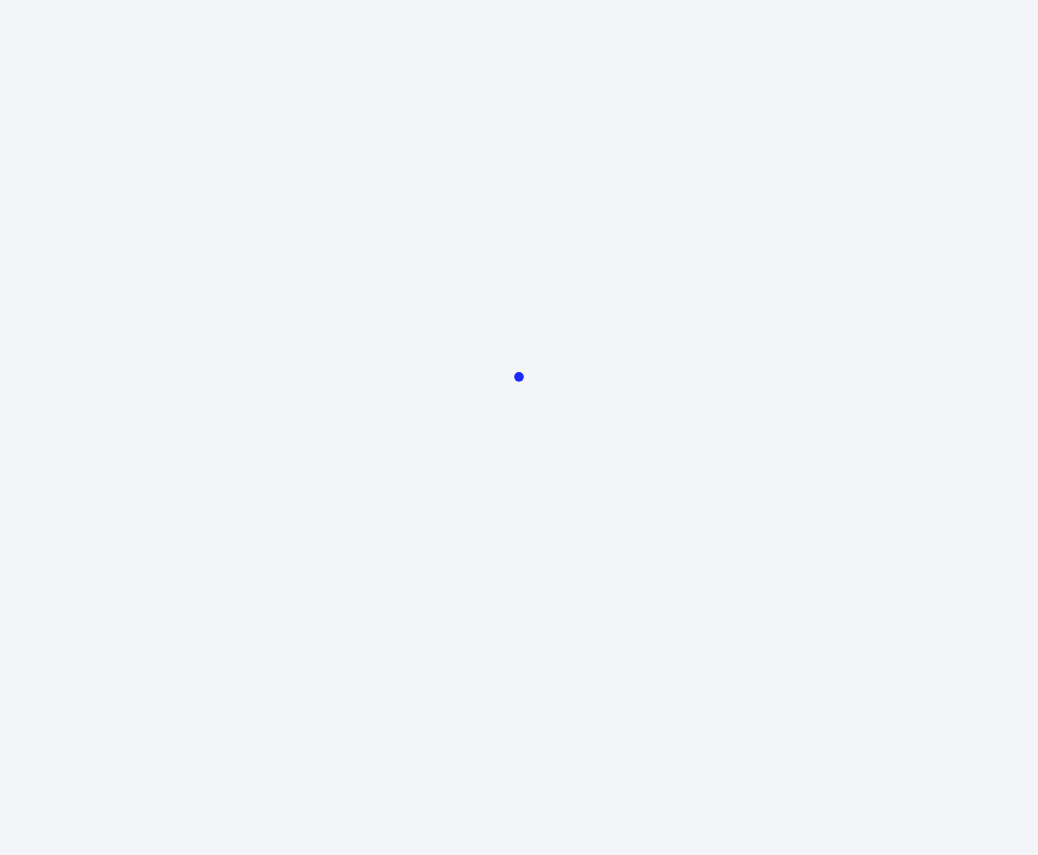 scroll, scrollTop: 0, scrollLeft: 0, axis: both 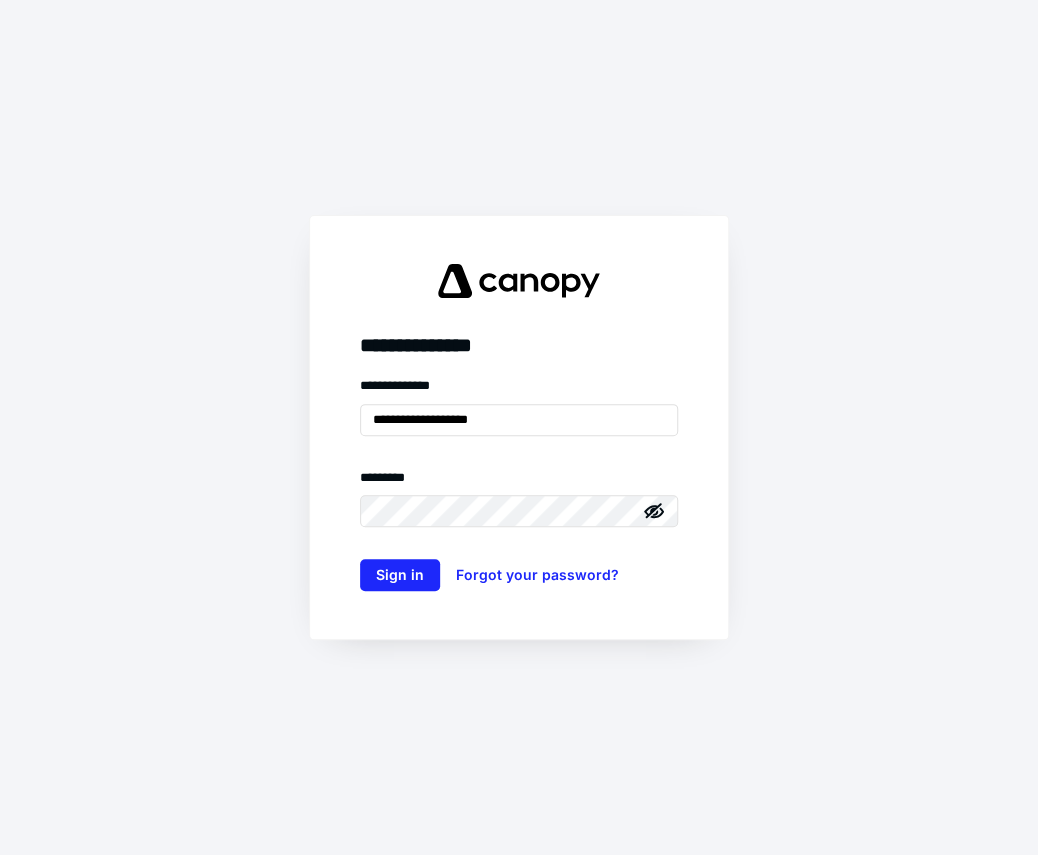 type on "**********" 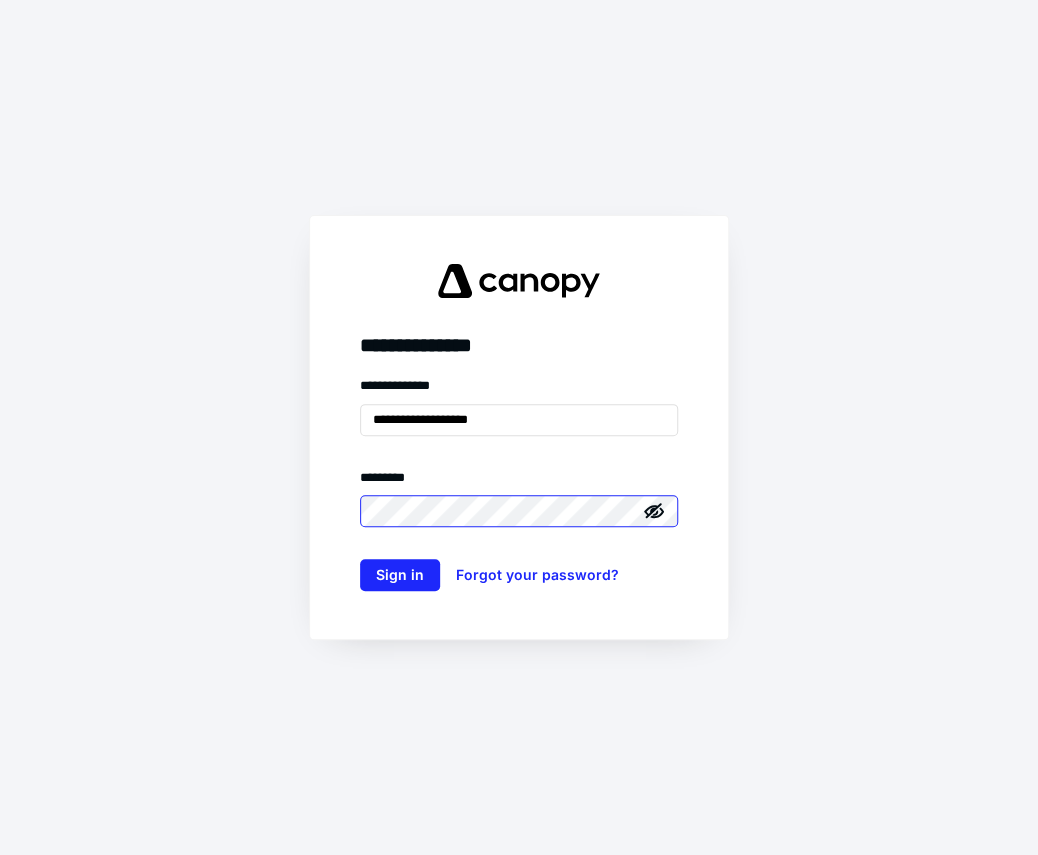 click on "Sign in" at bounding box center [400, 575] 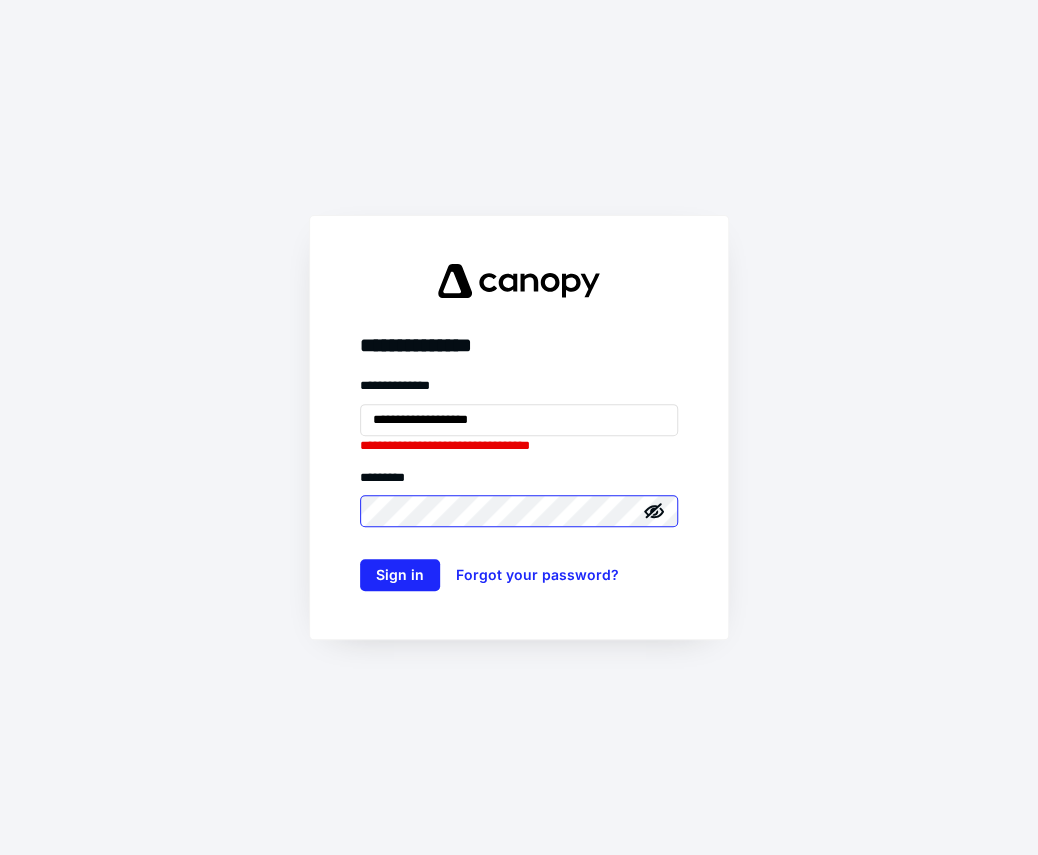 click on "Sign in" at bounding box center [400, 575] 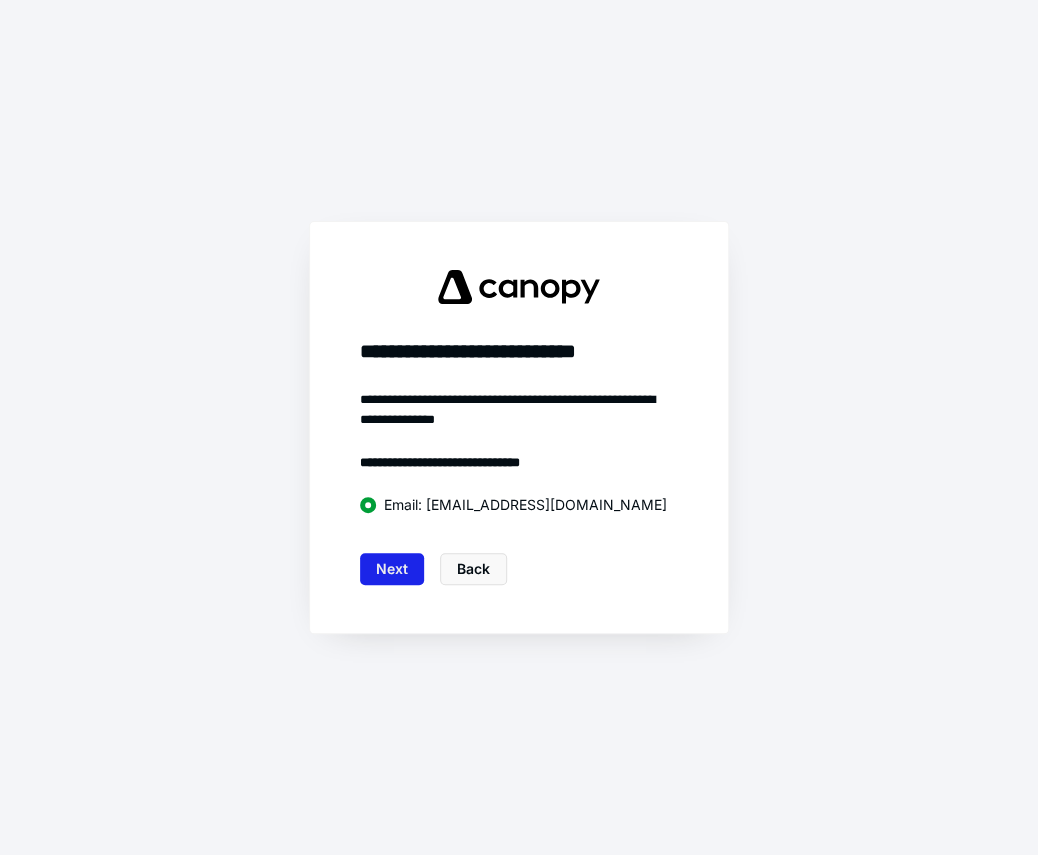 click on "Next" at bounding box center [392, 569] 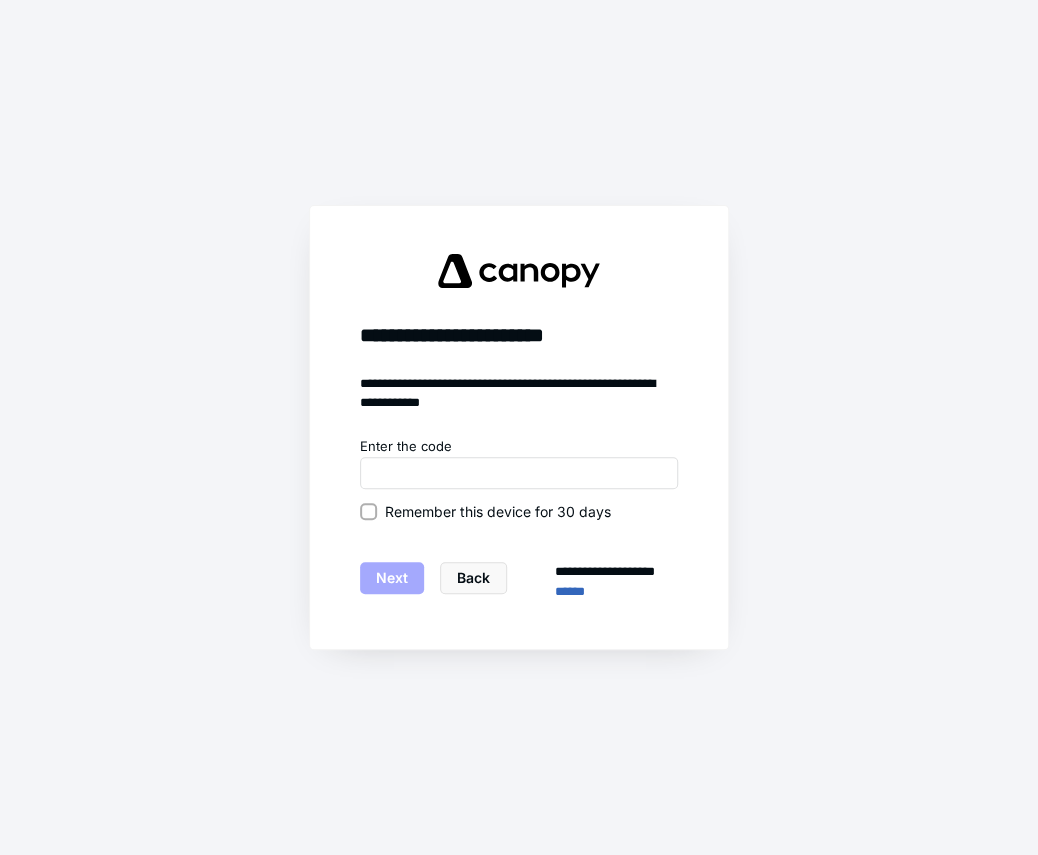click 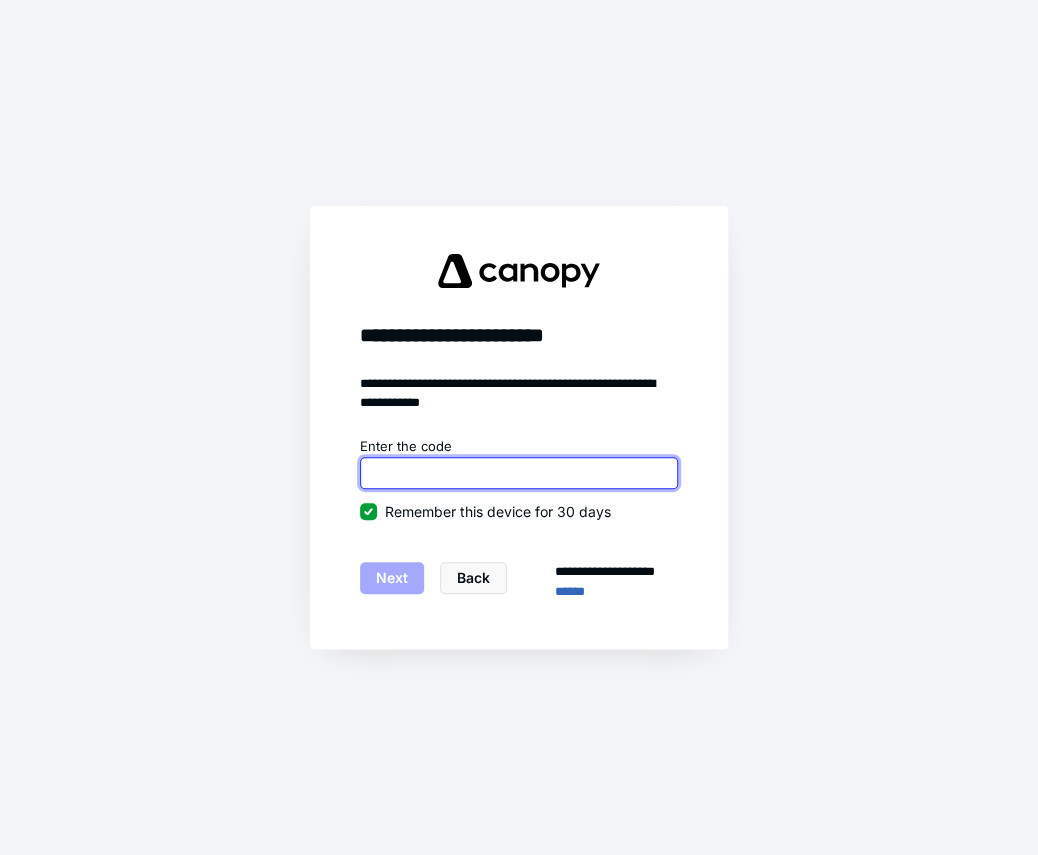 click at bounding box center [519, 473] 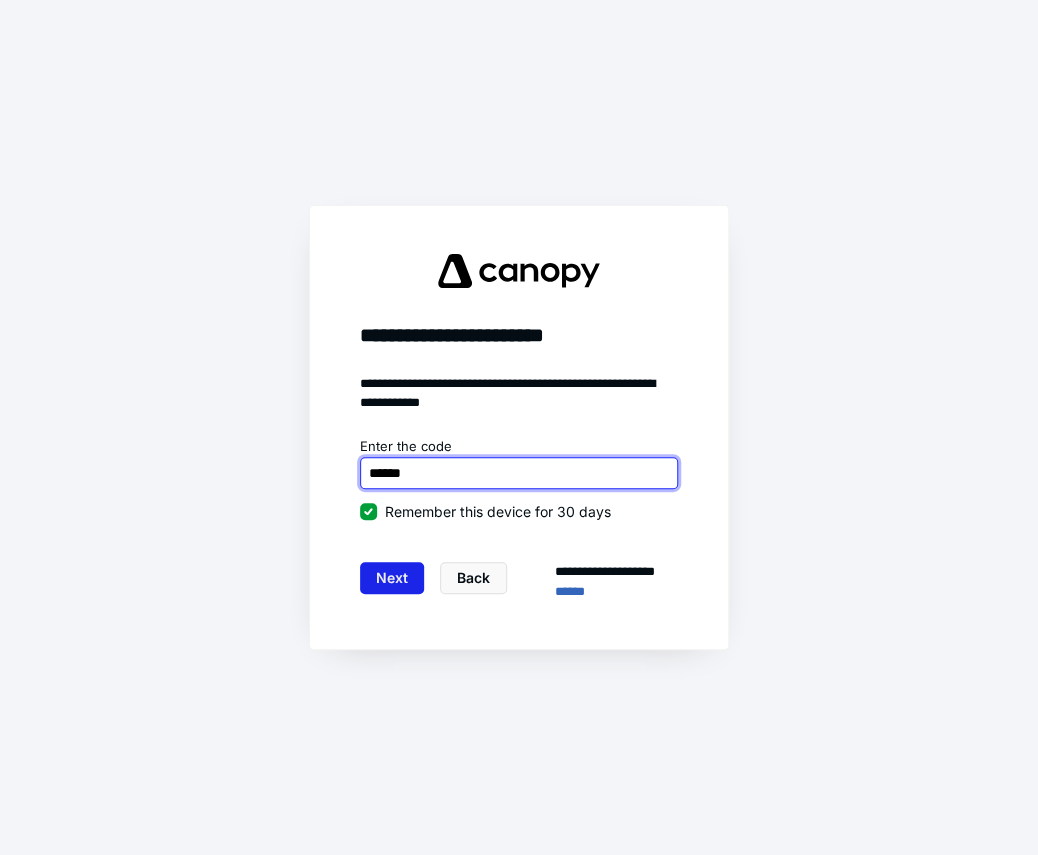 type on "******" 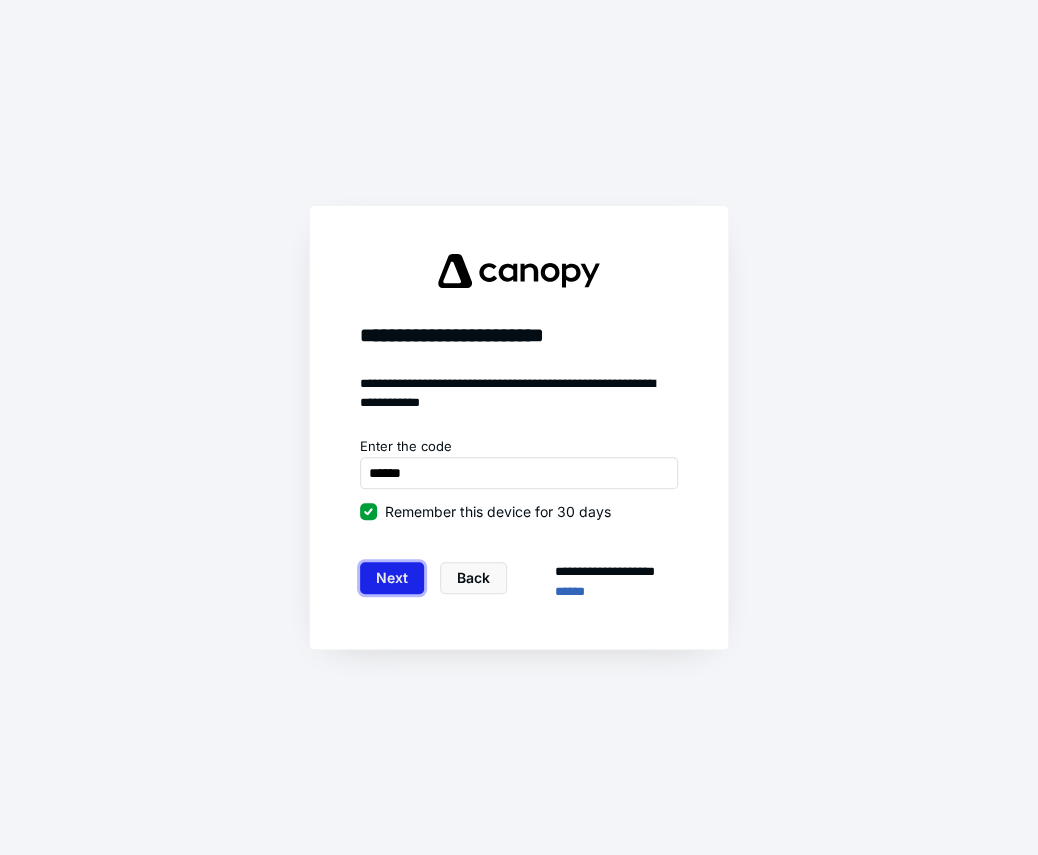 click on "Next" at bounding box center (392, 578) 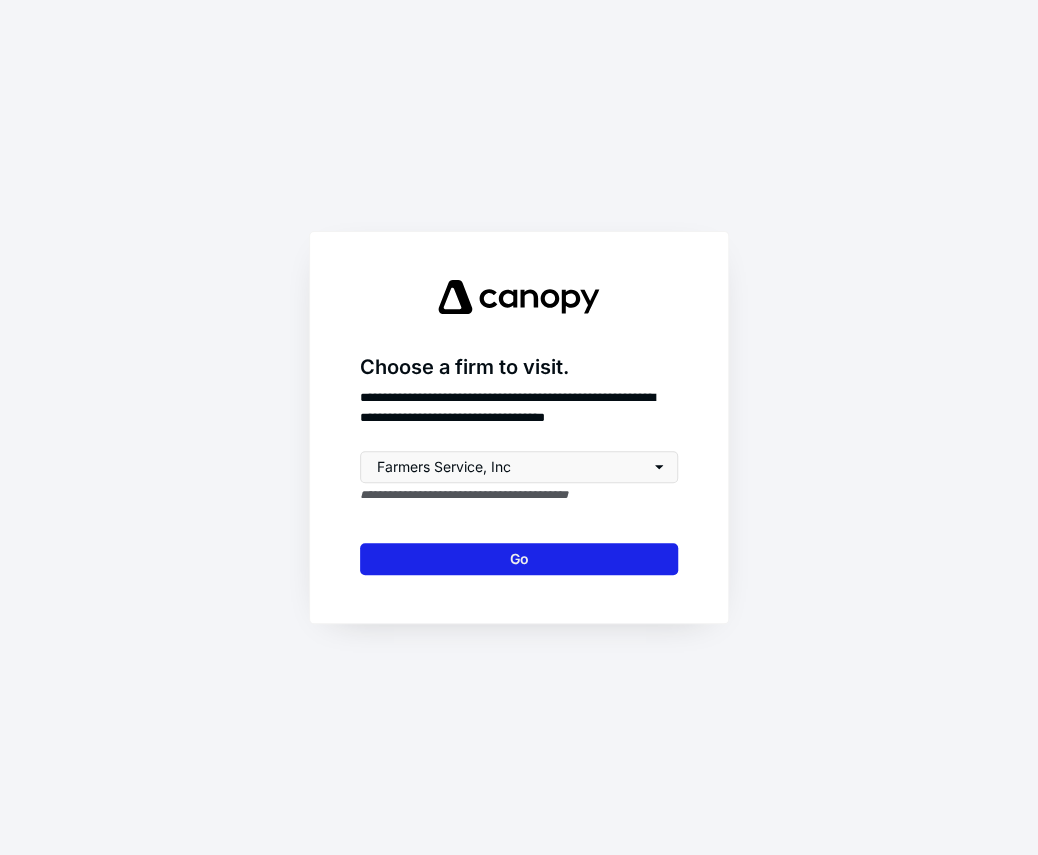 click on "Go" at bounding box center [519, 559] 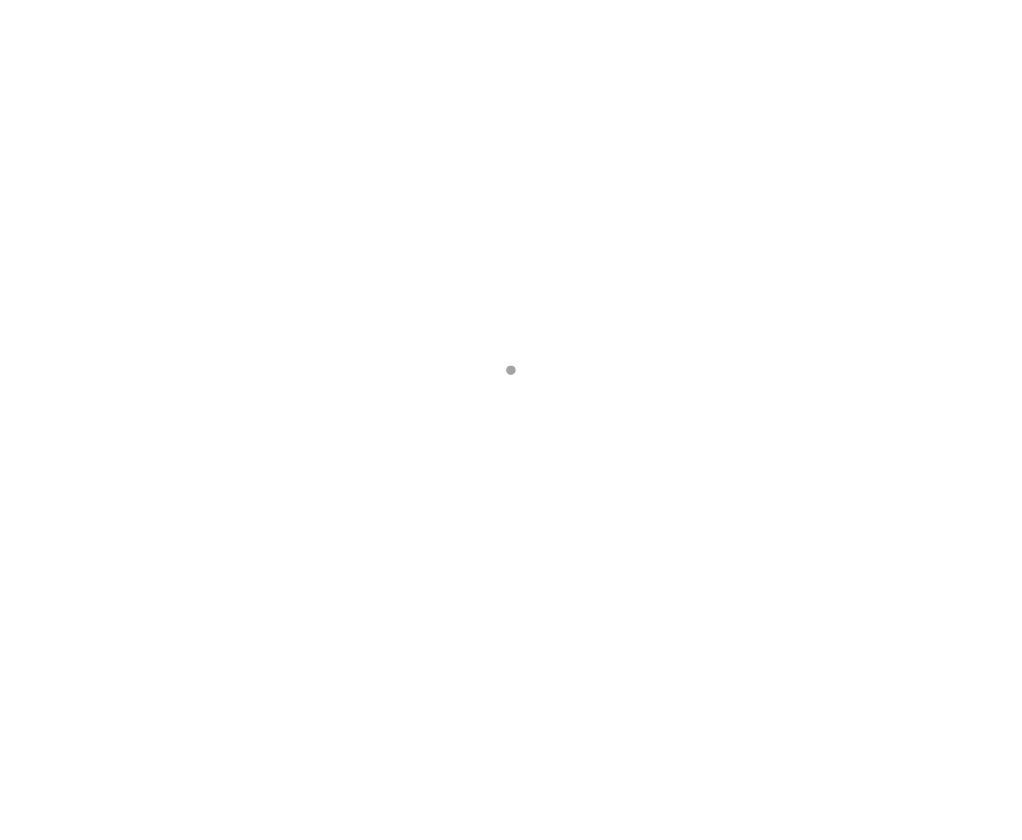 scroll, scrollTop: 0, scrollLeft: 0, axis: both 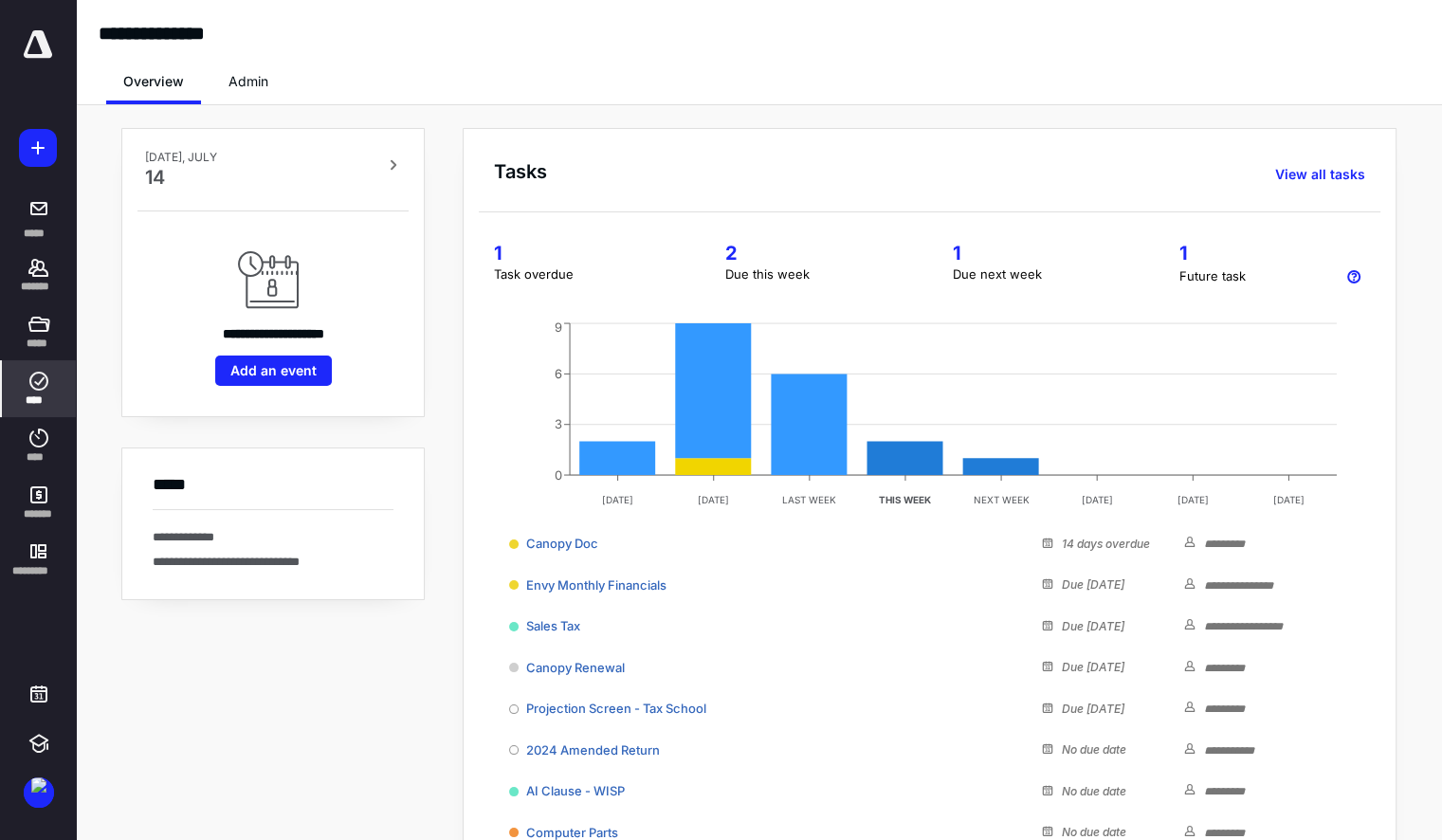 click on "****" at bounding box center (39, 389) 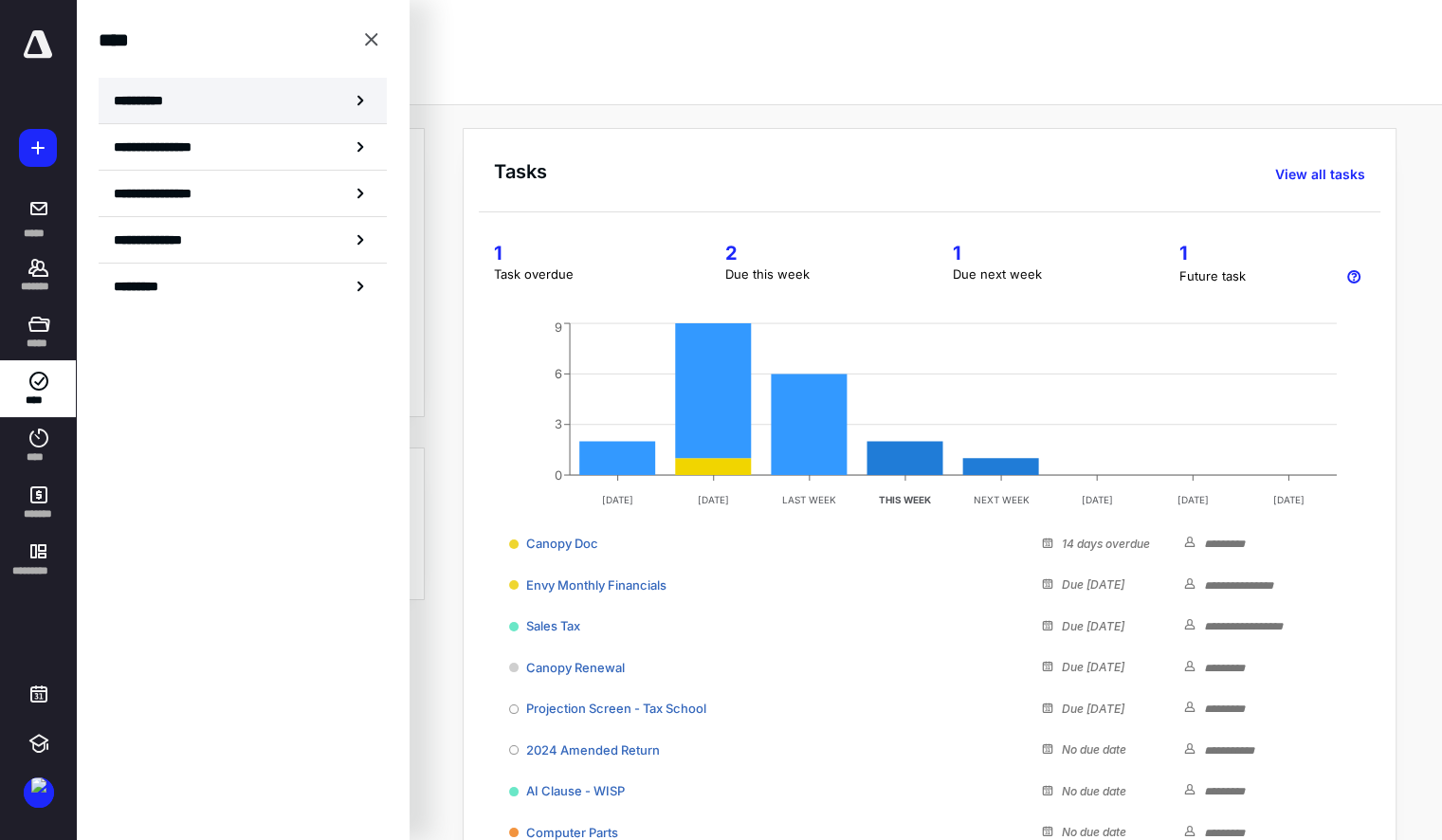 click on "**********" at bounding box center (243, 100) 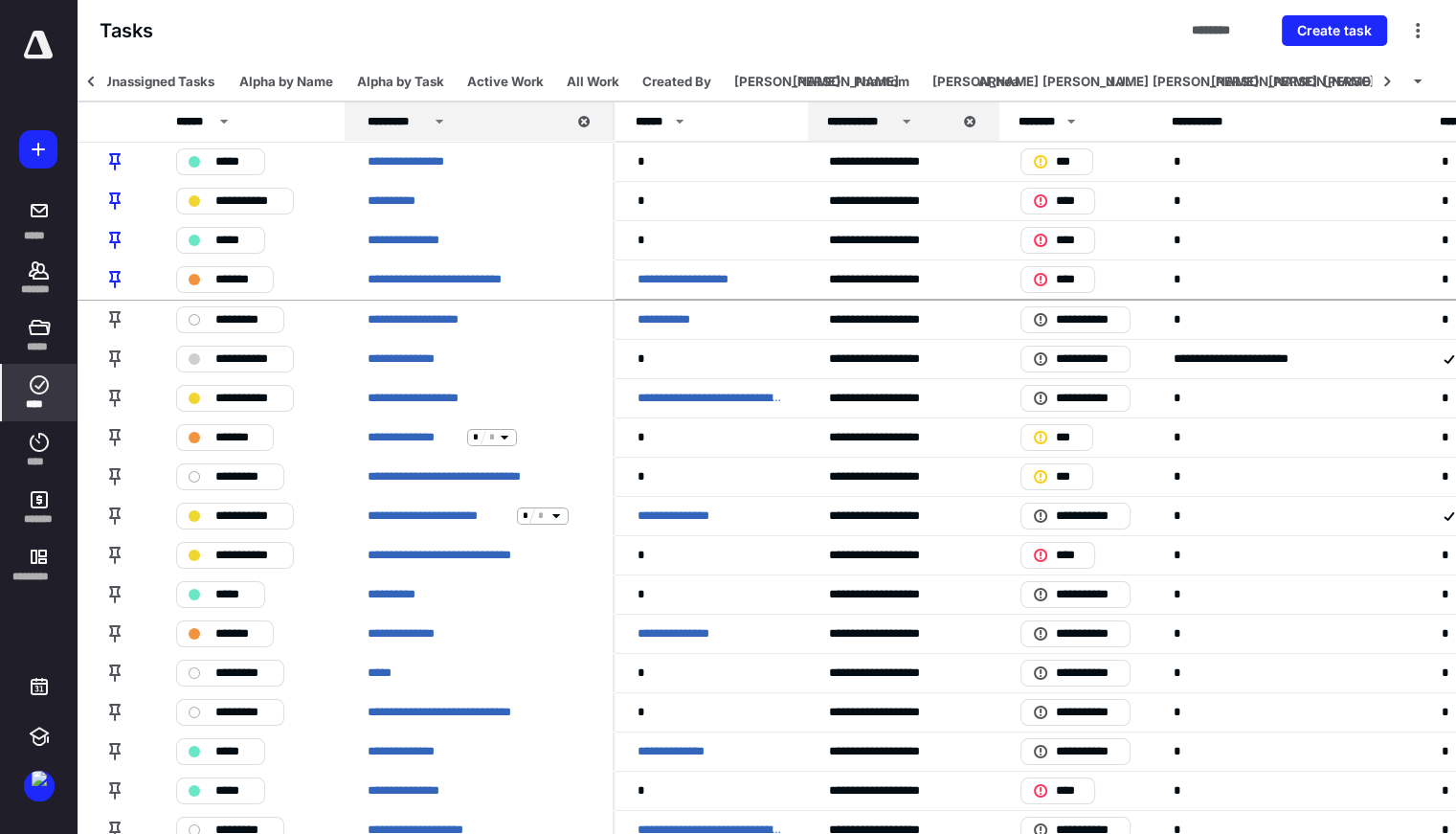 scroll, scrollTop: 0, scrollLeft: 295, axis: horizontal 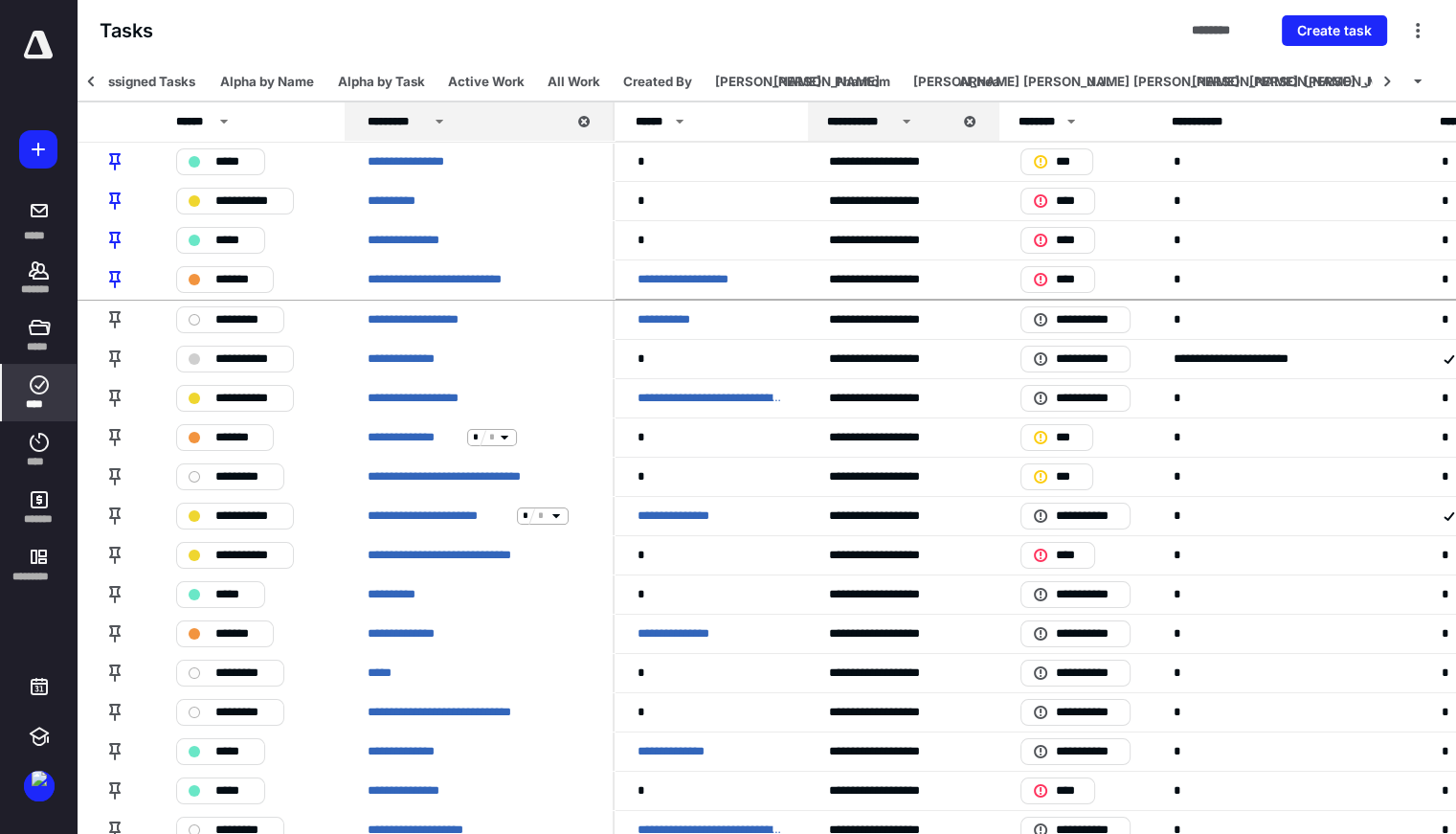 click on "J.J." at bounding box center (1099, 81) 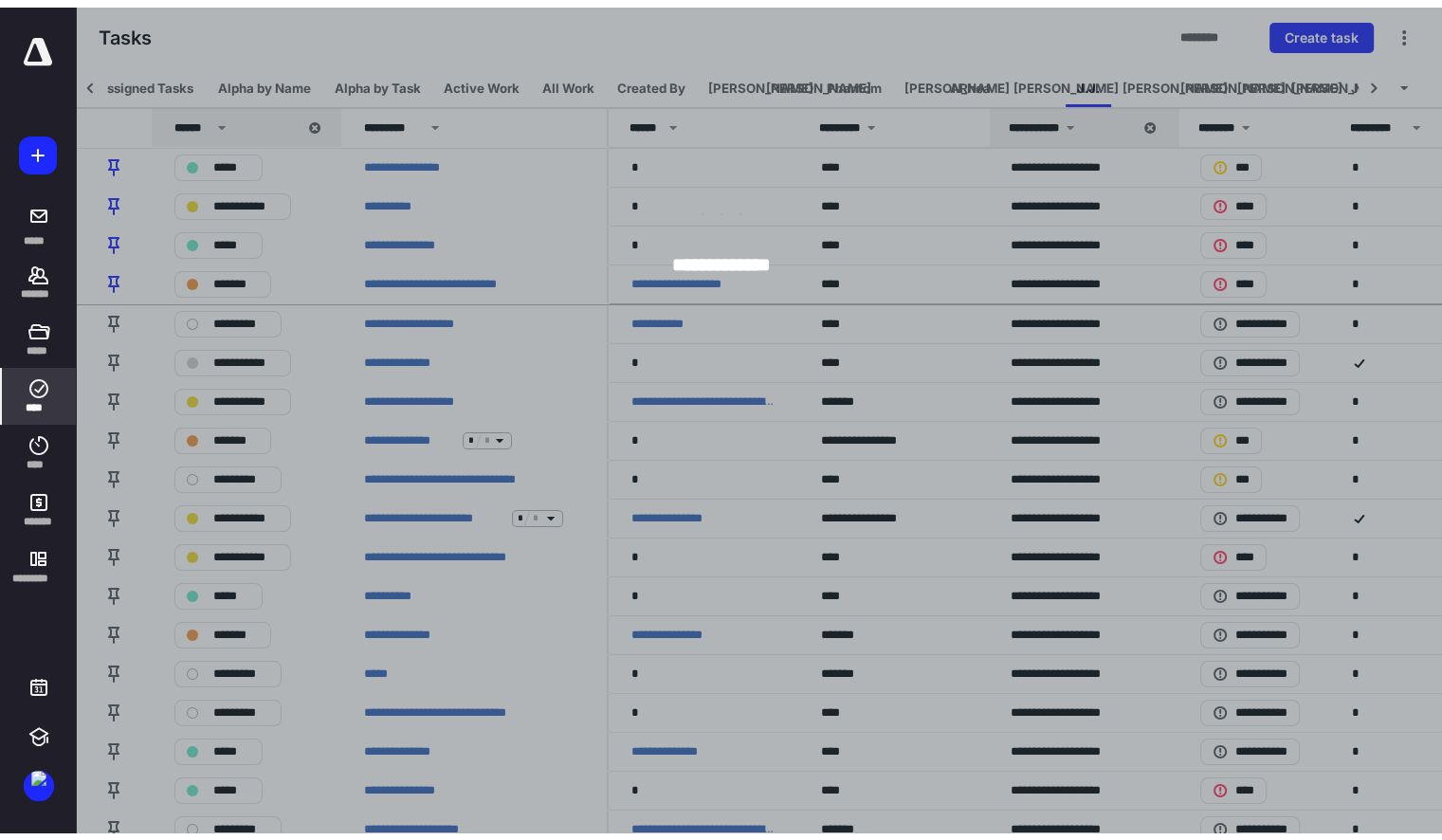 scroll, scrollTop: 0, scrollLeft: 78, axis: horizontal 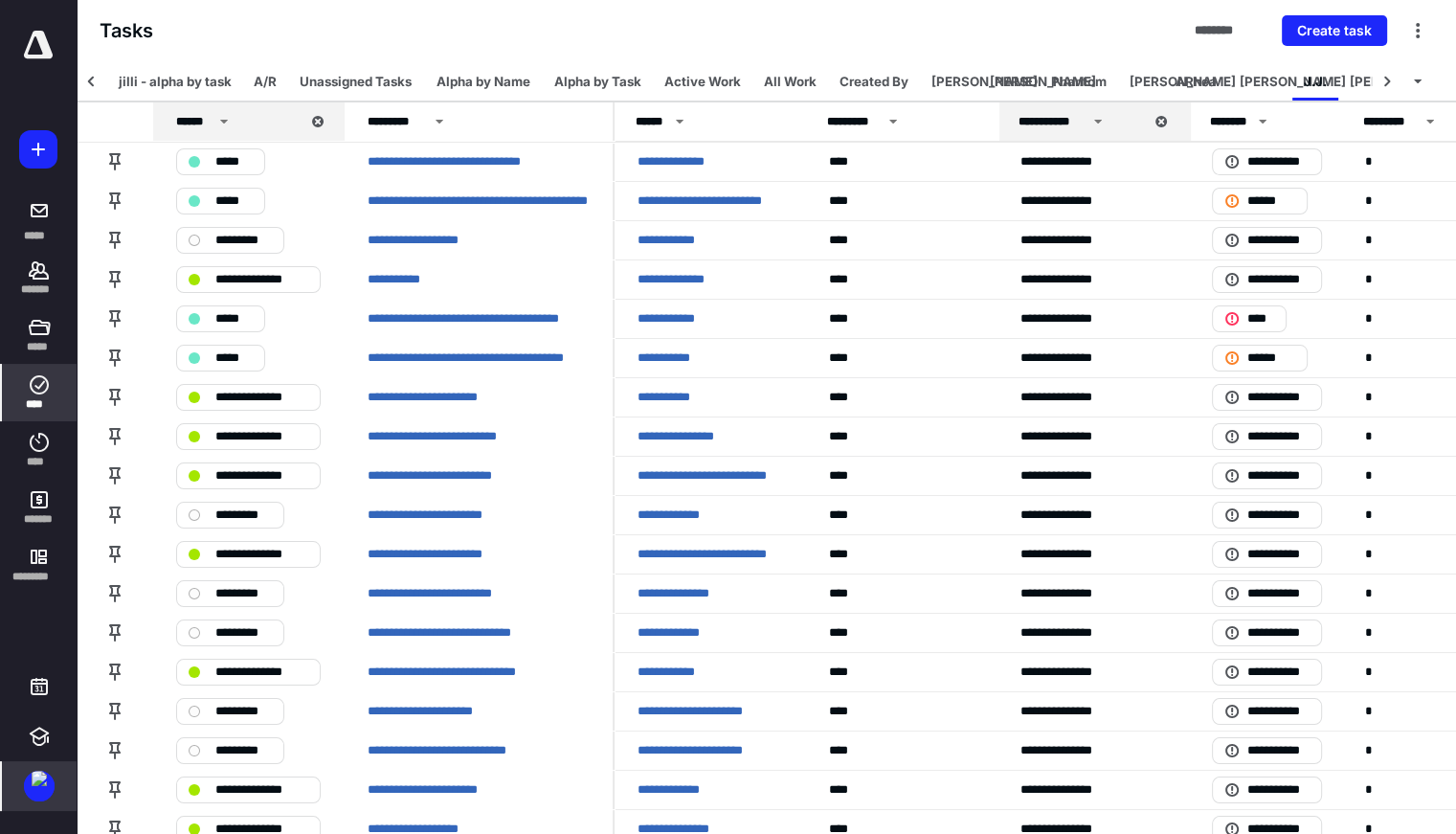 click at bounding box center [39, 778] 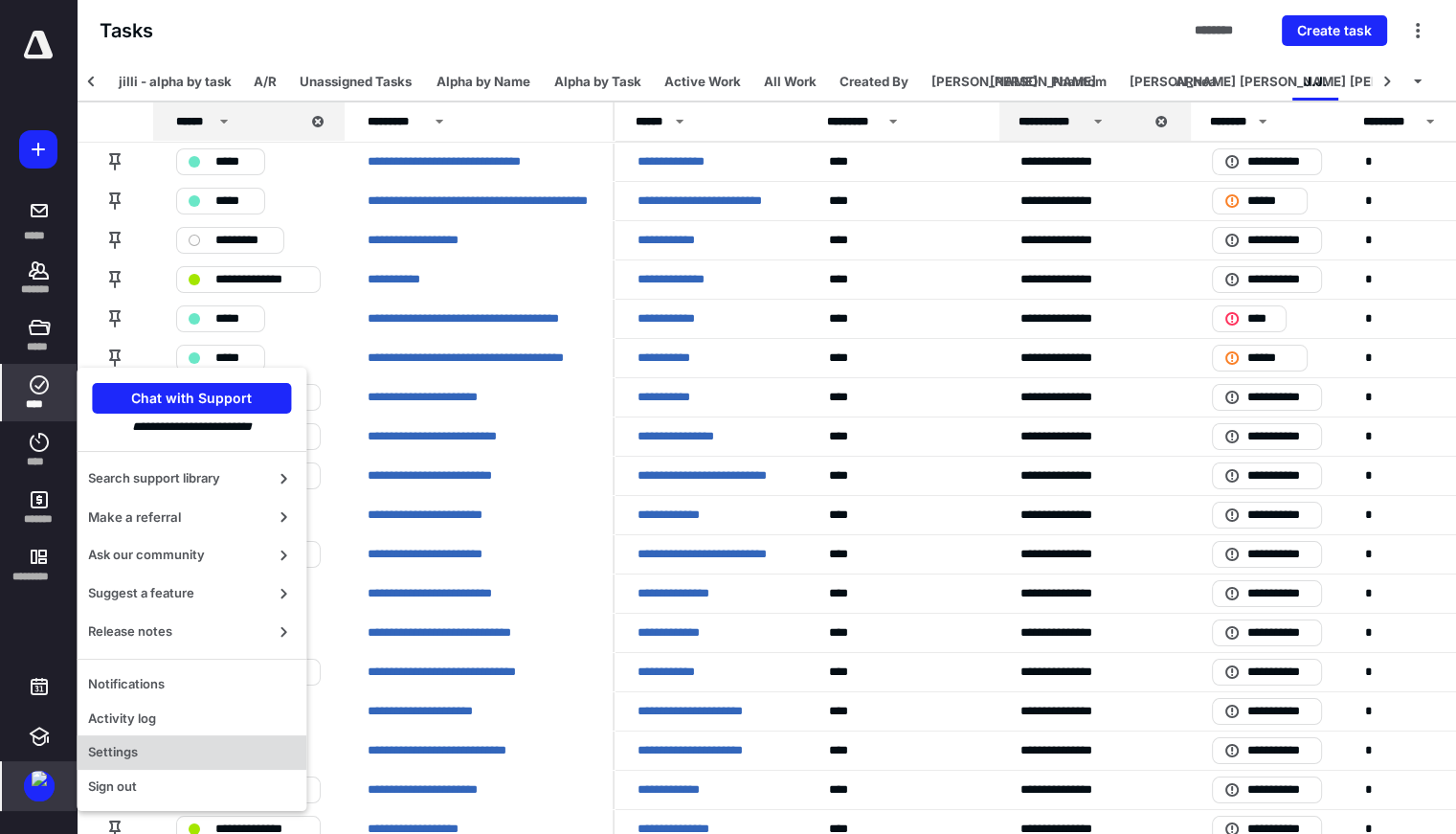 click on "Settings" at bounding box center (191, 753) 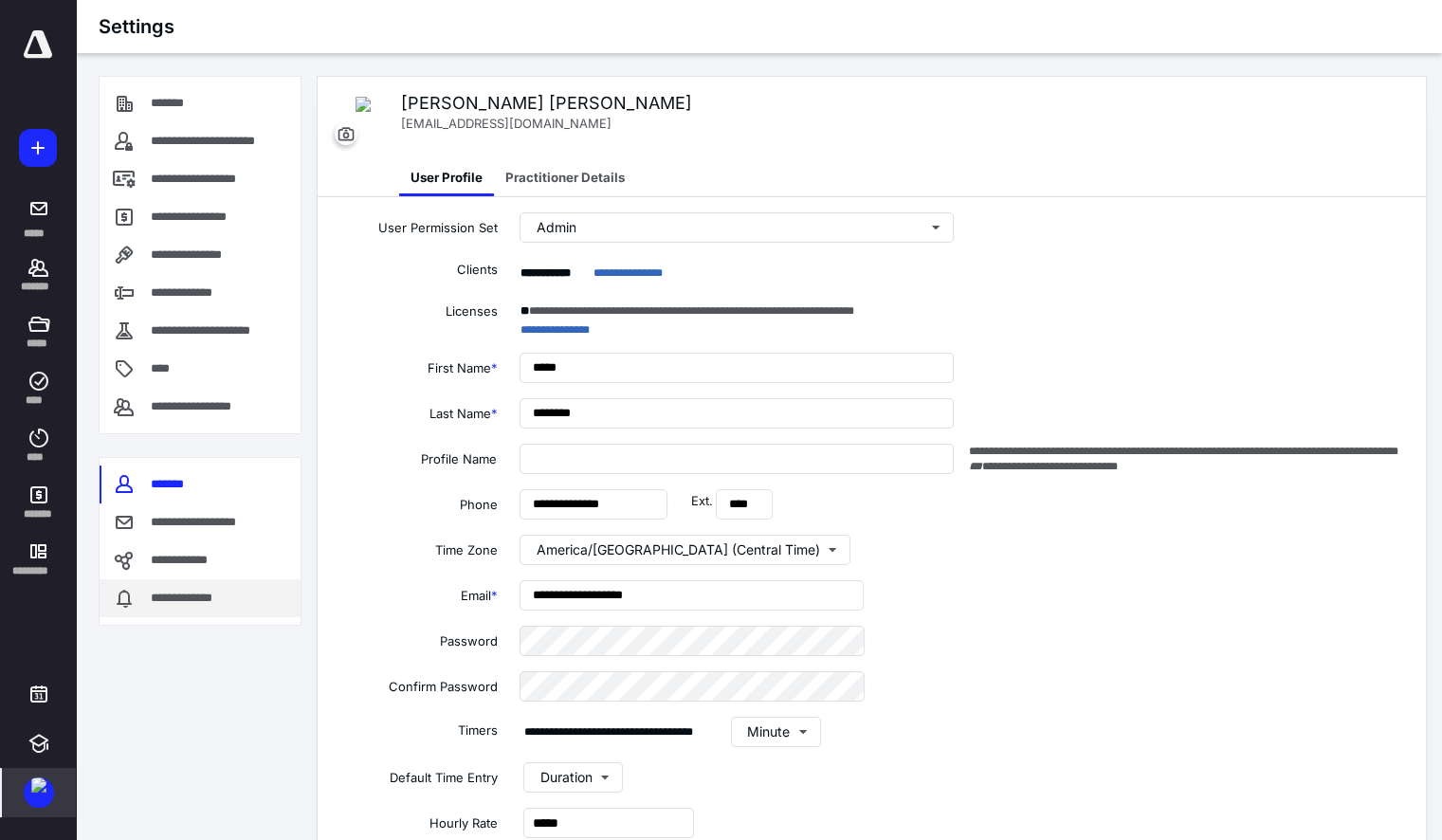 click on "**********" at bounding box center [200, 598] 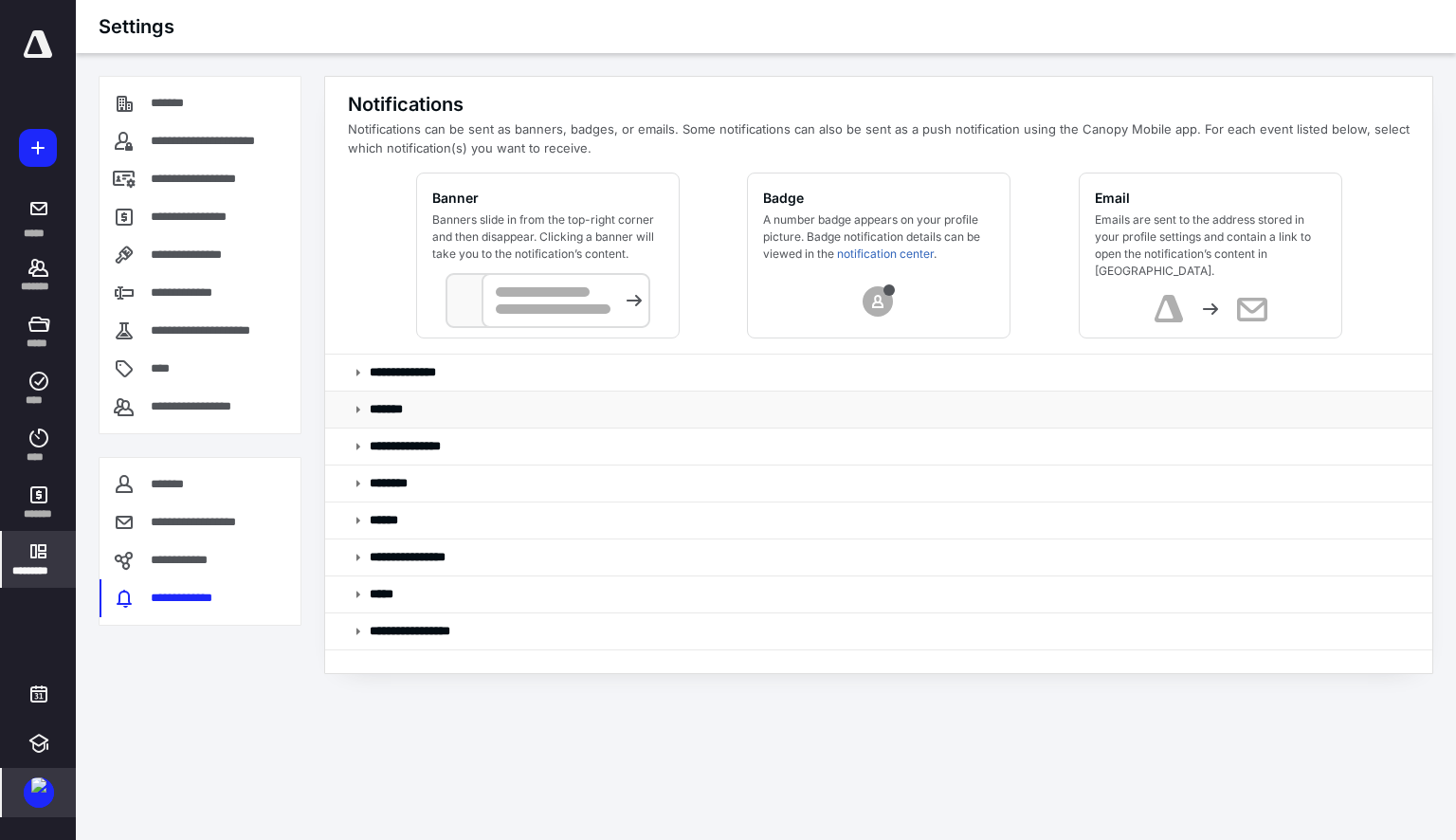 click at bounding box center [358, 410] 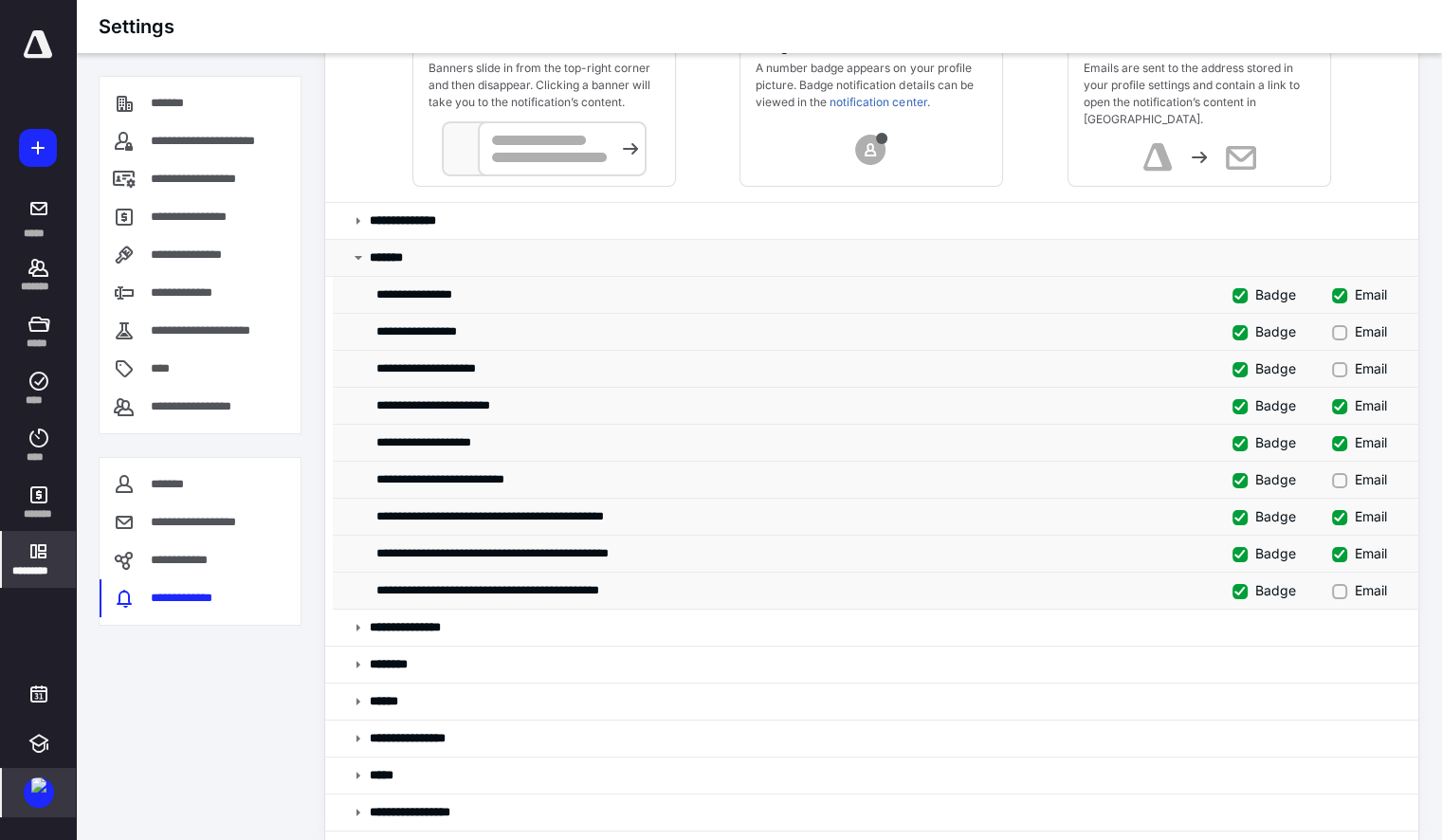 scroll, scrollTop: 189, scrollLeft: 0, axis: vertical 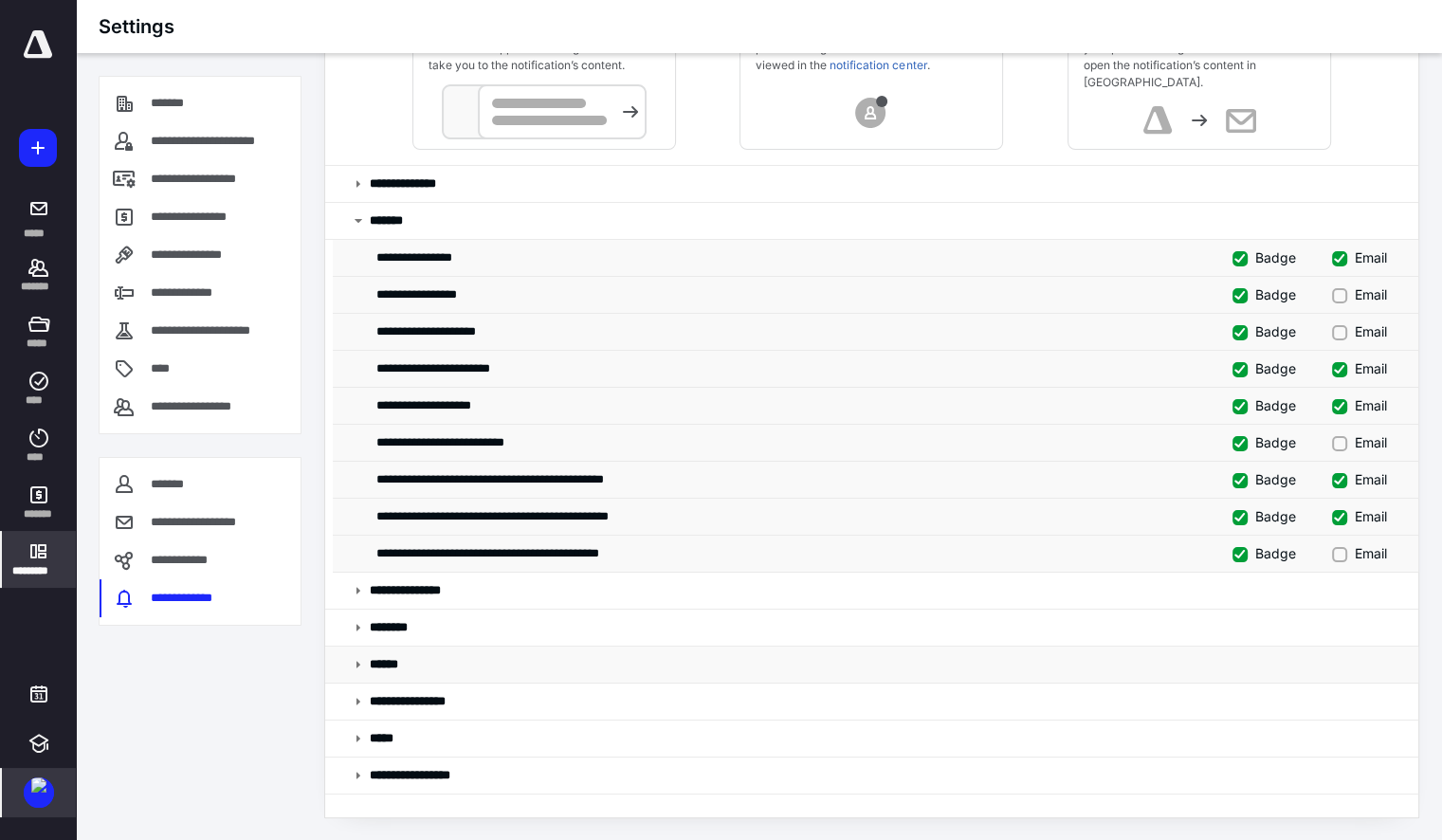 click at bounding box center (358, 665) 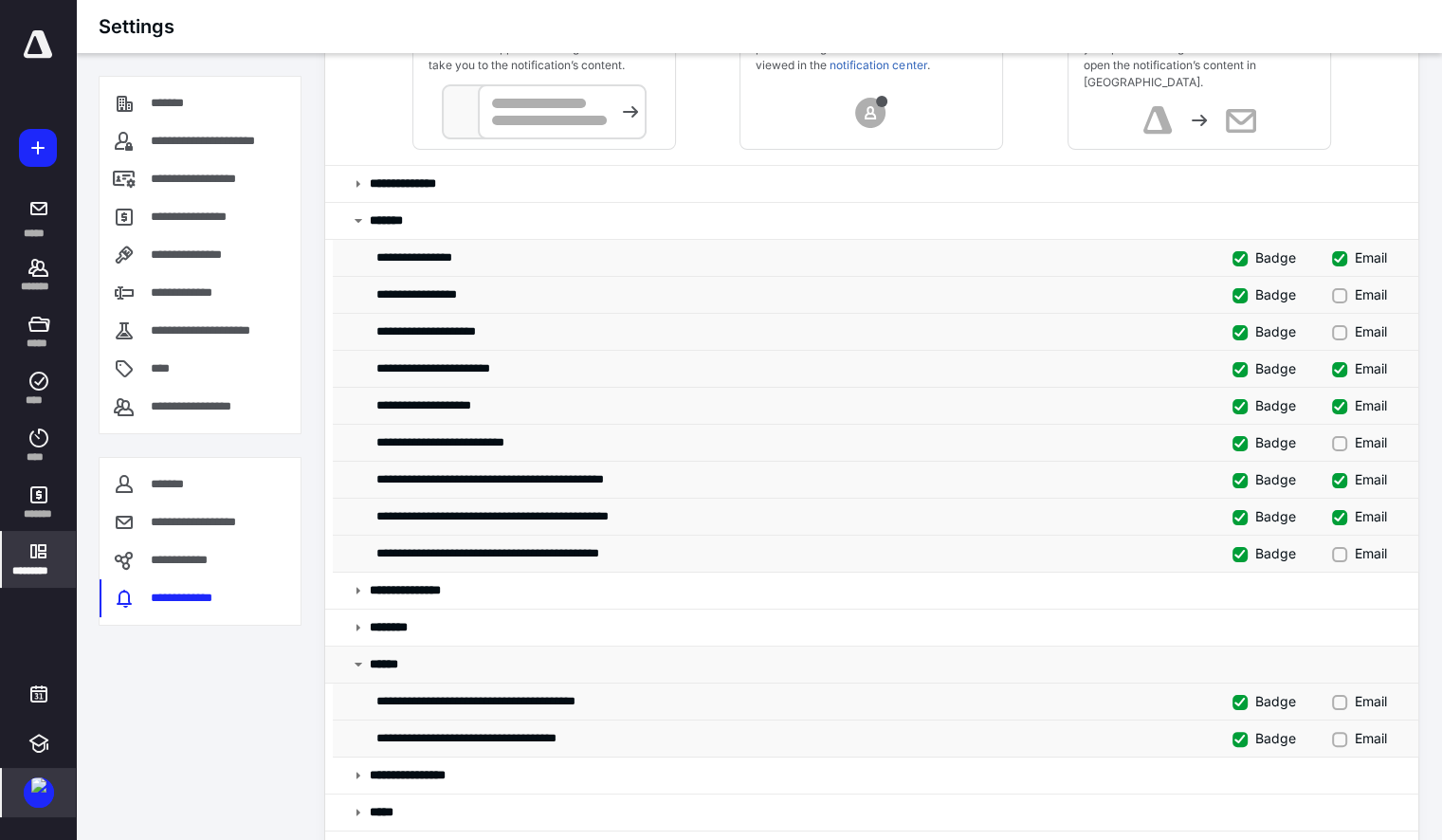 scroll, scrollTop: 262, scrollLeft: 0, axis: vertical 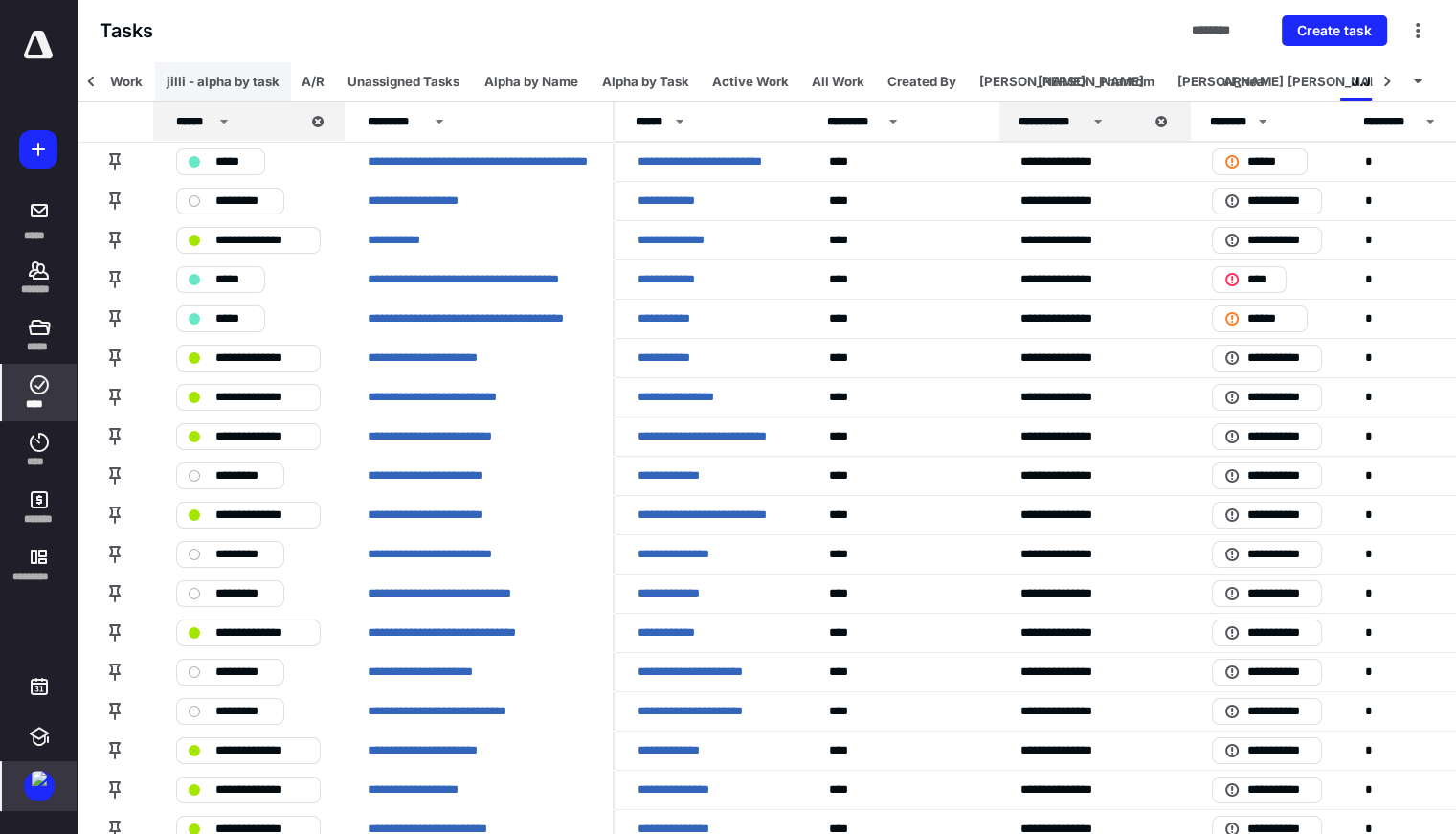 click on "jilli - alpha by task" at bounding box center (223, 81) 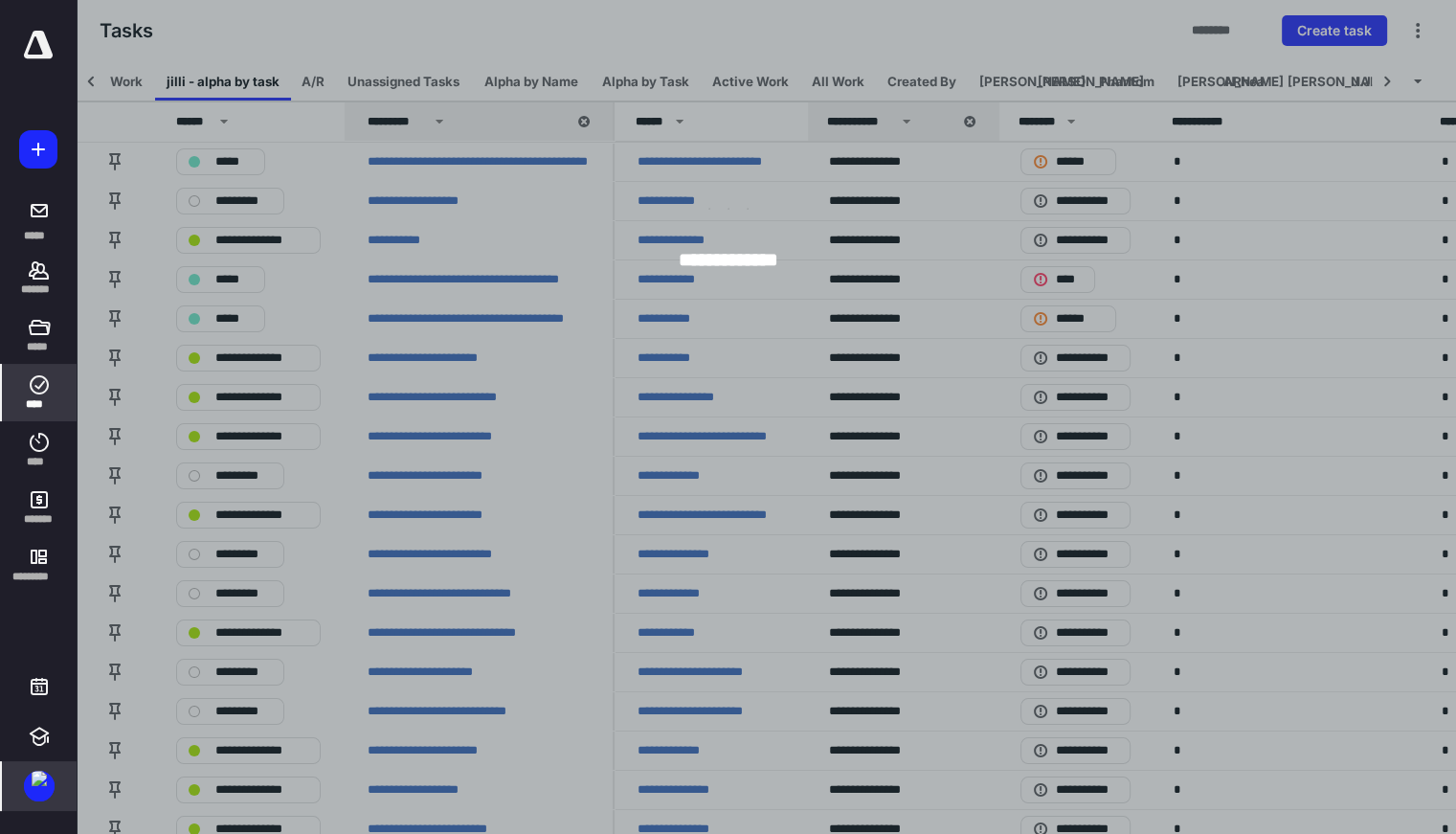 scroll, scrollTop: 0, scrollLeft: 45, axis: horizontal 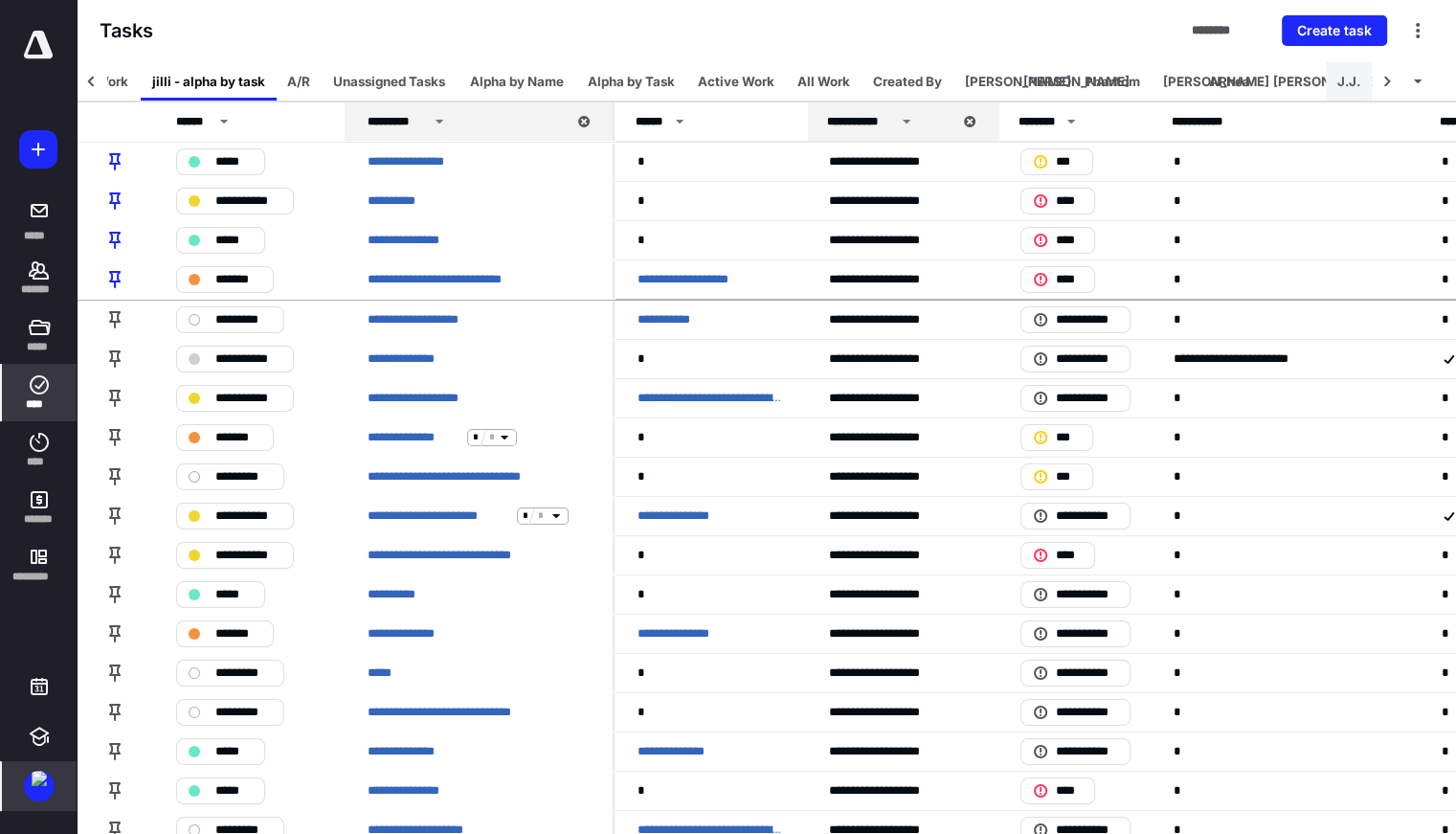 click on "J.J." at bounding box center [1349, 81] 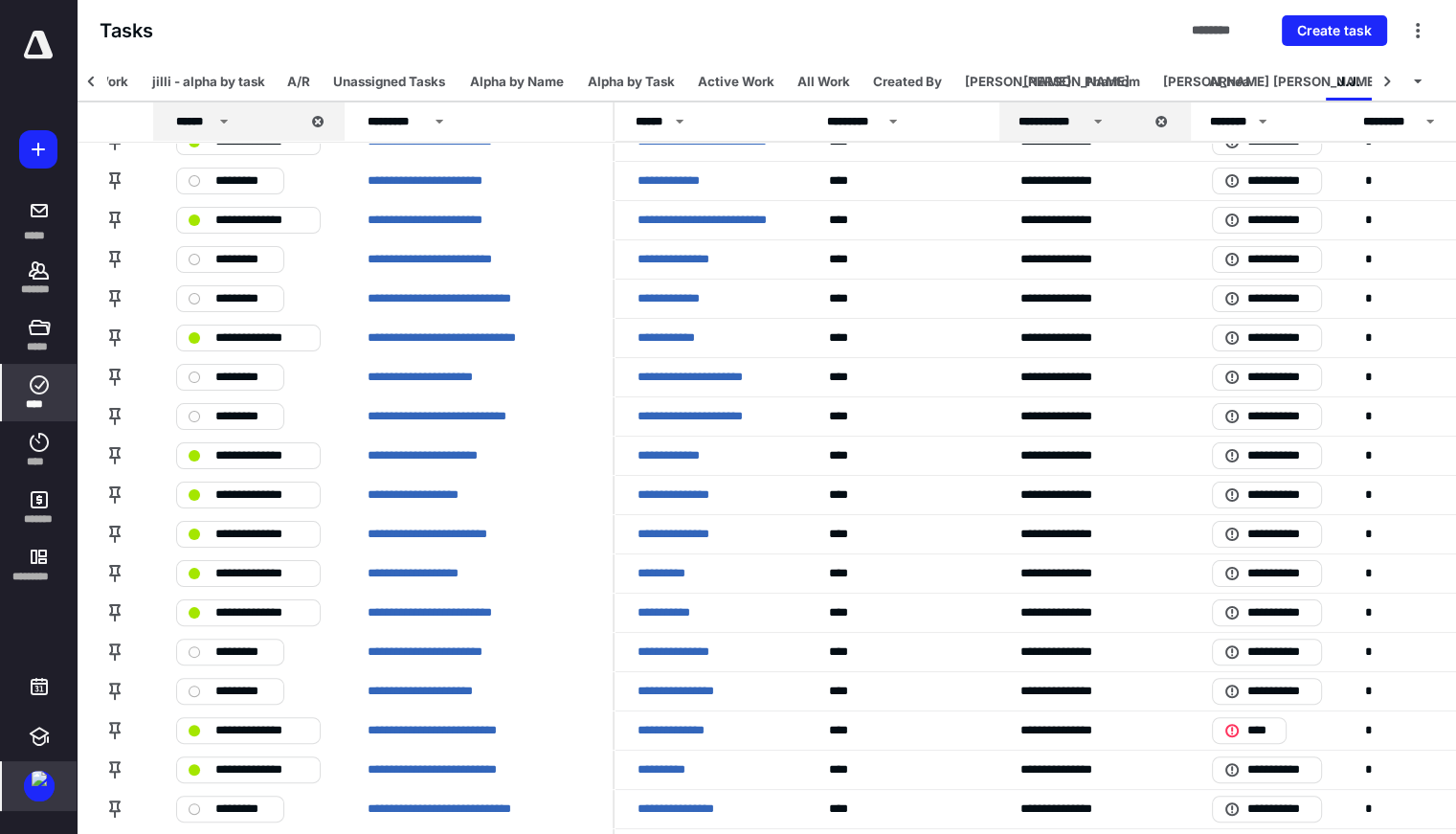 scroll, scrollTop: 0, scrollLeft: 0, axis: both 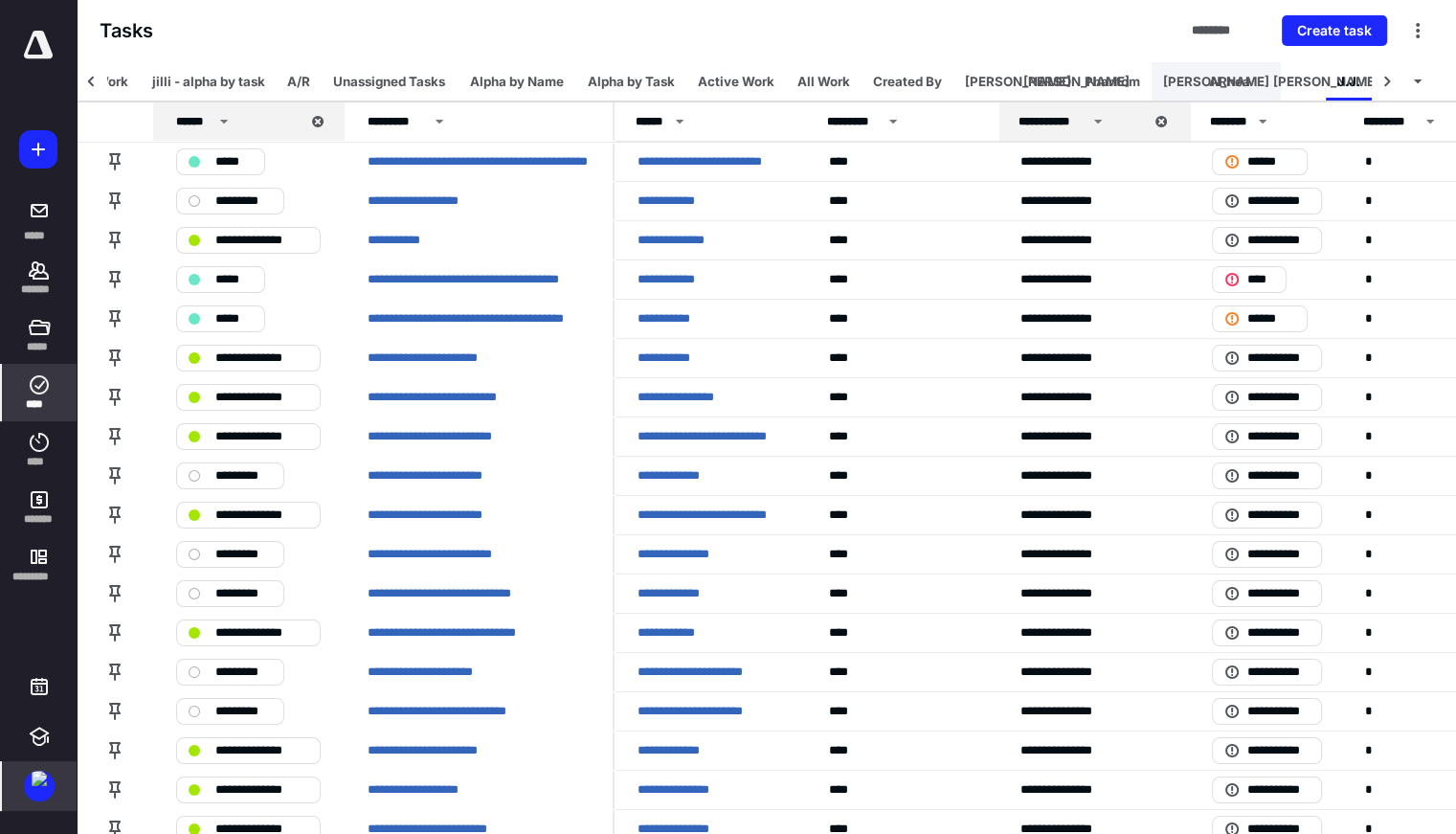 click on "Jen" at bounding box center (1216, 81) 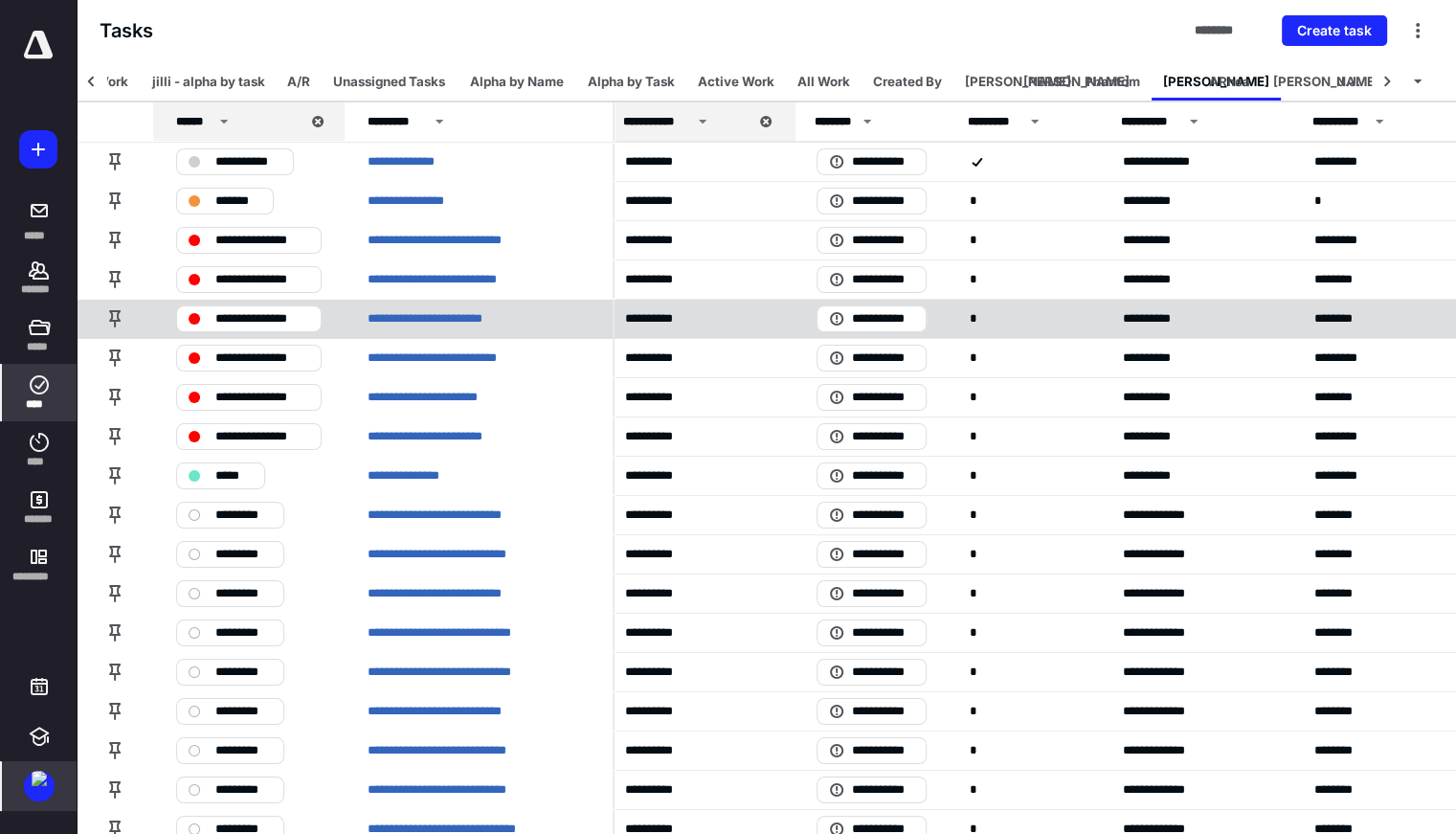 scroll, scrollTop: 0, scrollLeft: 391, axis: horizontal 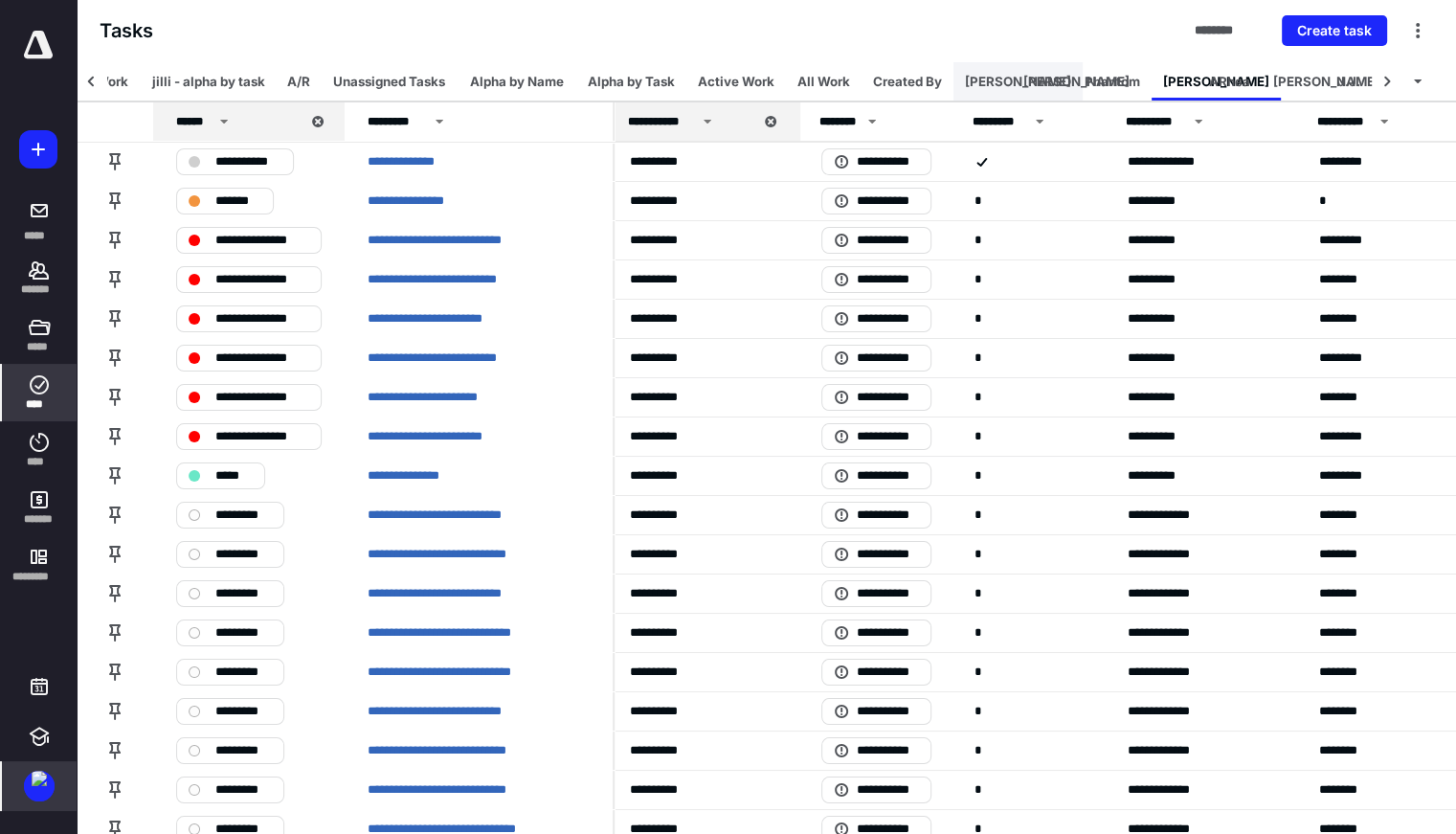 click on "Dawn" at bounding box center [1018, 81] 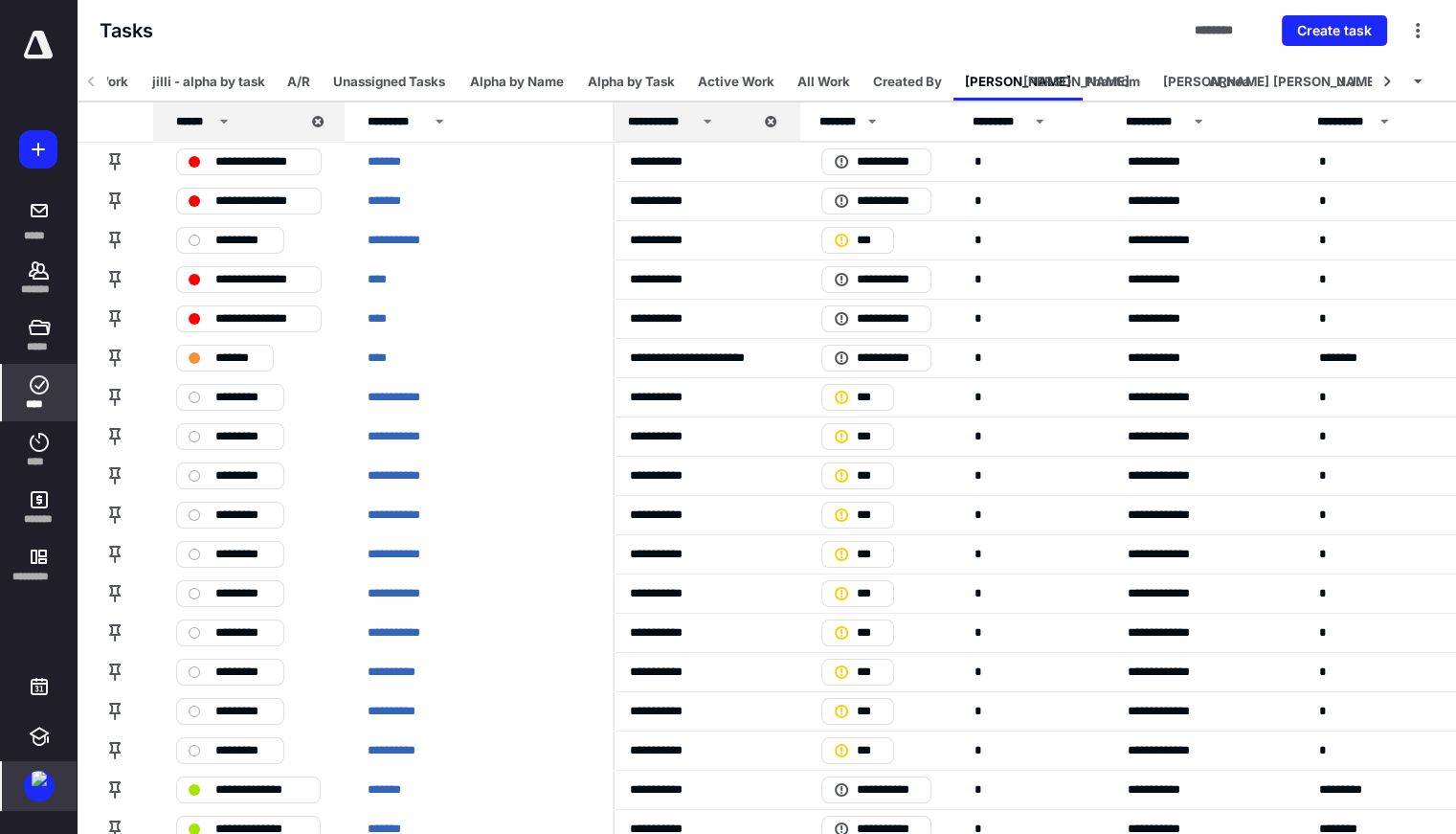 scroll, scrollTop: 0, scrollLeft: 0, axis: both 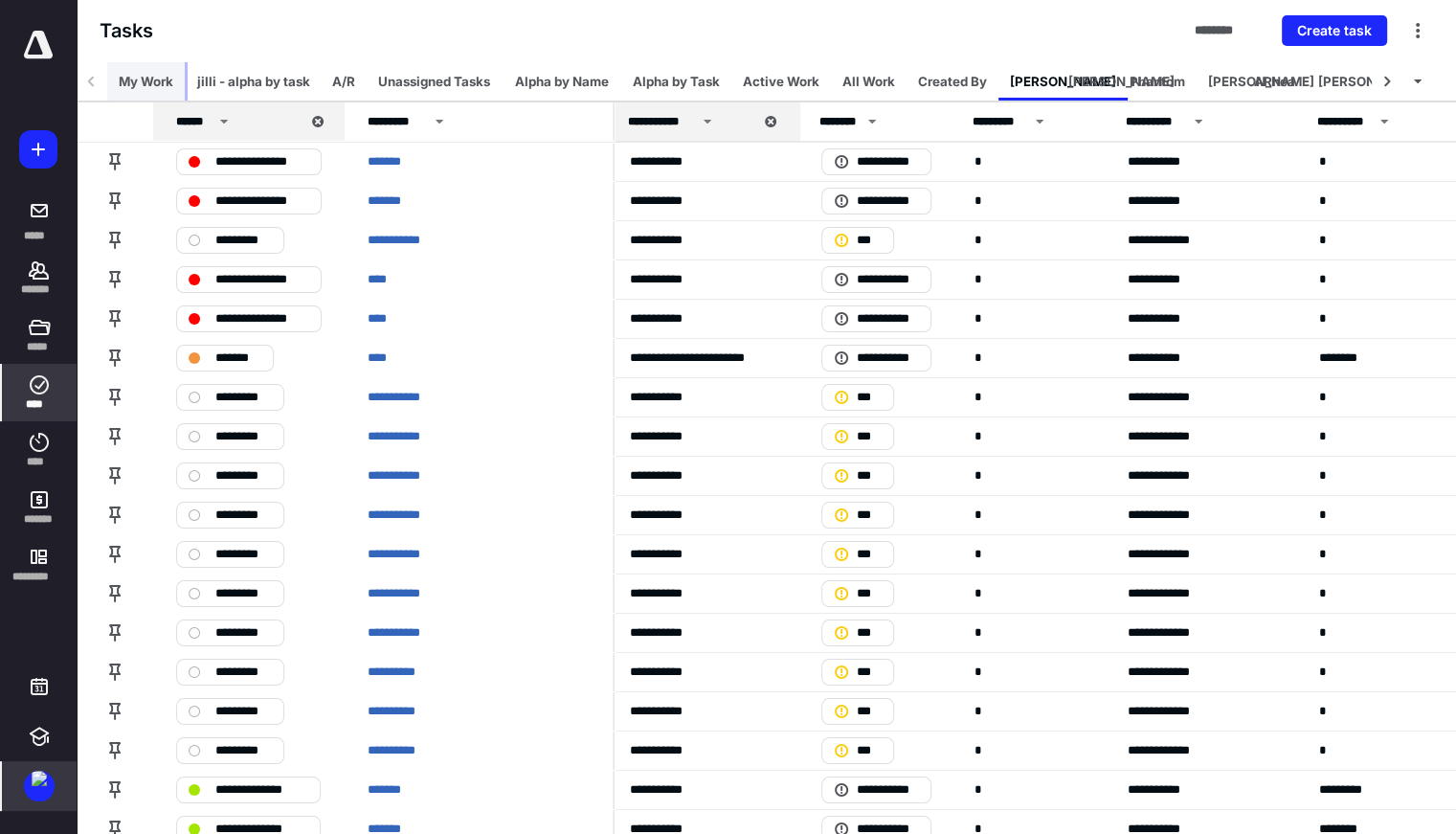 click on "My Work" at bounding box center [146, 81] 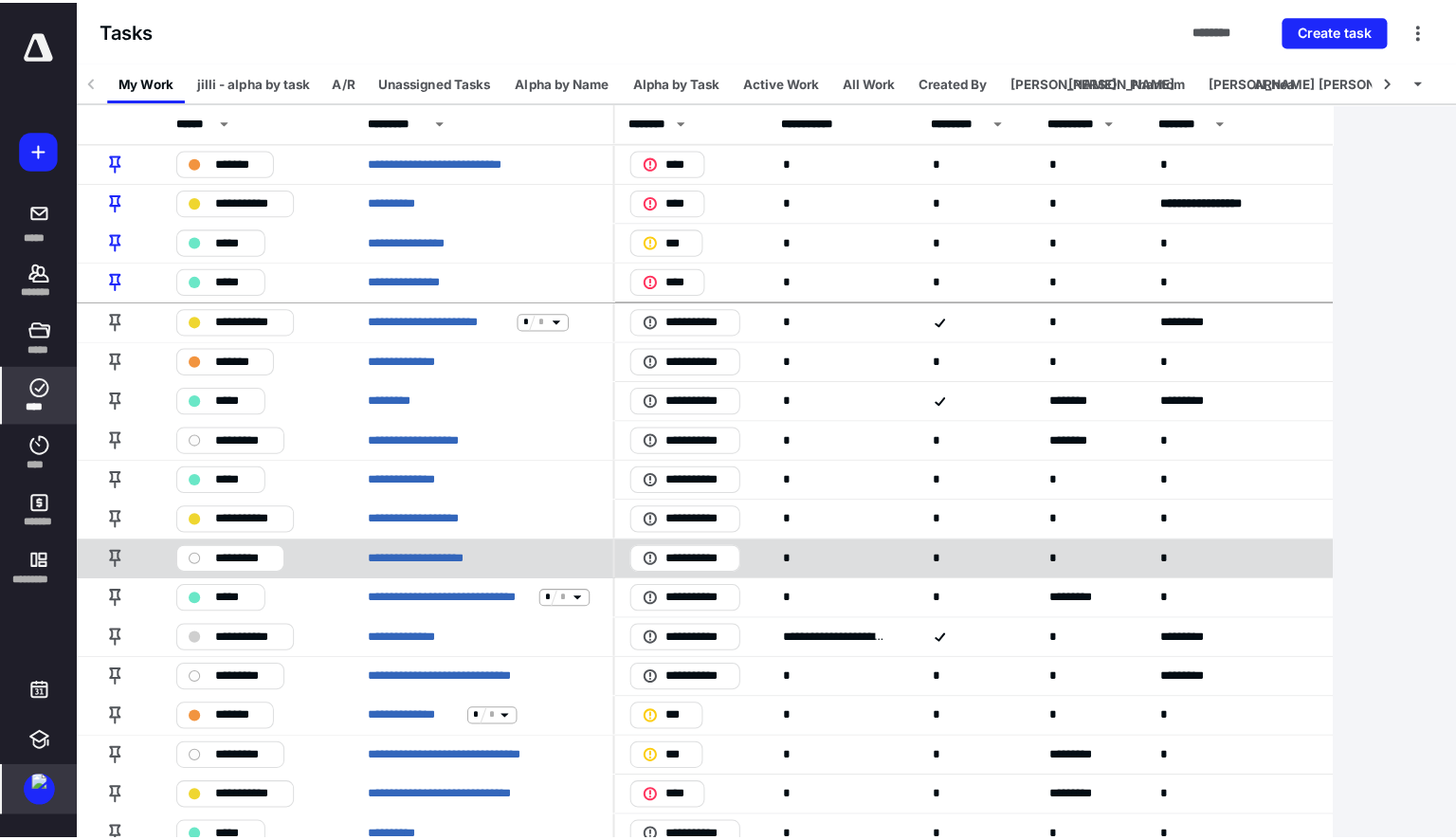 scroll, scrollTop: 0, scrollLeft: 0, axis: both 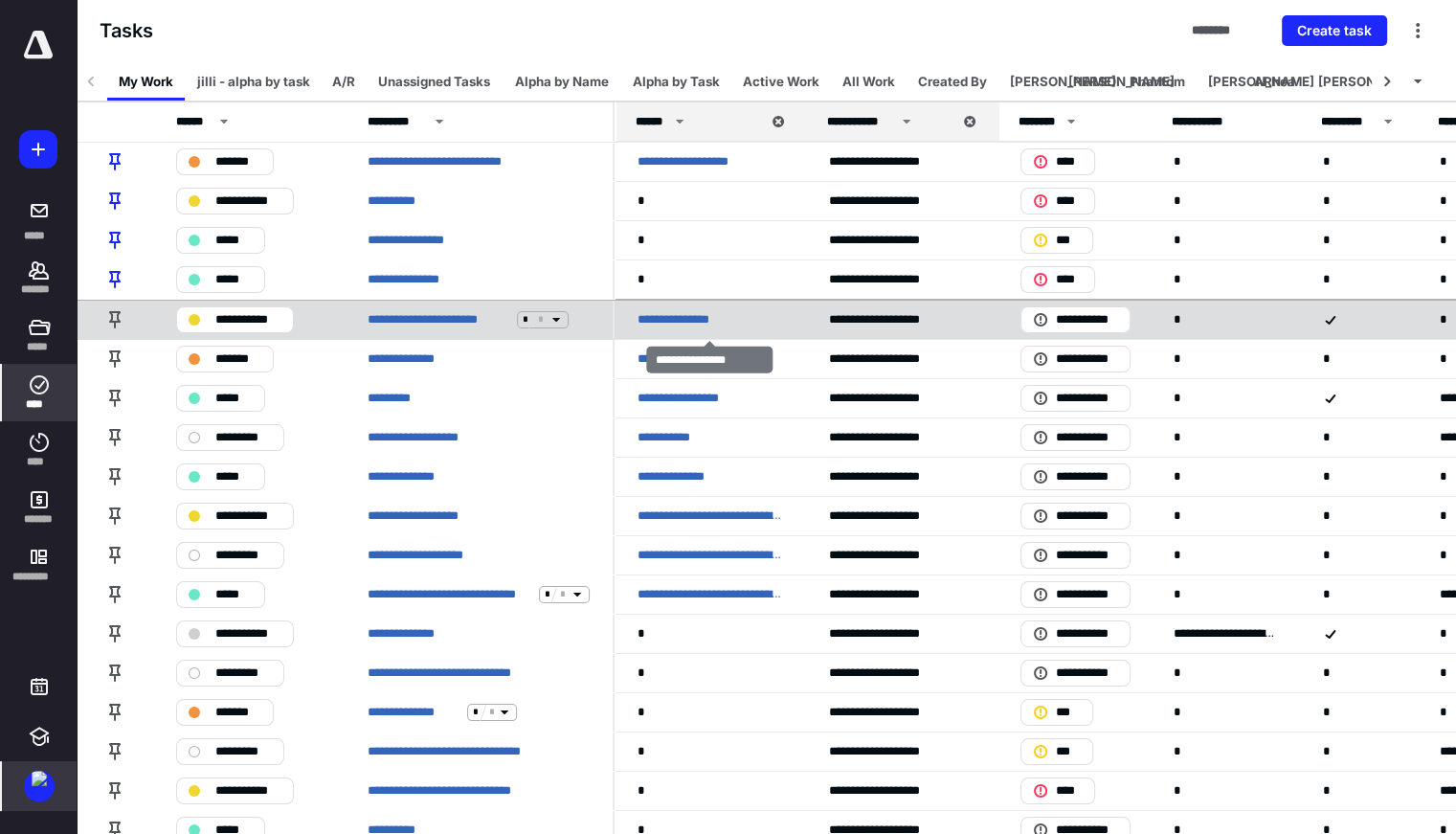 click on "**********" at bounding box center (695, 320) 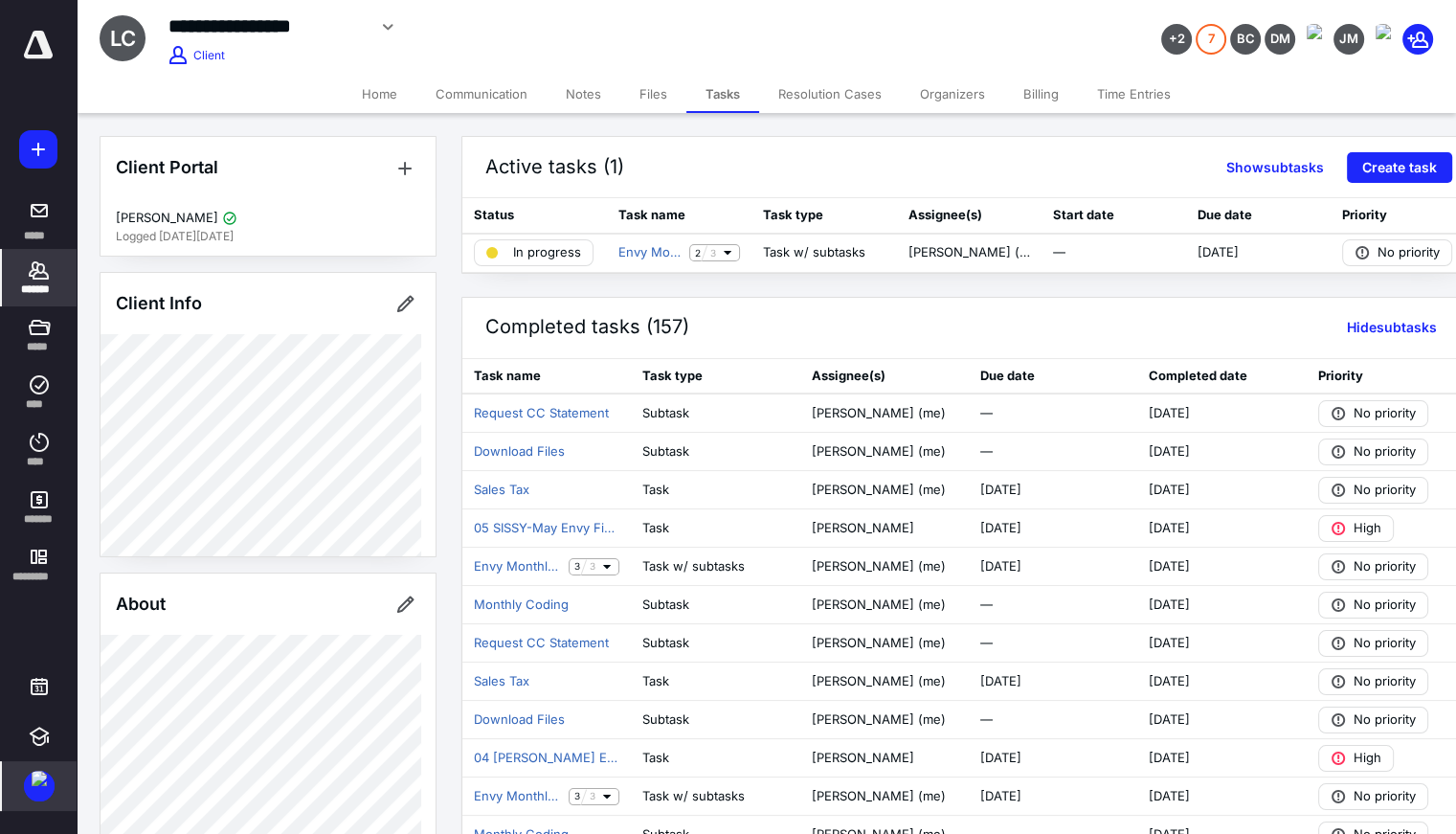 click on "*******" at bounding box center [39, 278] 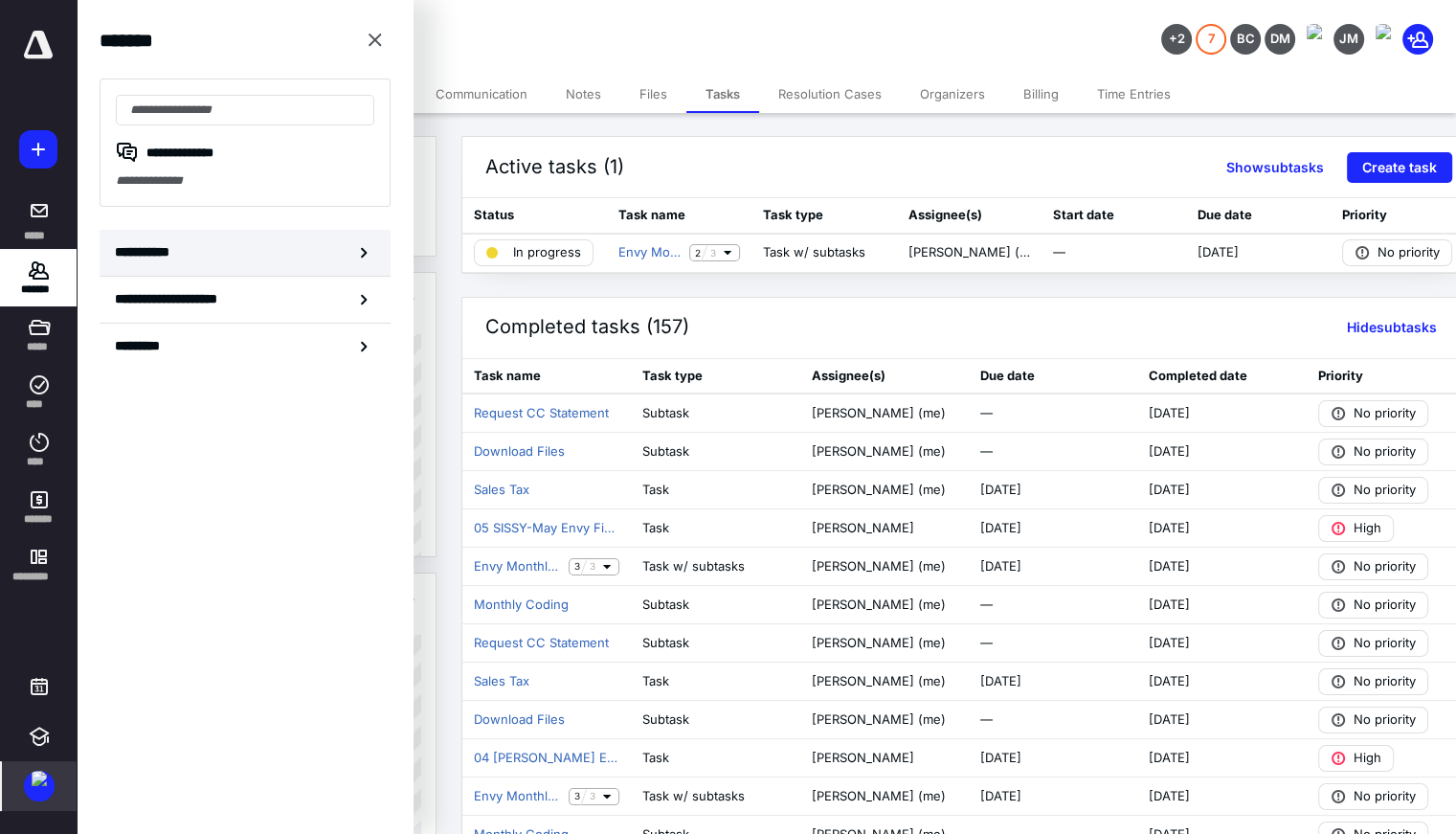 click on "**********" at bounding box center (146, 252) 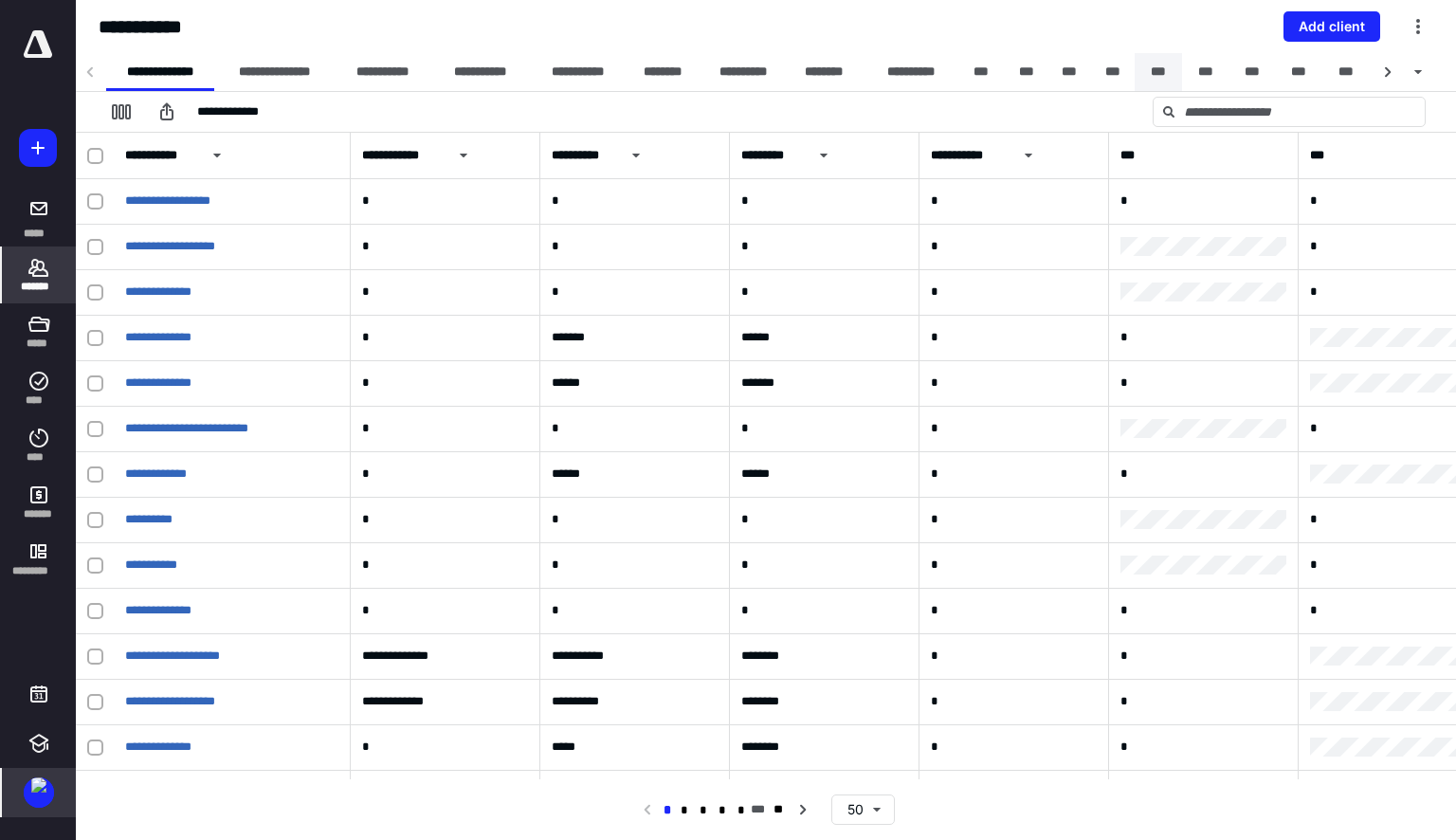 scroll, scrollTop: 0, scrollLeft: 401, axis: horizontal 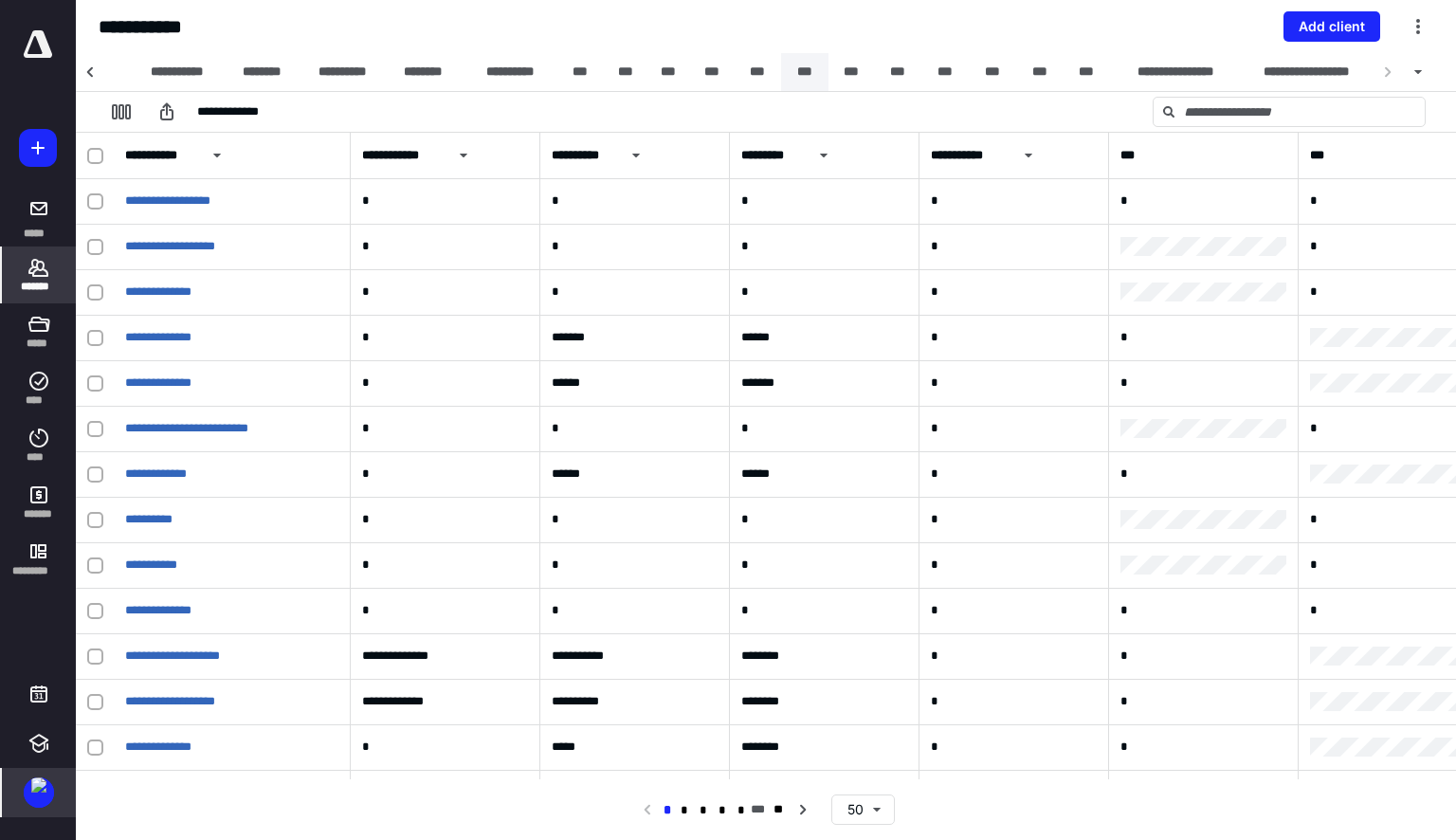 click on "***" at bounding box center (805, 72) 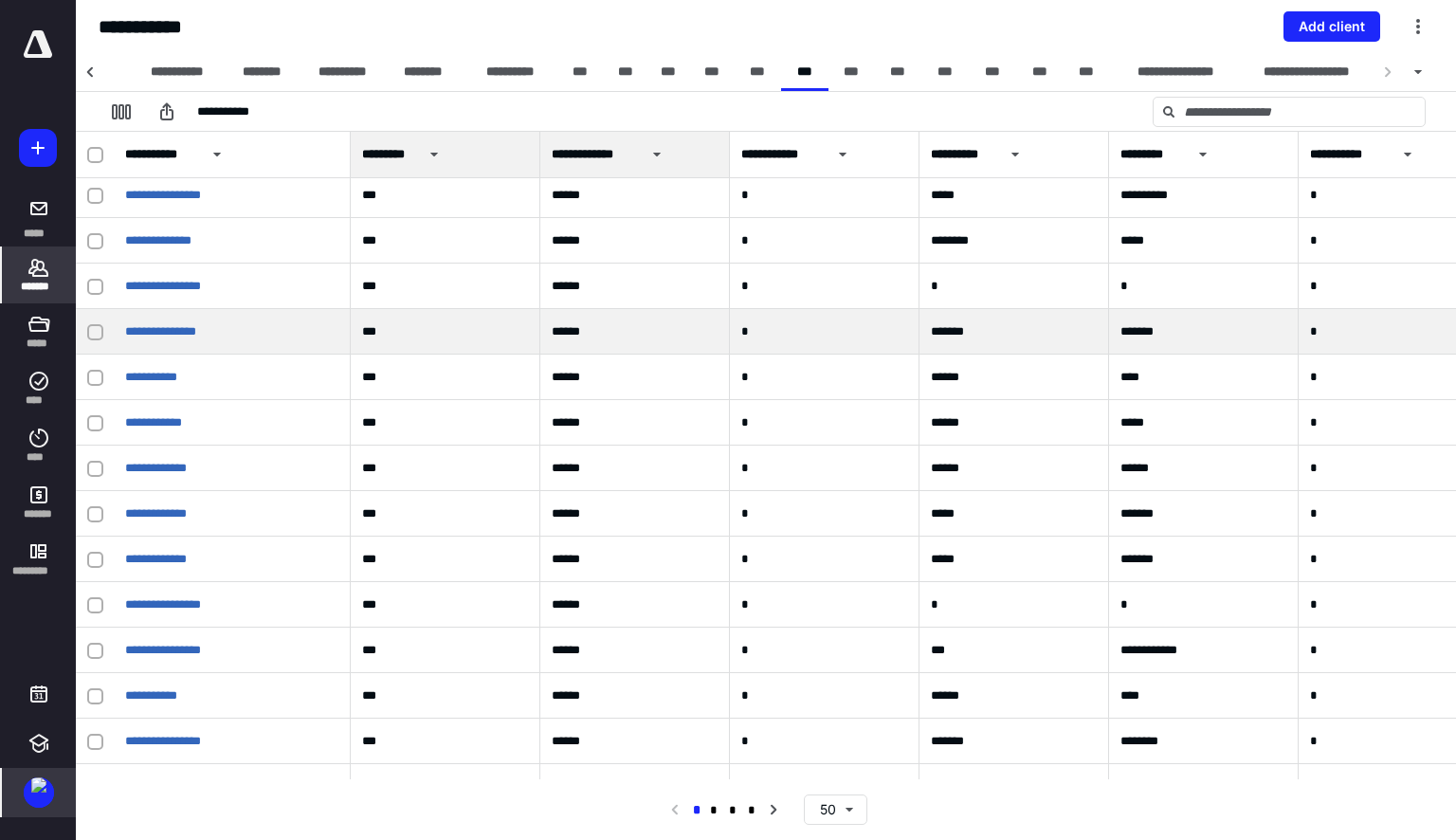 scroll, scrollTop: 0, scrollLeft: 0, axis: both 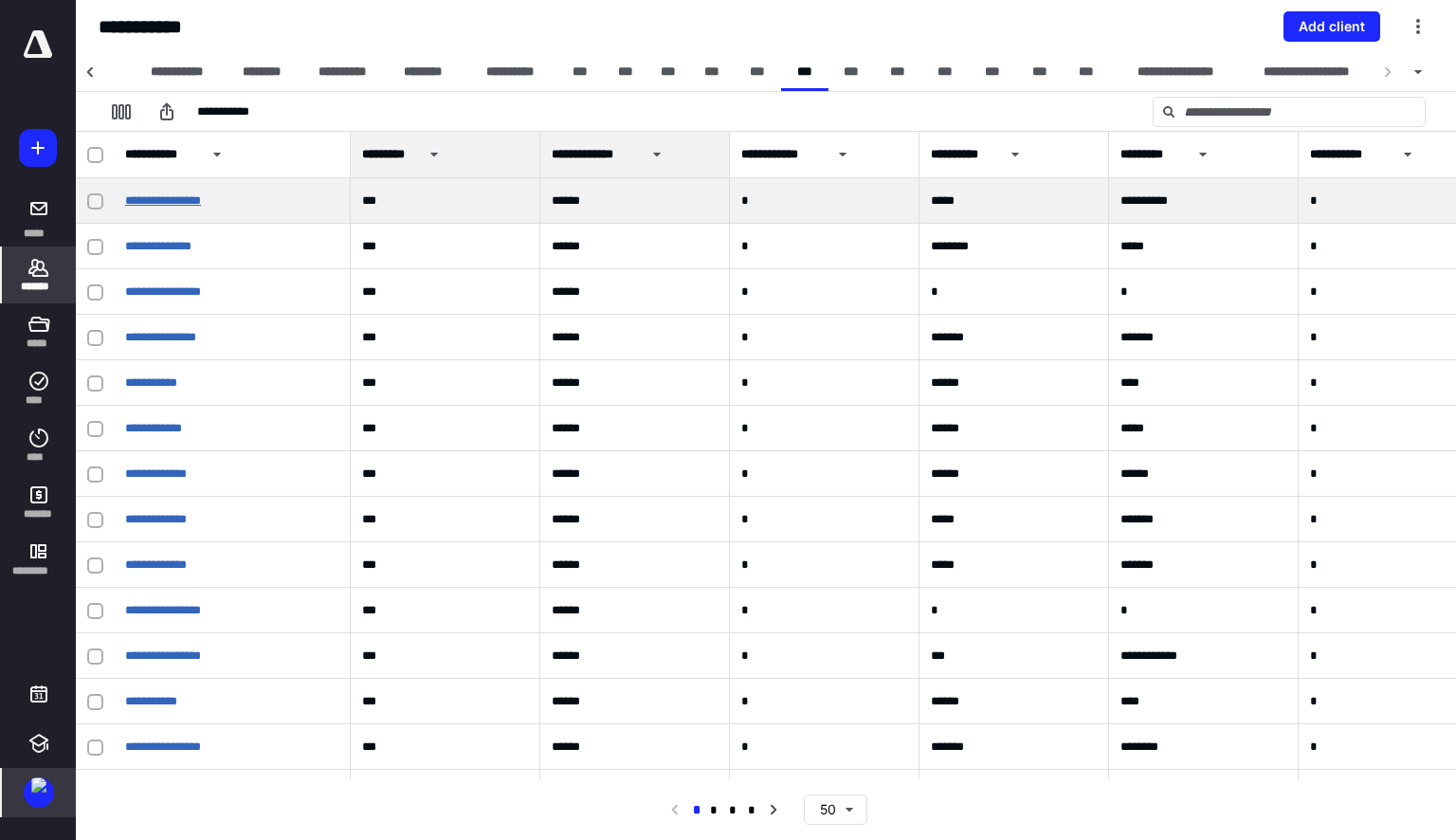 click on "**********" at bounding box center [163, 200] 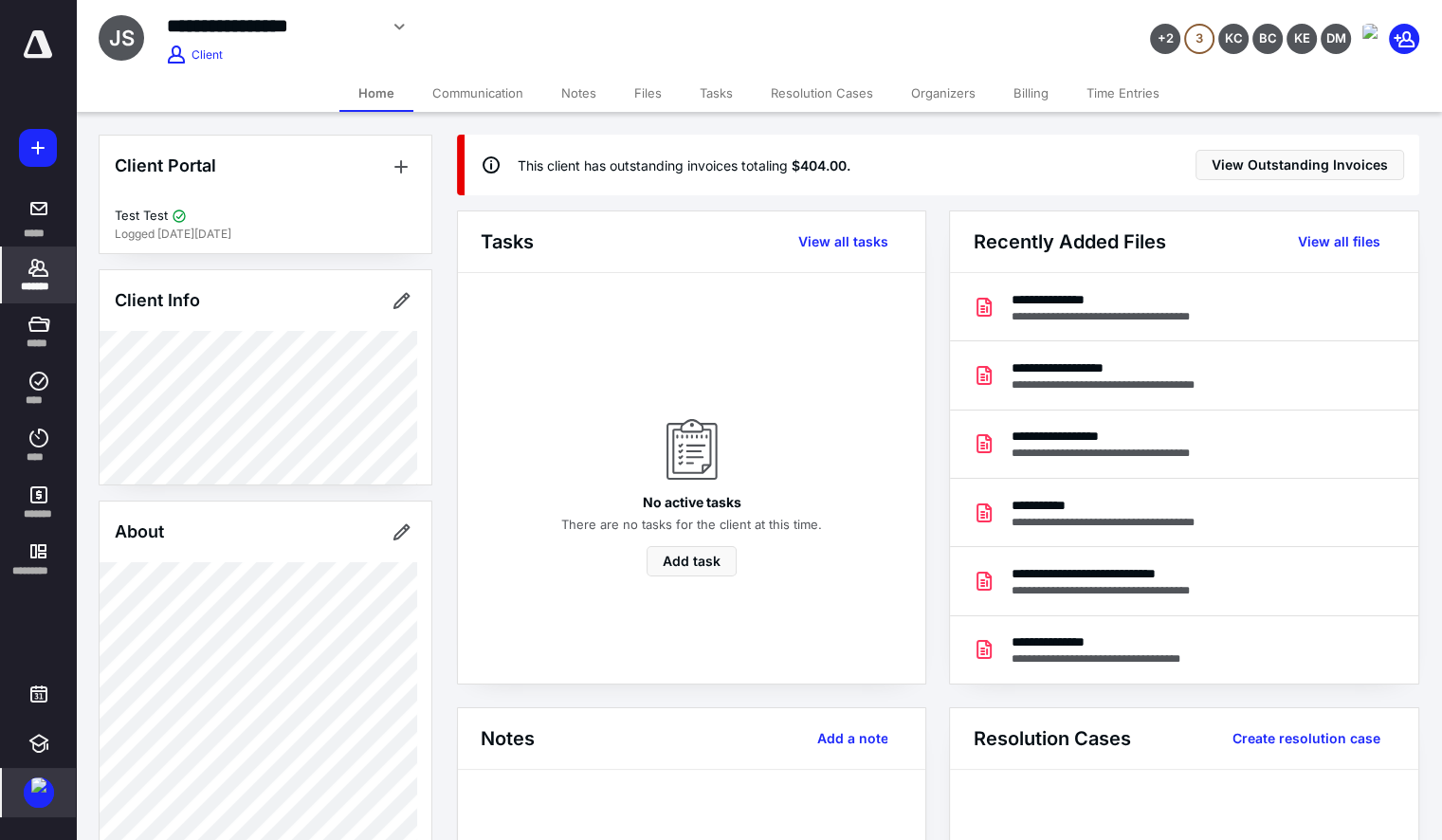 click on "Billing" at bounding box center [1031, 93] 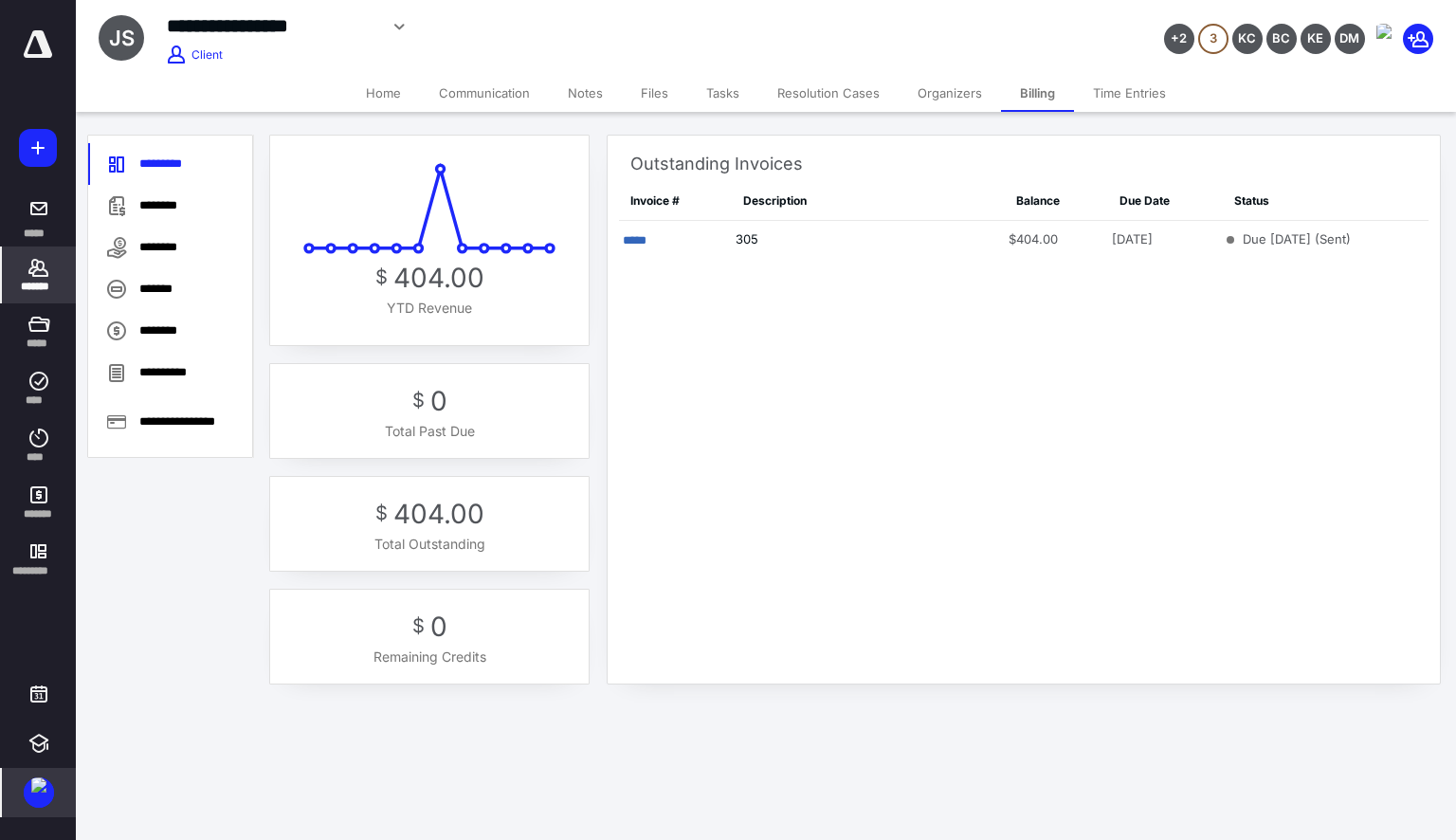 click on "Files" at bounding box center [654, 93] 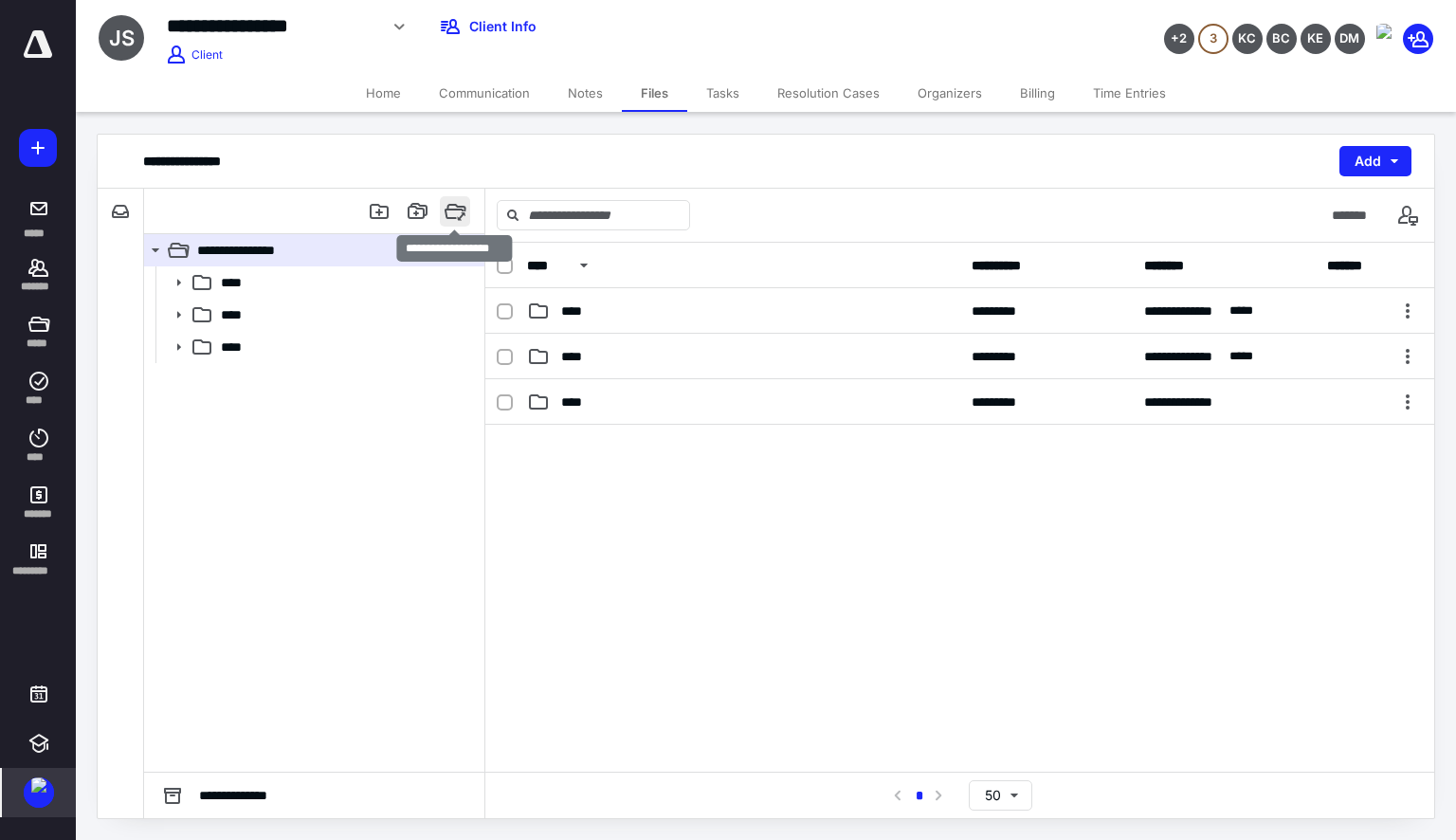 click at bounding box center (455, 211) 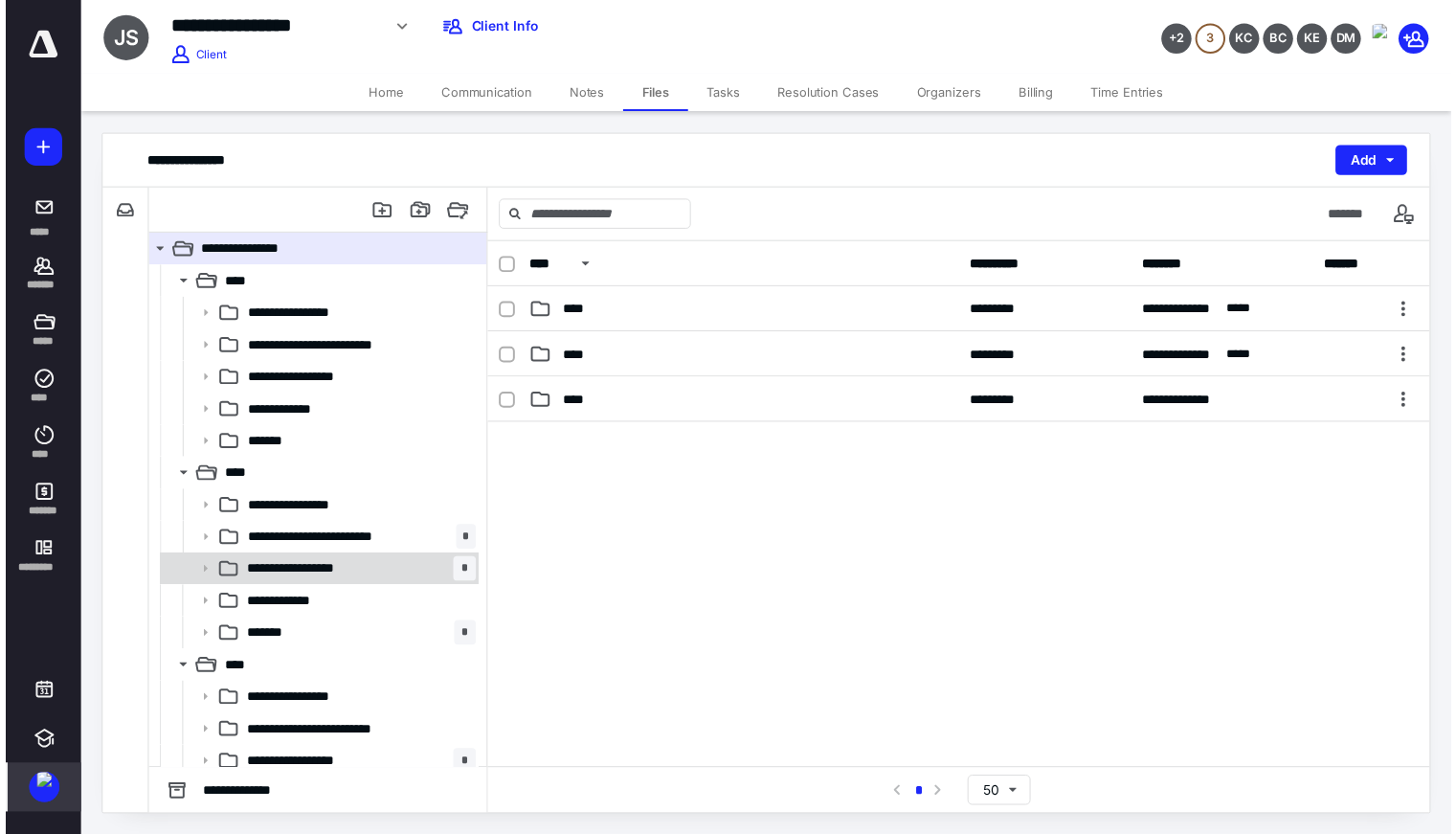 scroll, scrollTop: 74, scrollLeft: 0, axis: vertical 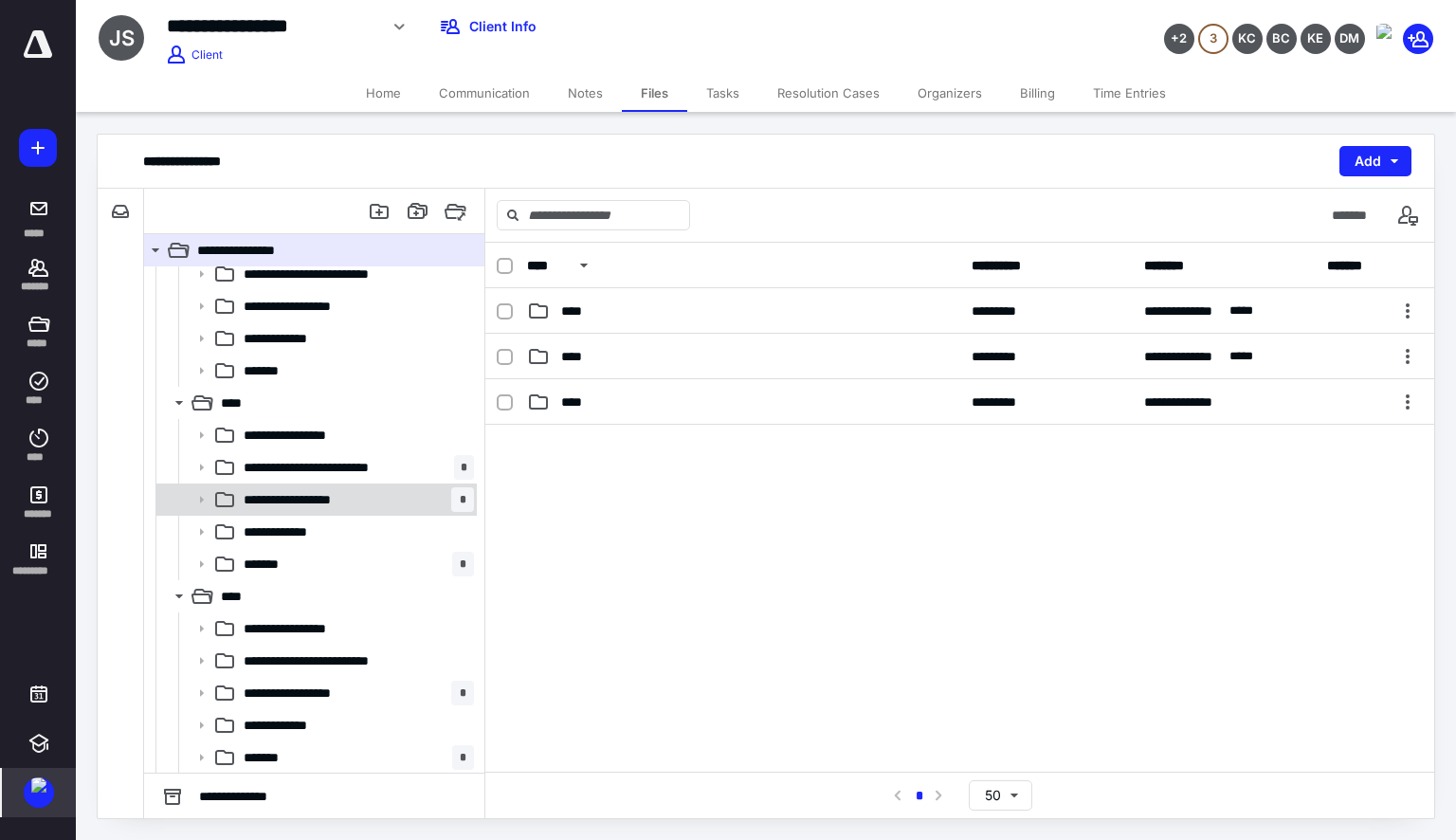 click on "**********" at bounding box center [355, 500] 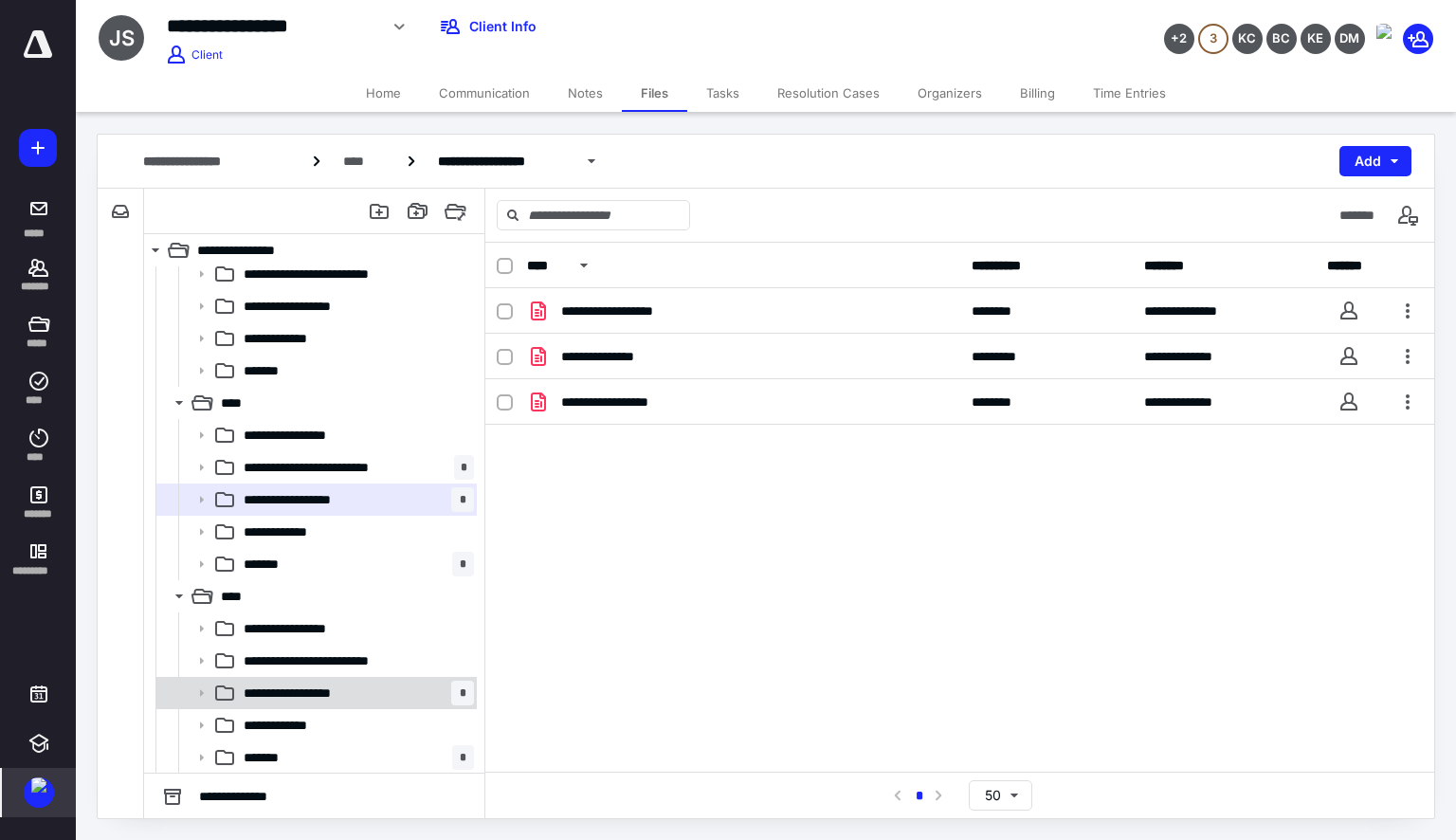click on "**********" at bounding box center [305, 693] 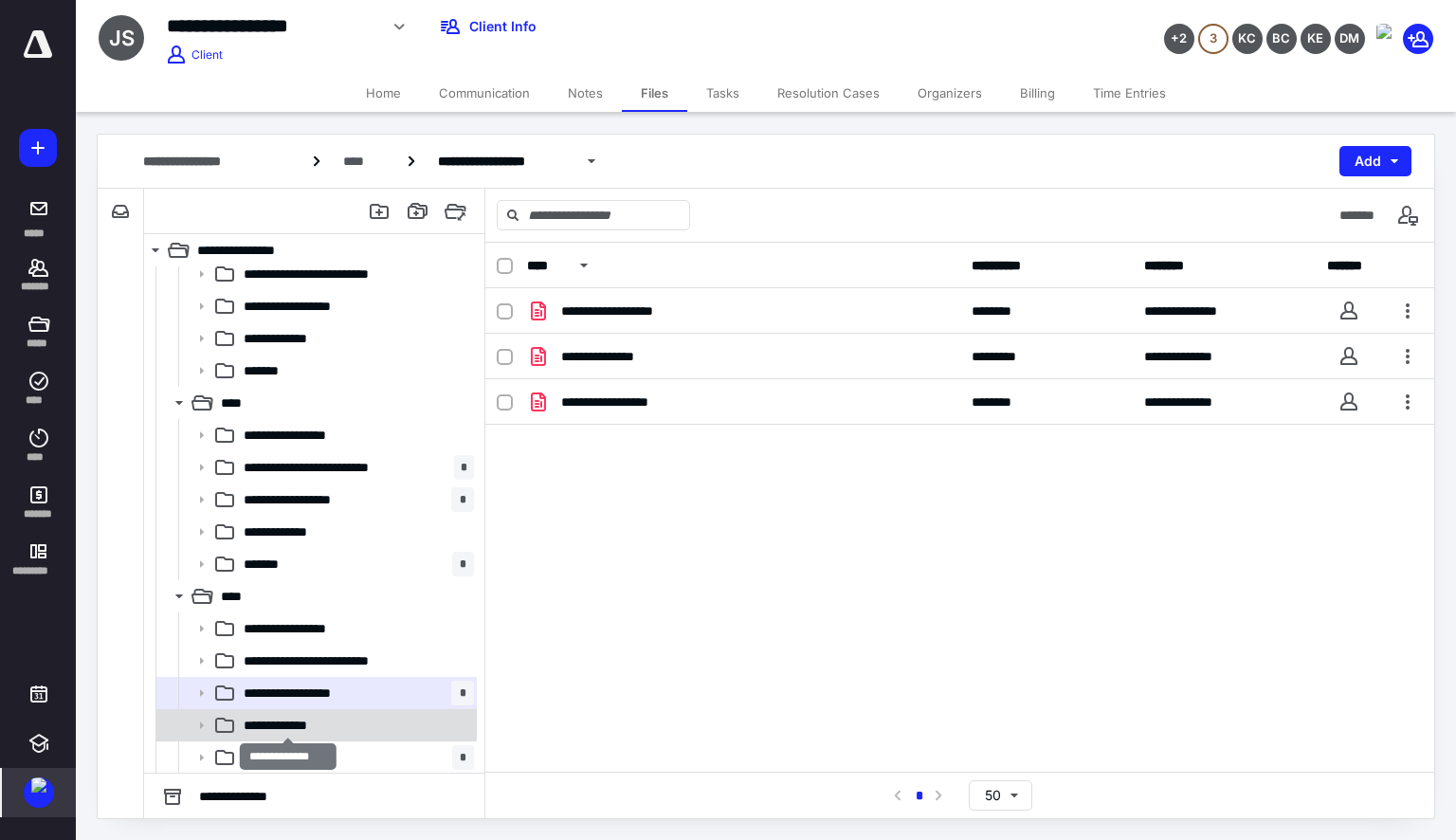 click on "**********" at bounding box center [288, 725] 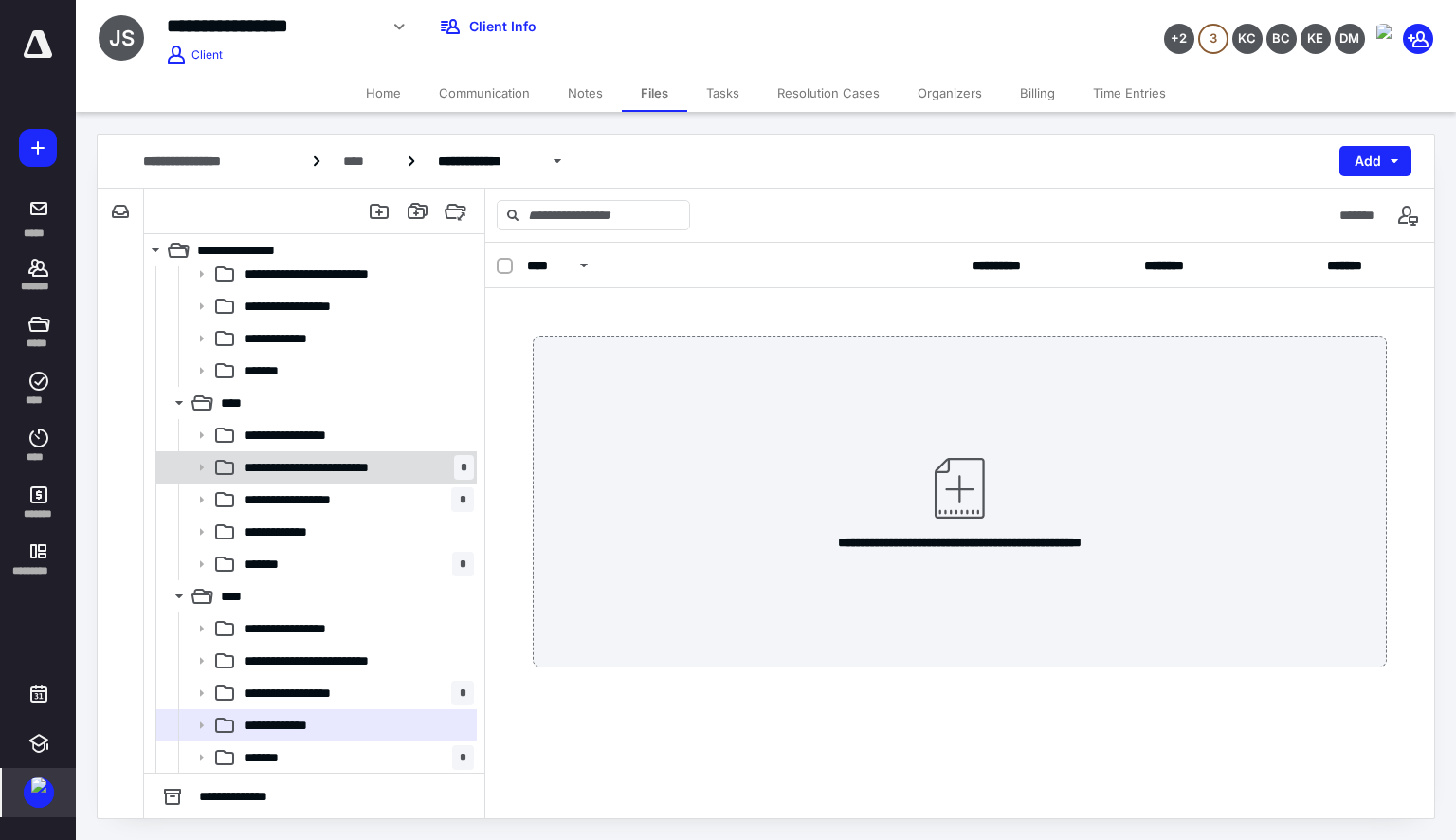 click on "**********" at bounding box center [335, 467] 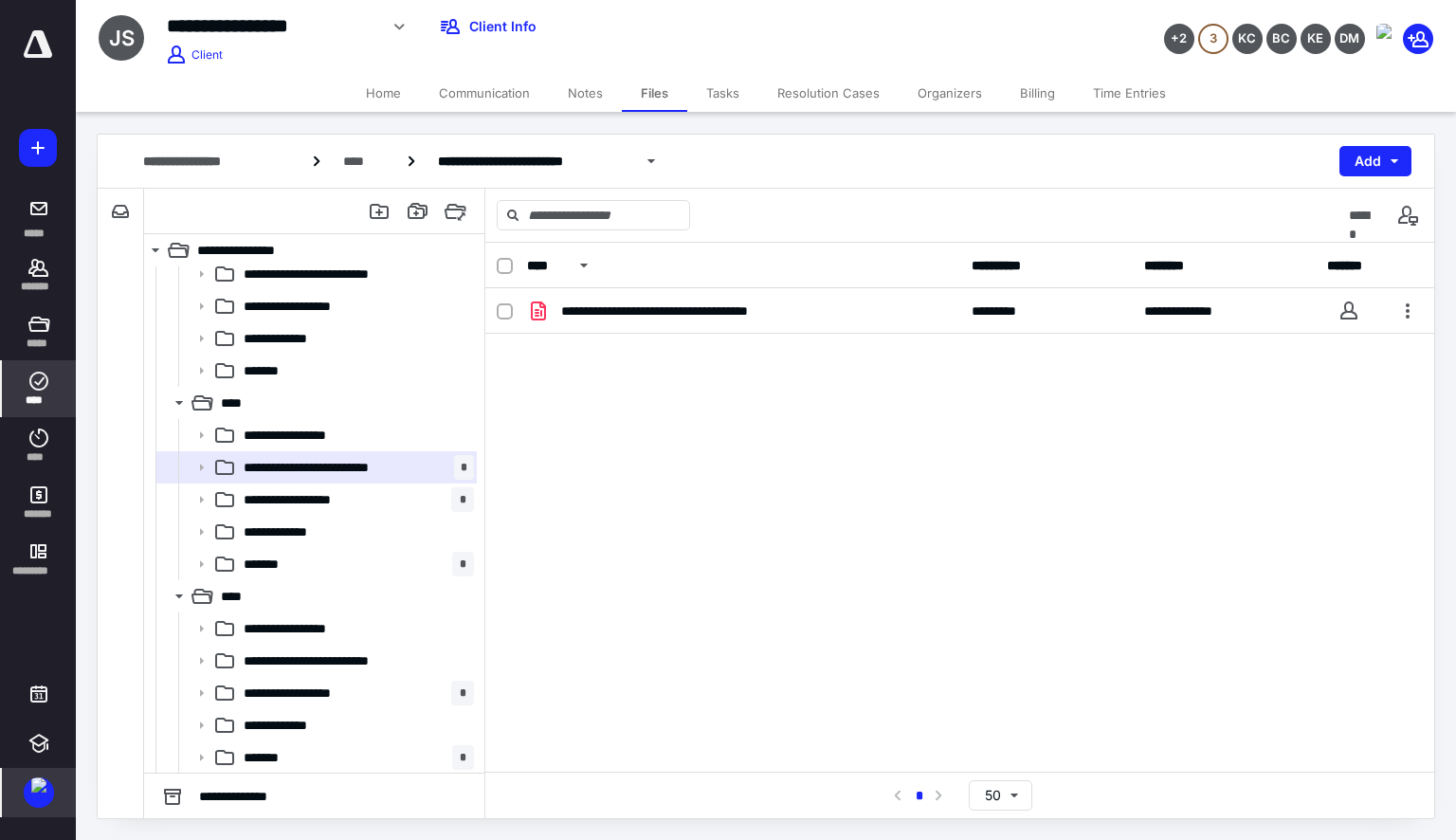 click 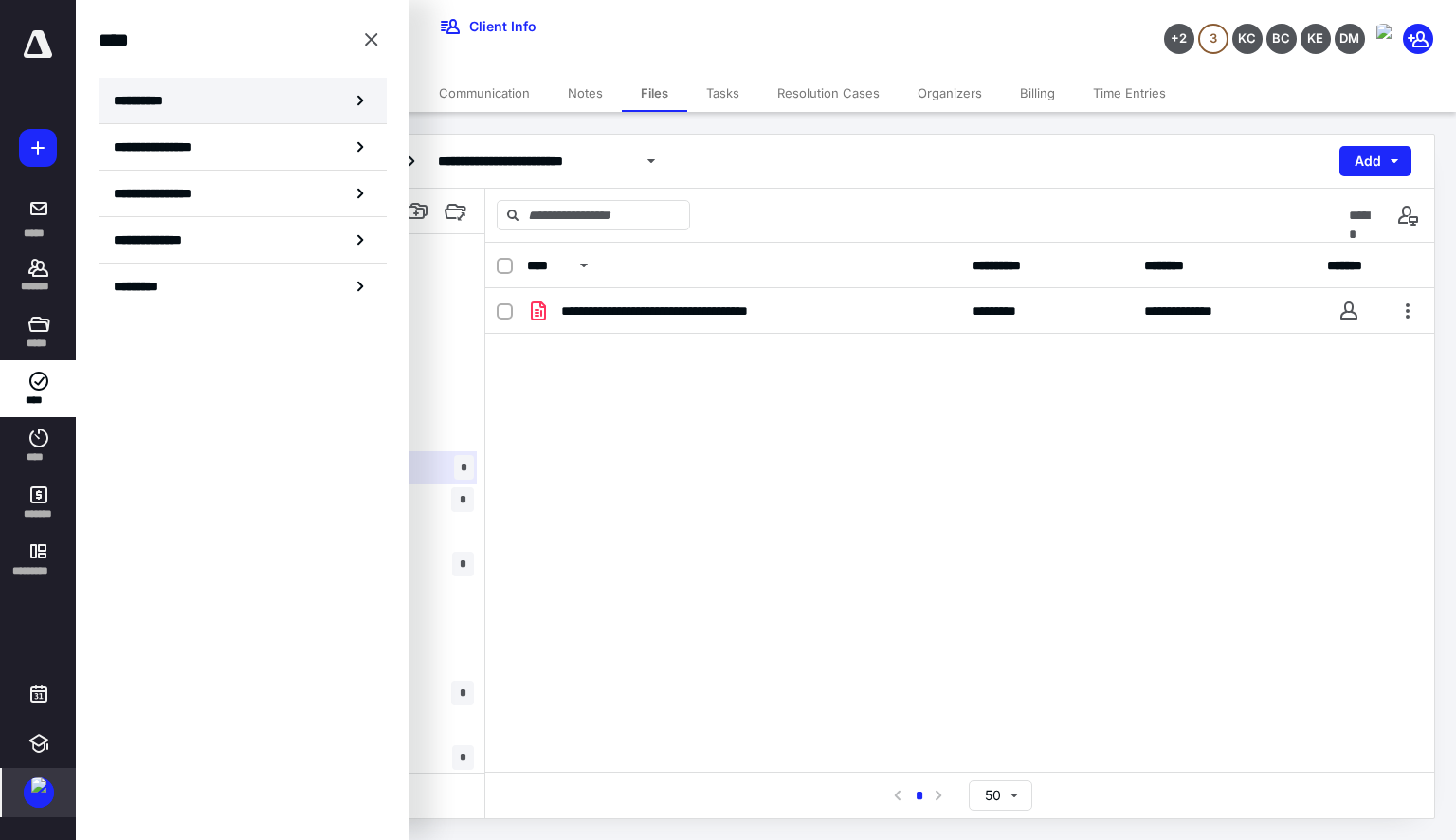 click on "**********" at bounding box center [243, 100] 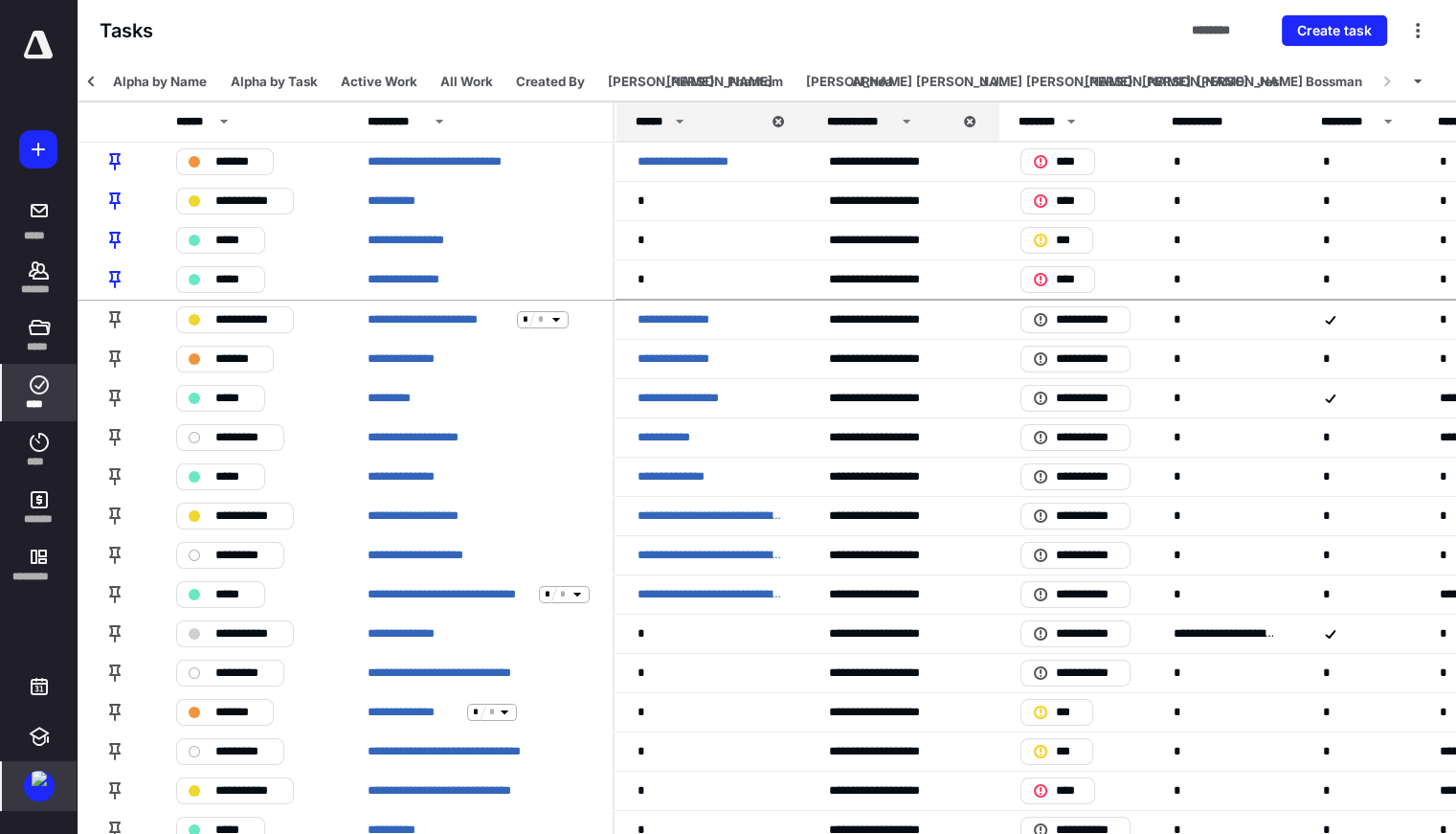 scroll, scrollTop: 0, scrollLeft: 405, axis: horizontal 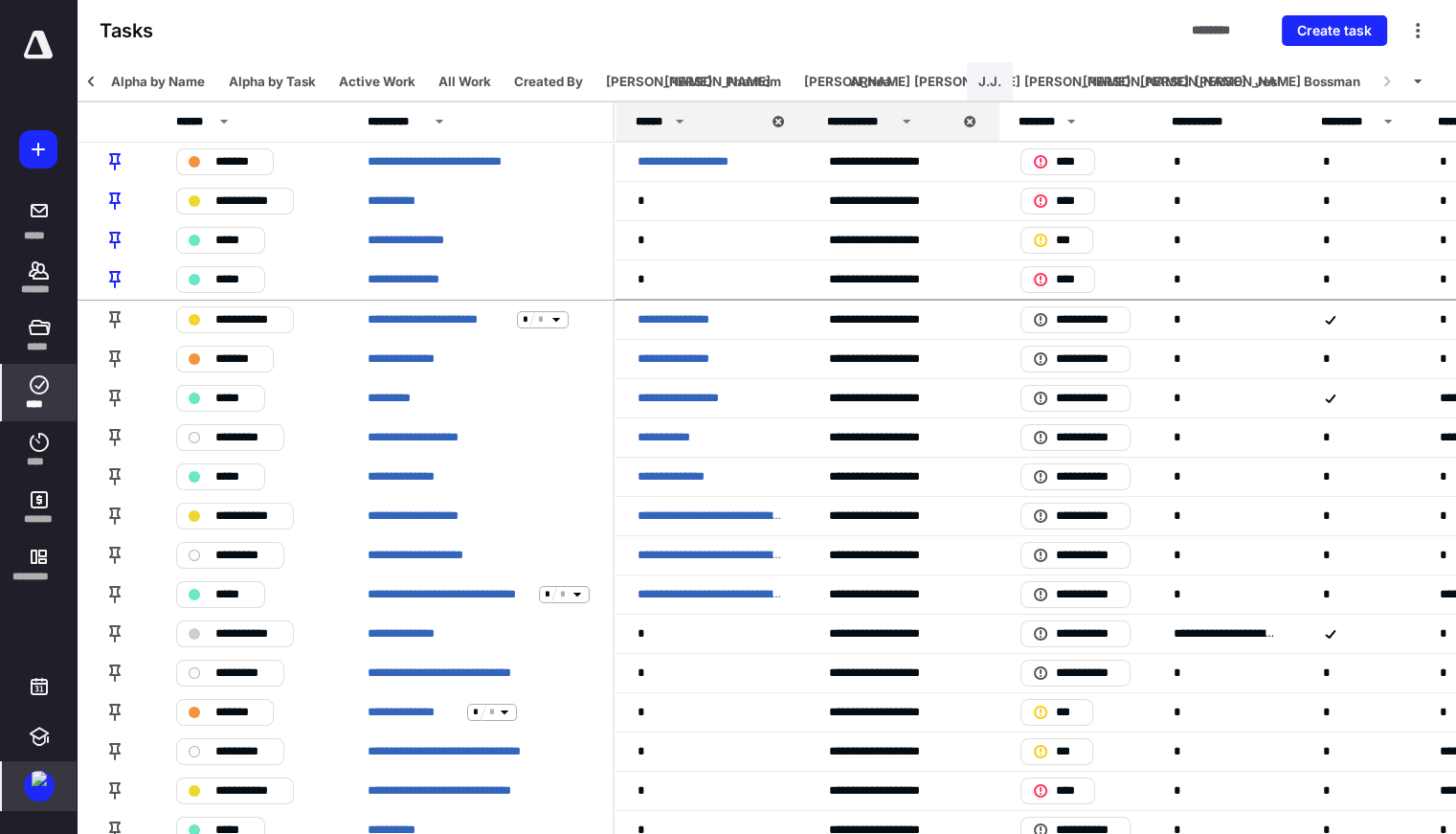 click on "J.J." at bounding box center [990, 81] 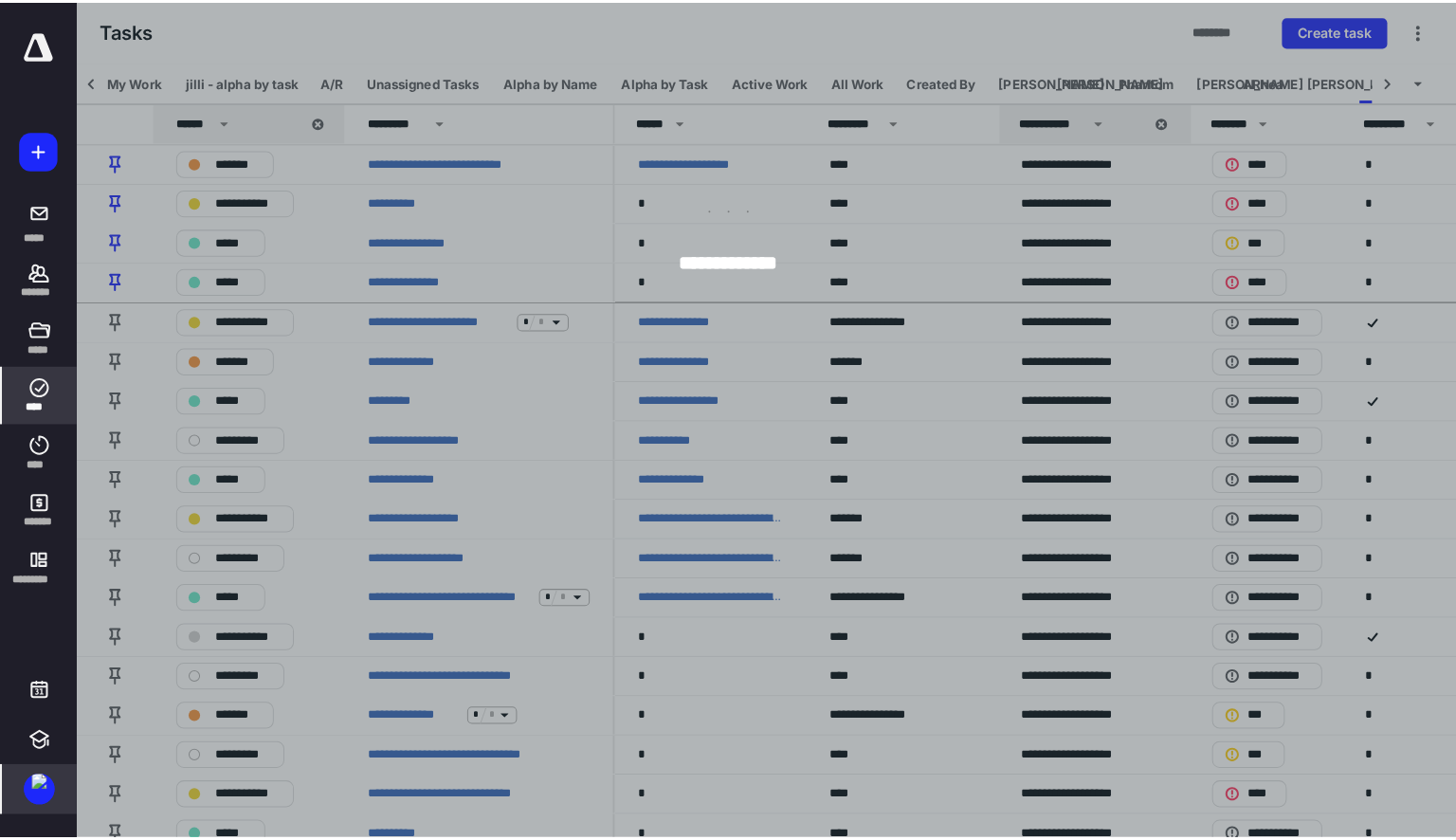 scroll, scrollTop: 0, scrollLeft: 45, axis: horizontal 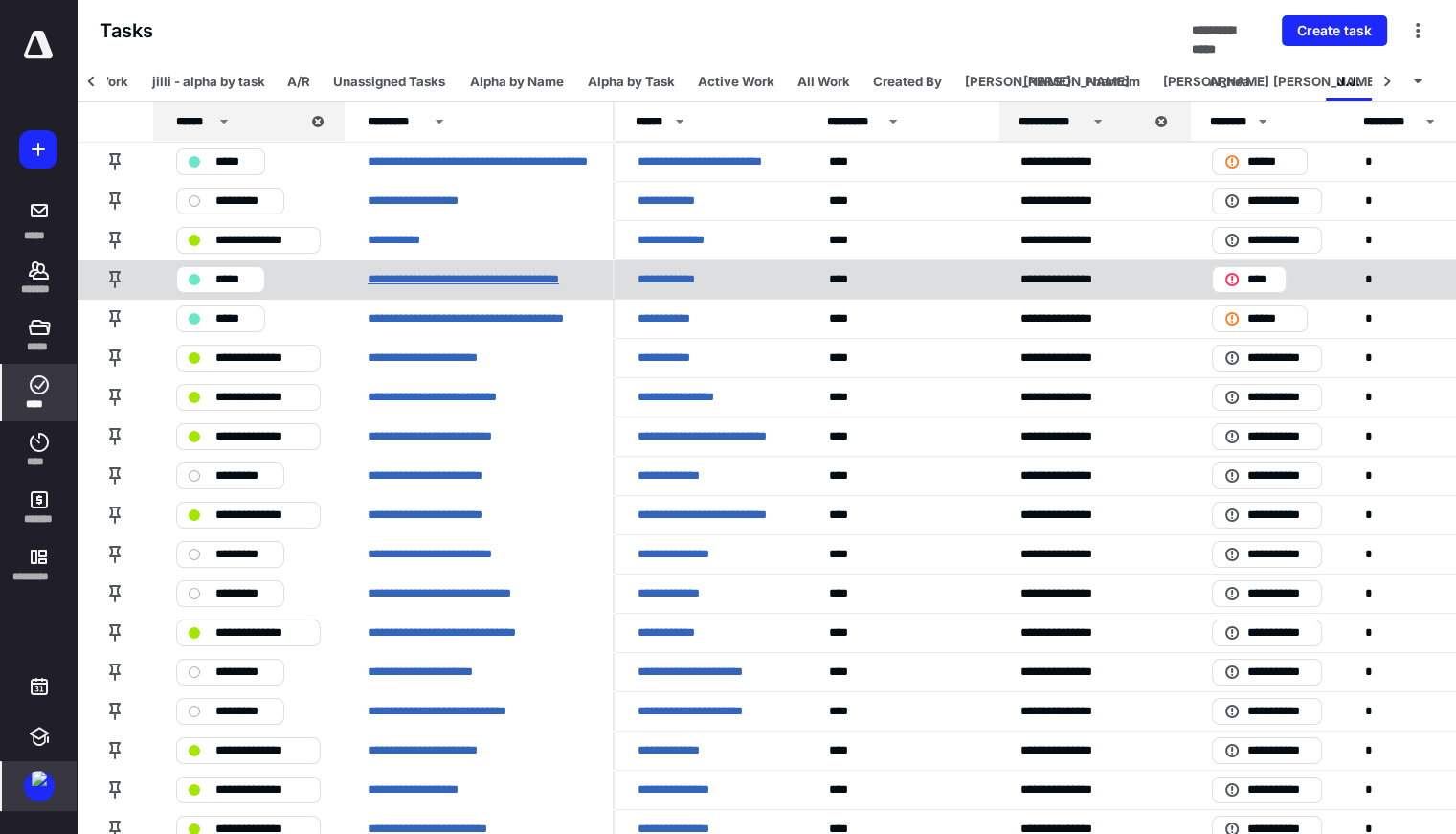 click on "**********" at bounding box center (479, 280) 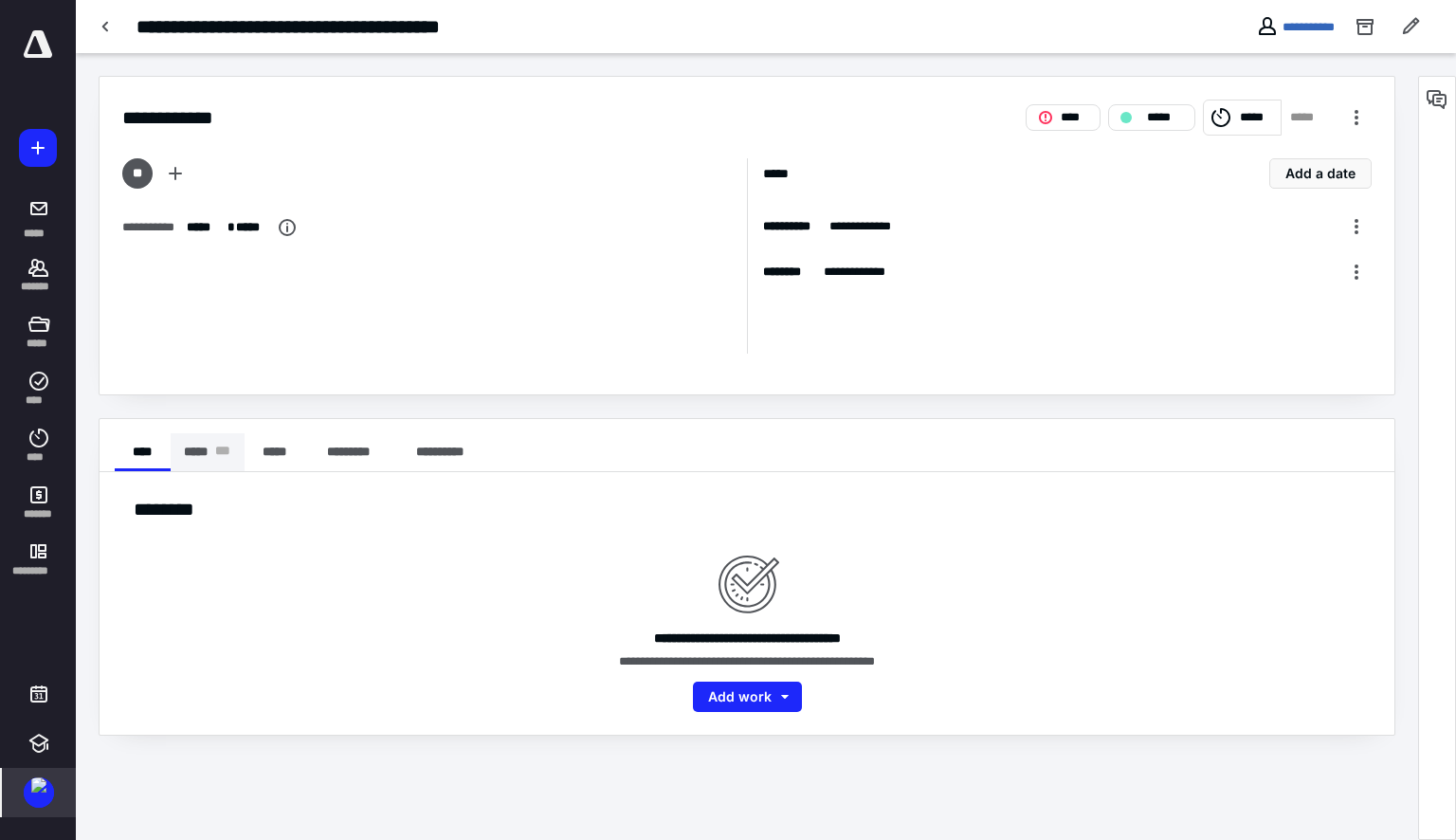 click on "***** * * *" at bounding box center [208, 452] 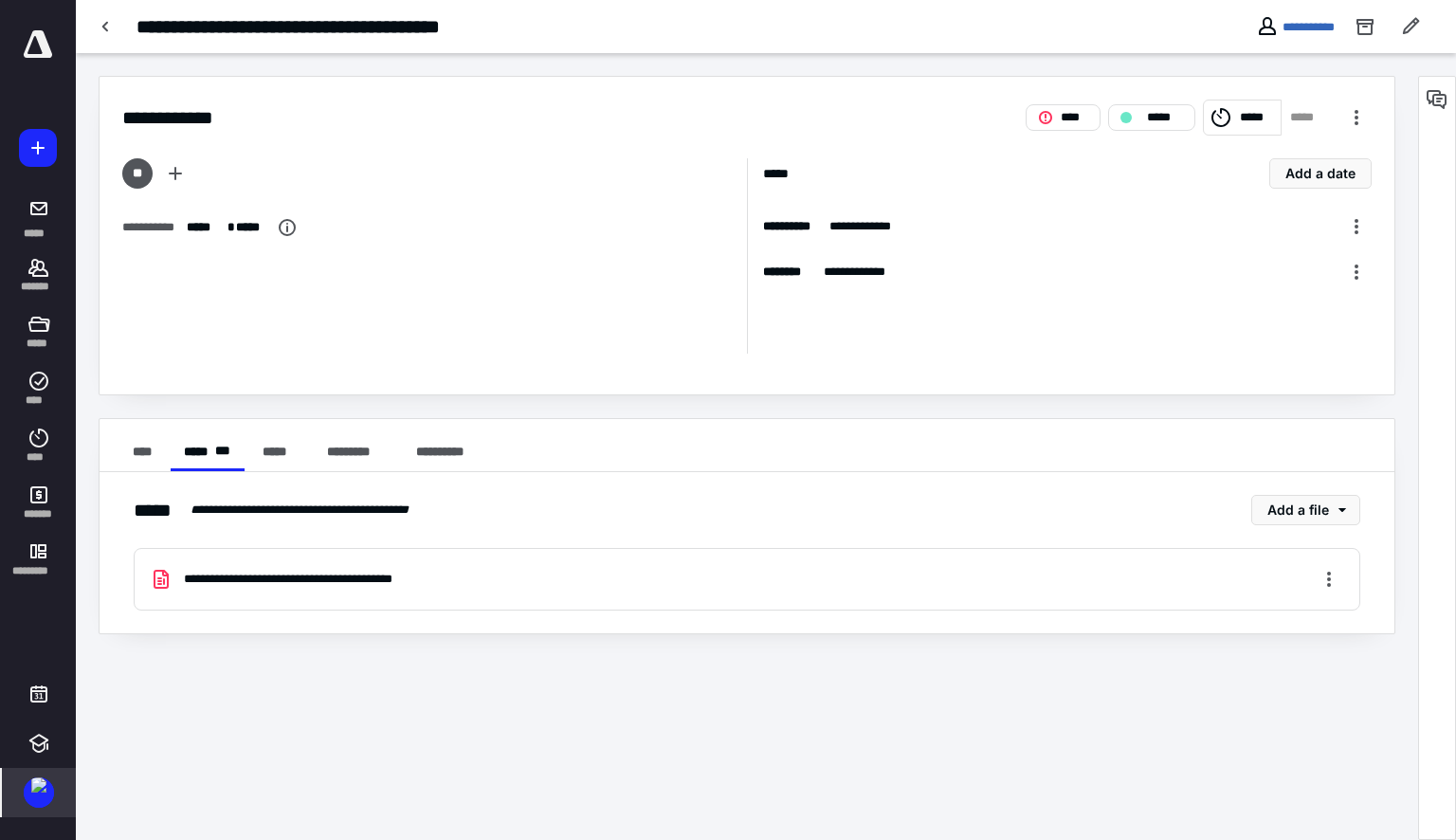 click on "**********" at bounding box center (318, 579) 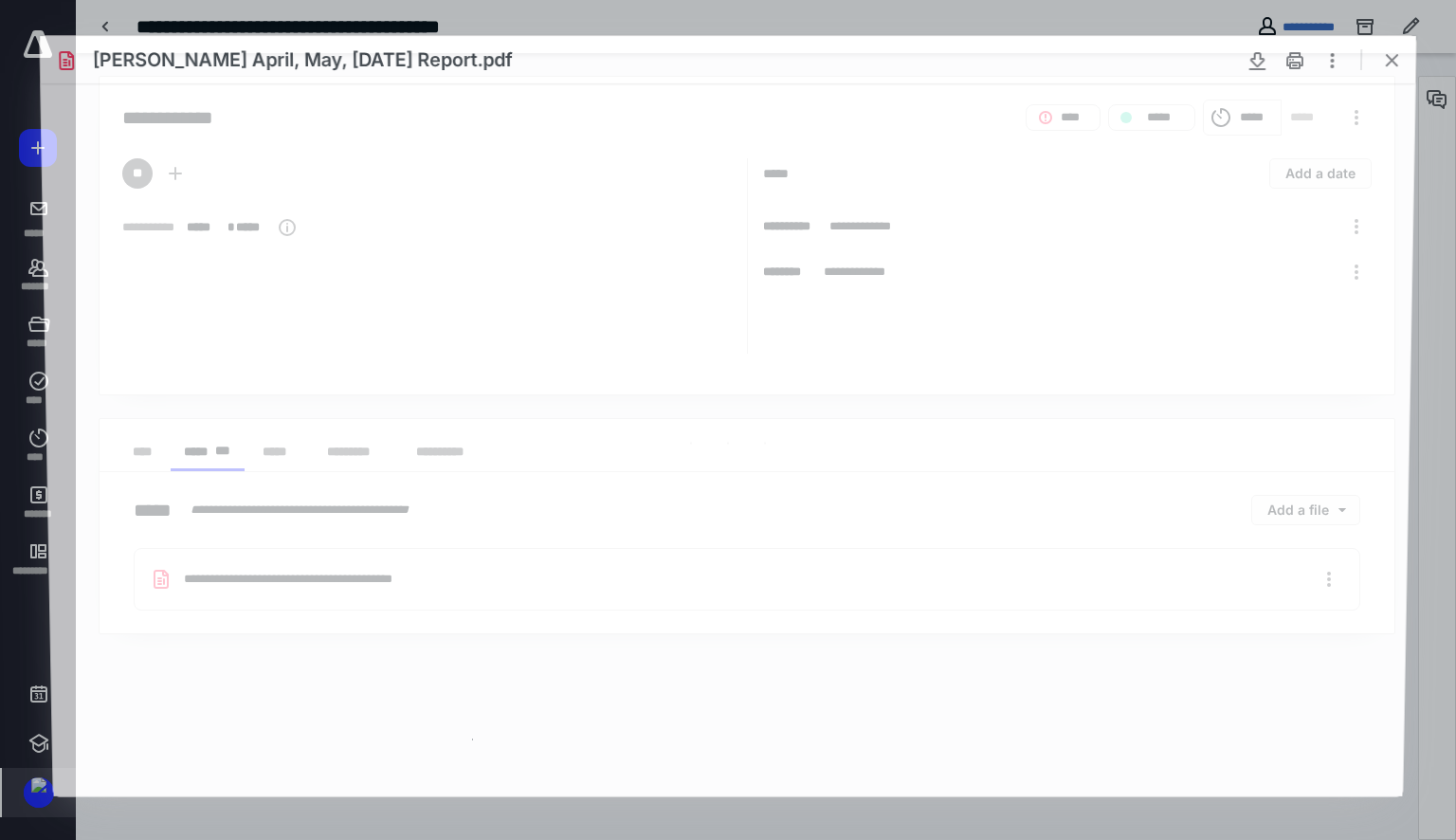scroll, scrollTop: 0, scrollLeft: 0, axis: both 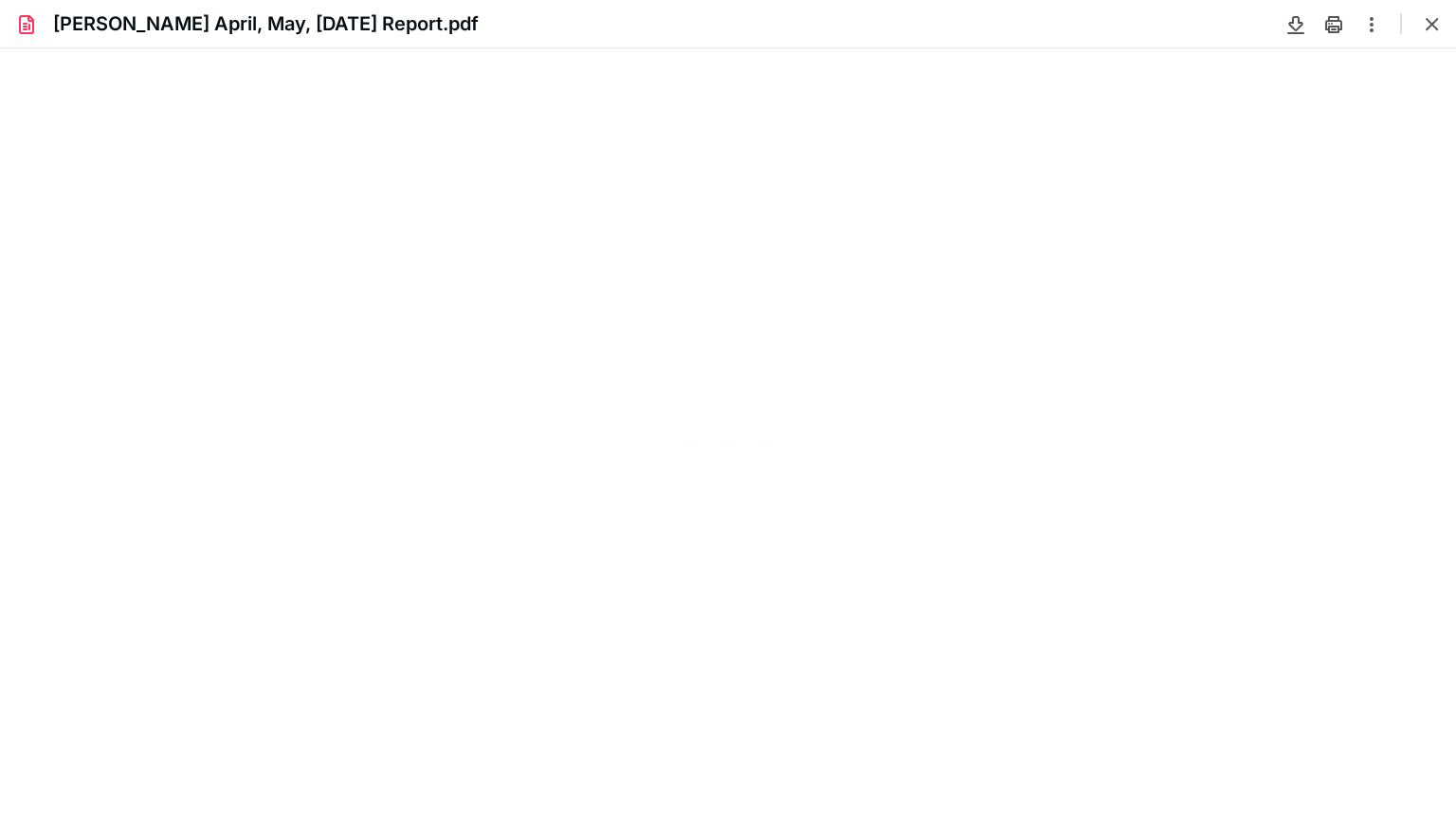 type on "96" 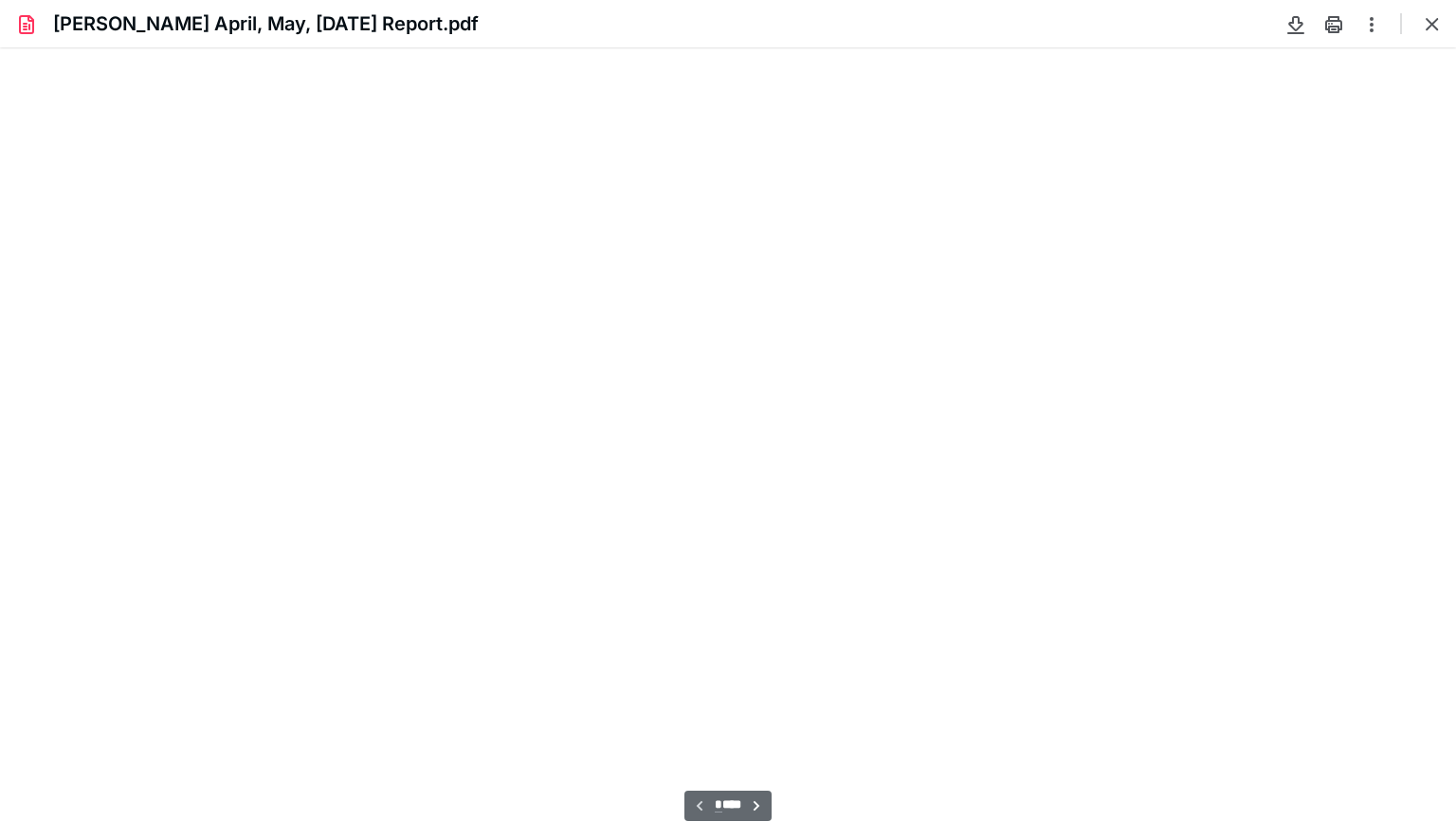 scroll, scrollTop: 76, scrollLeft: 0, axis: vertical 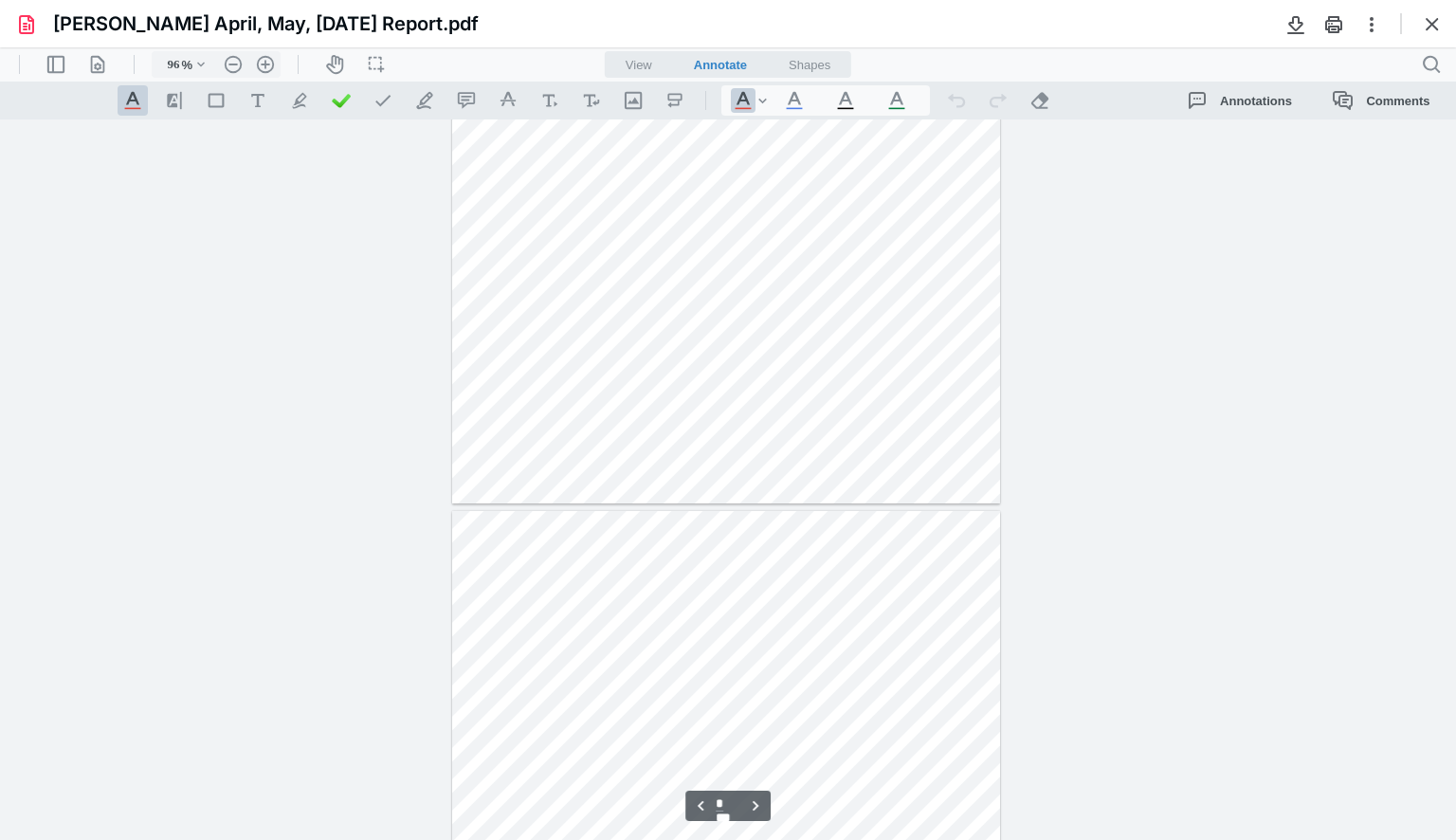 type on "*" 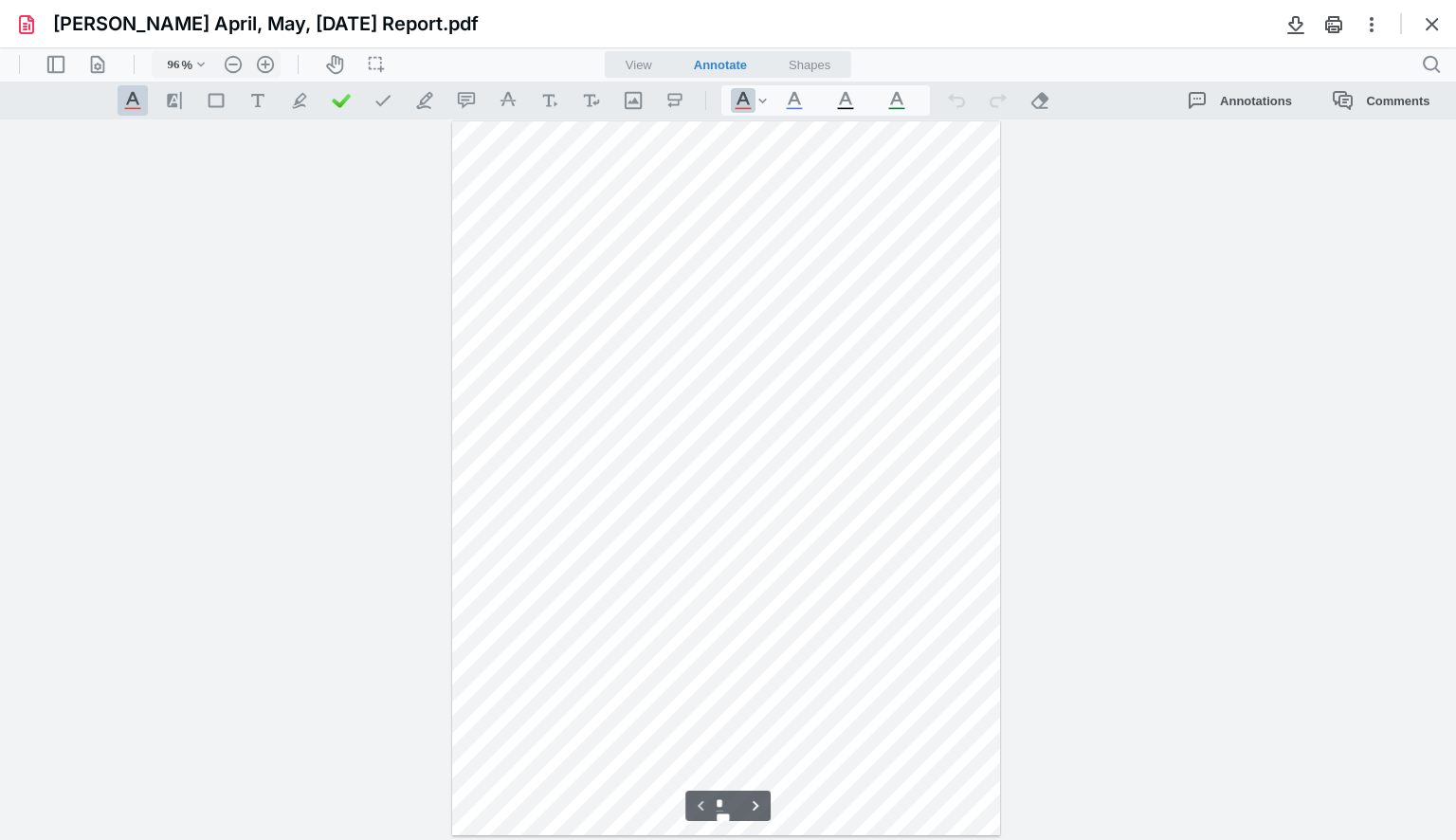 scroll, scrollTop: 2, scrollLeft: 0, axis: vertical 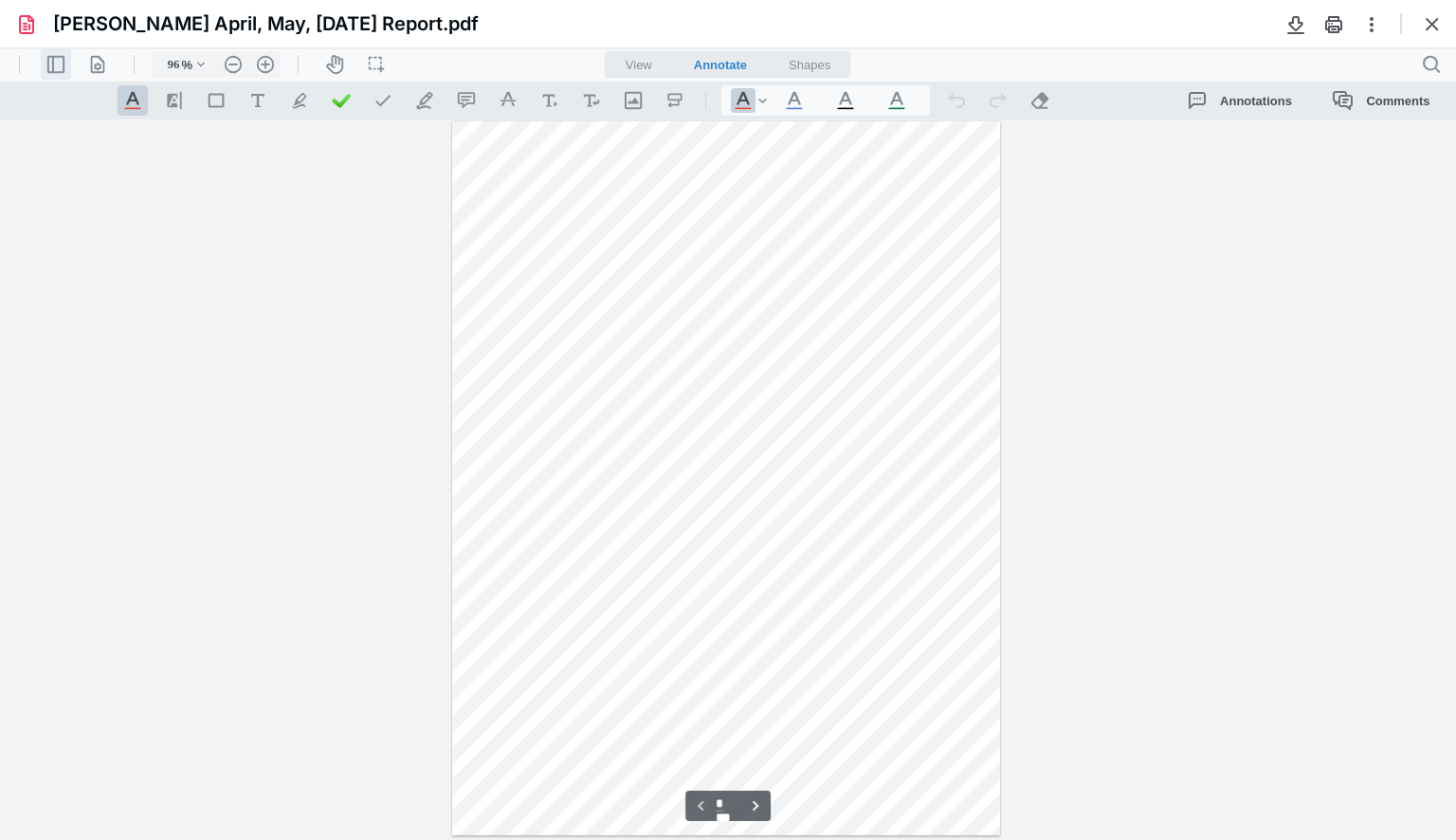 click on ".cls-1{fill:#abb0c4;} icon - header - sidebar - line" at bounding box center (56, 64) 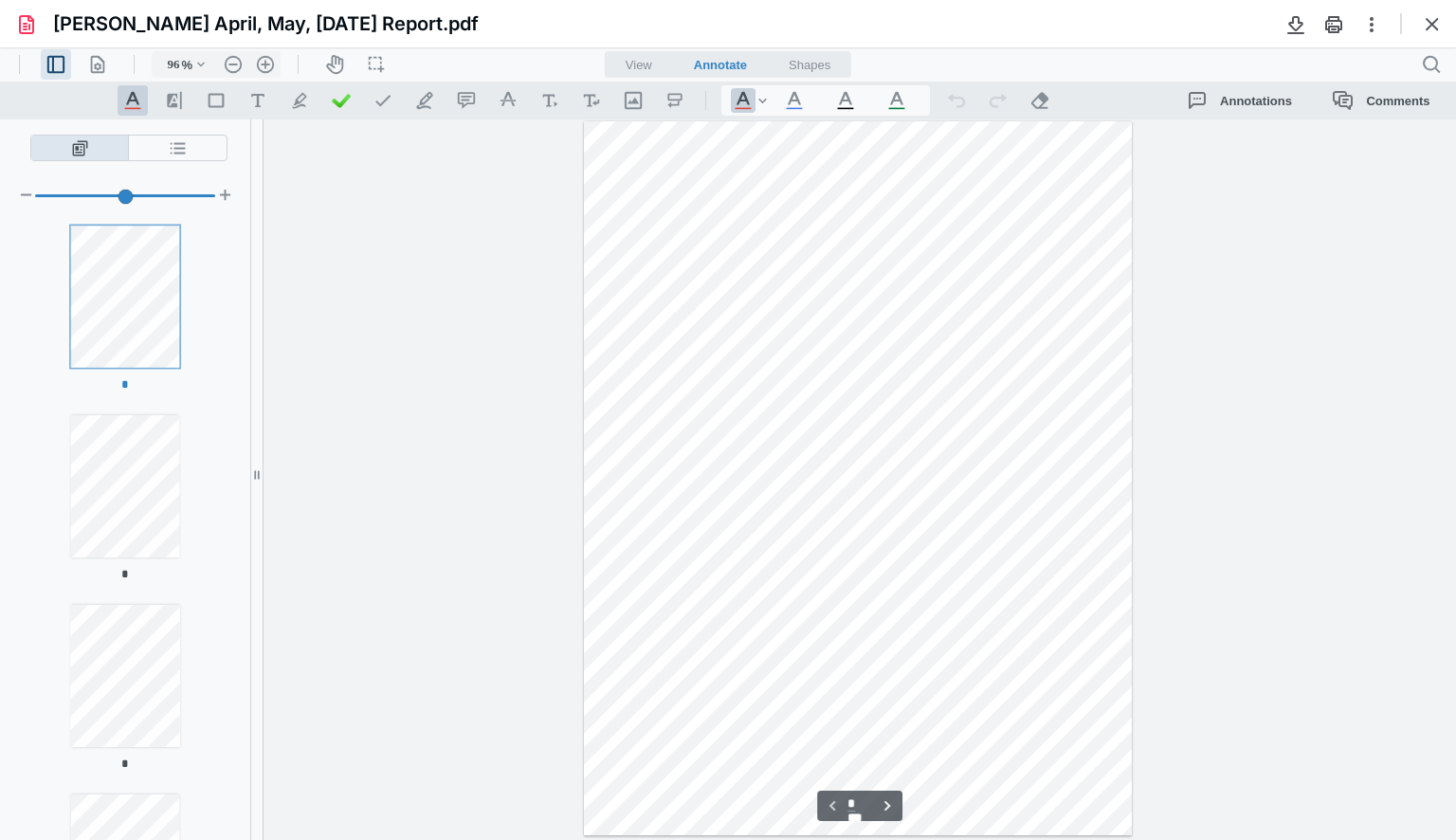 scroll, scrollTop: 0, scrollLeft: 0, axis: both 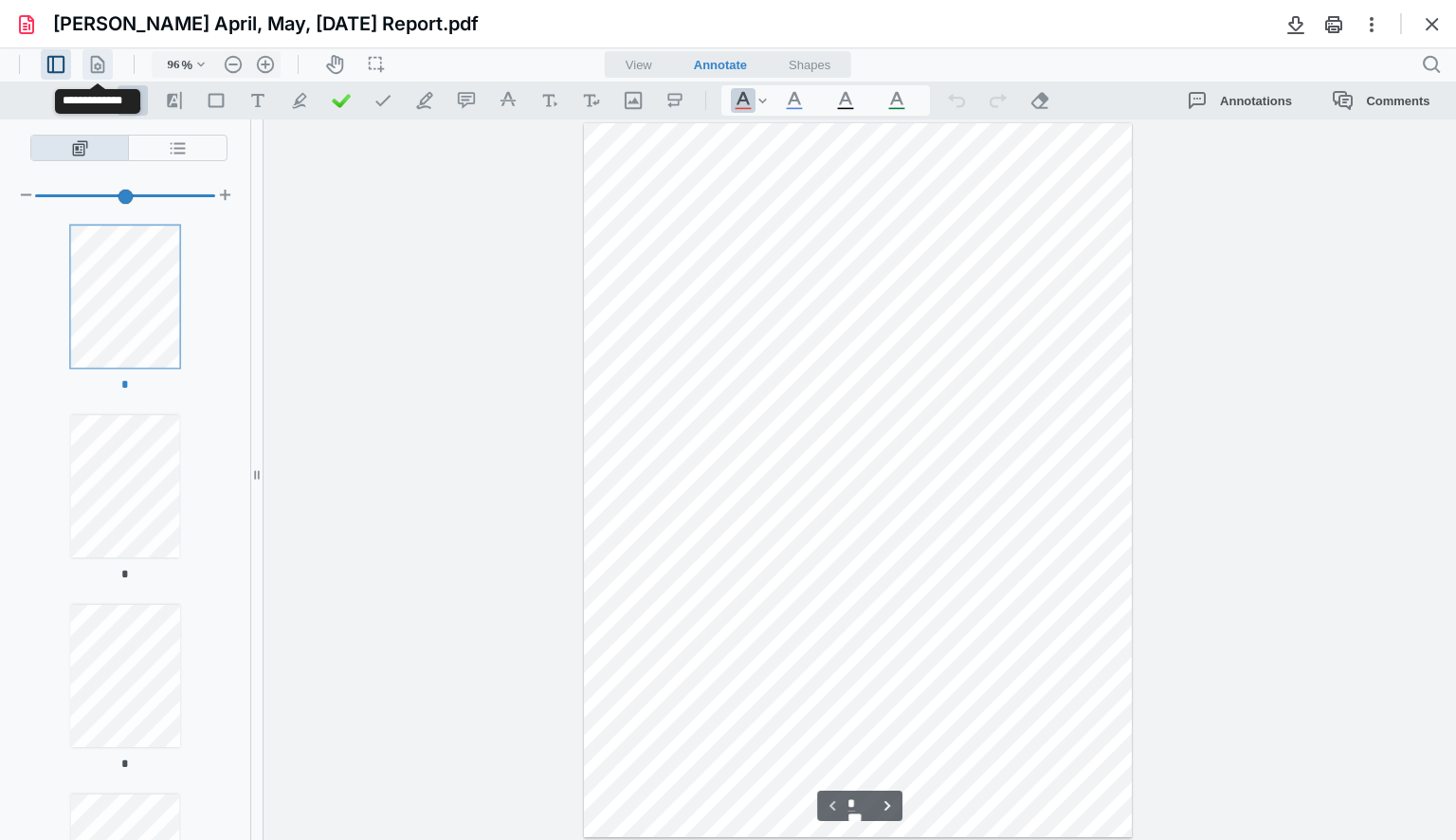 click on ".cls-1{fill:#abb0c4;} icon - header - page manipulation - line" at bounding box center [98, 64] 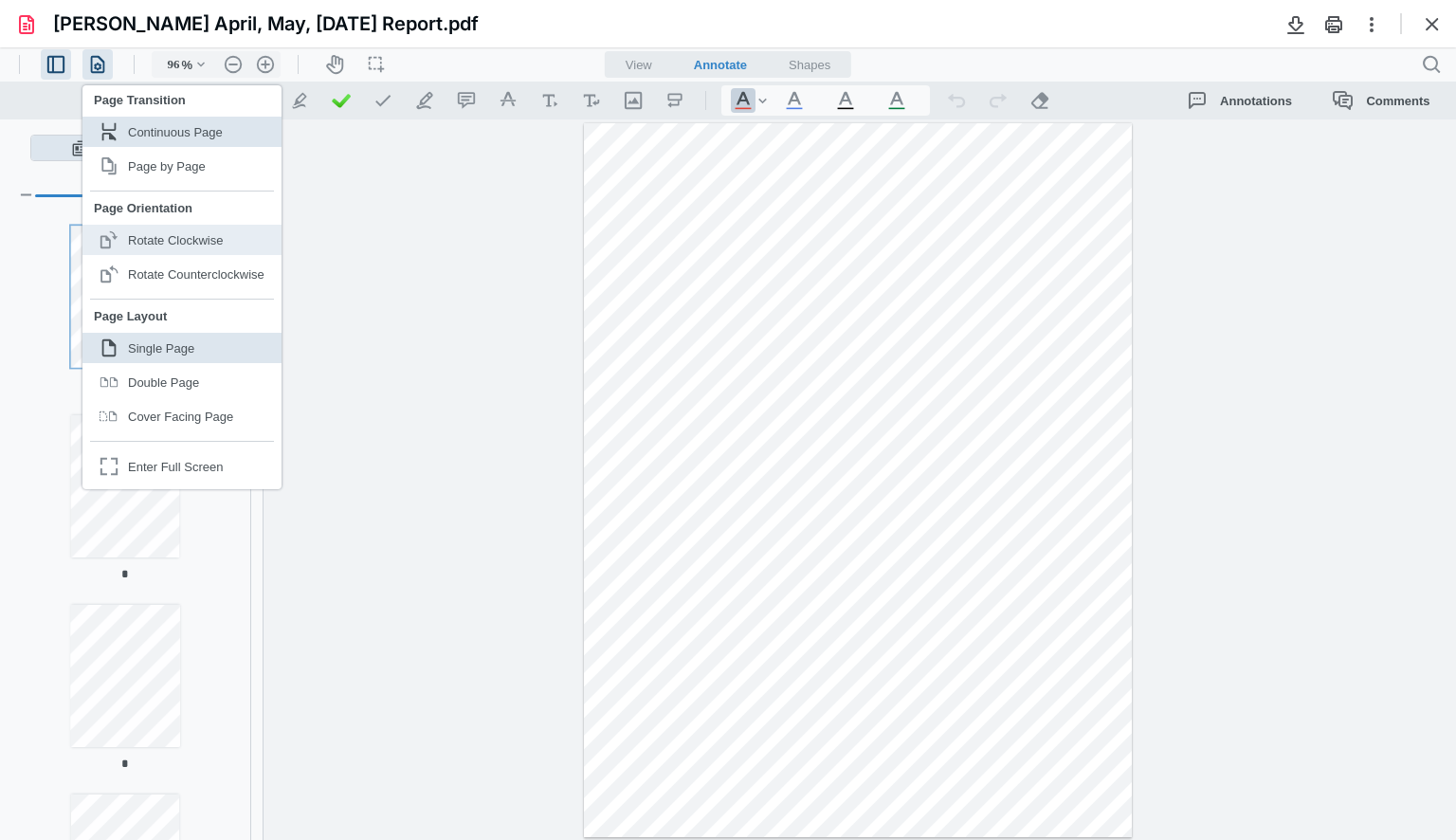 click on ".cls-1{fill:#abb0c4;} icon - header - page manipulation - page rotation - clockwise - line Rotate Clockwise" at bounding box center [182, 240] 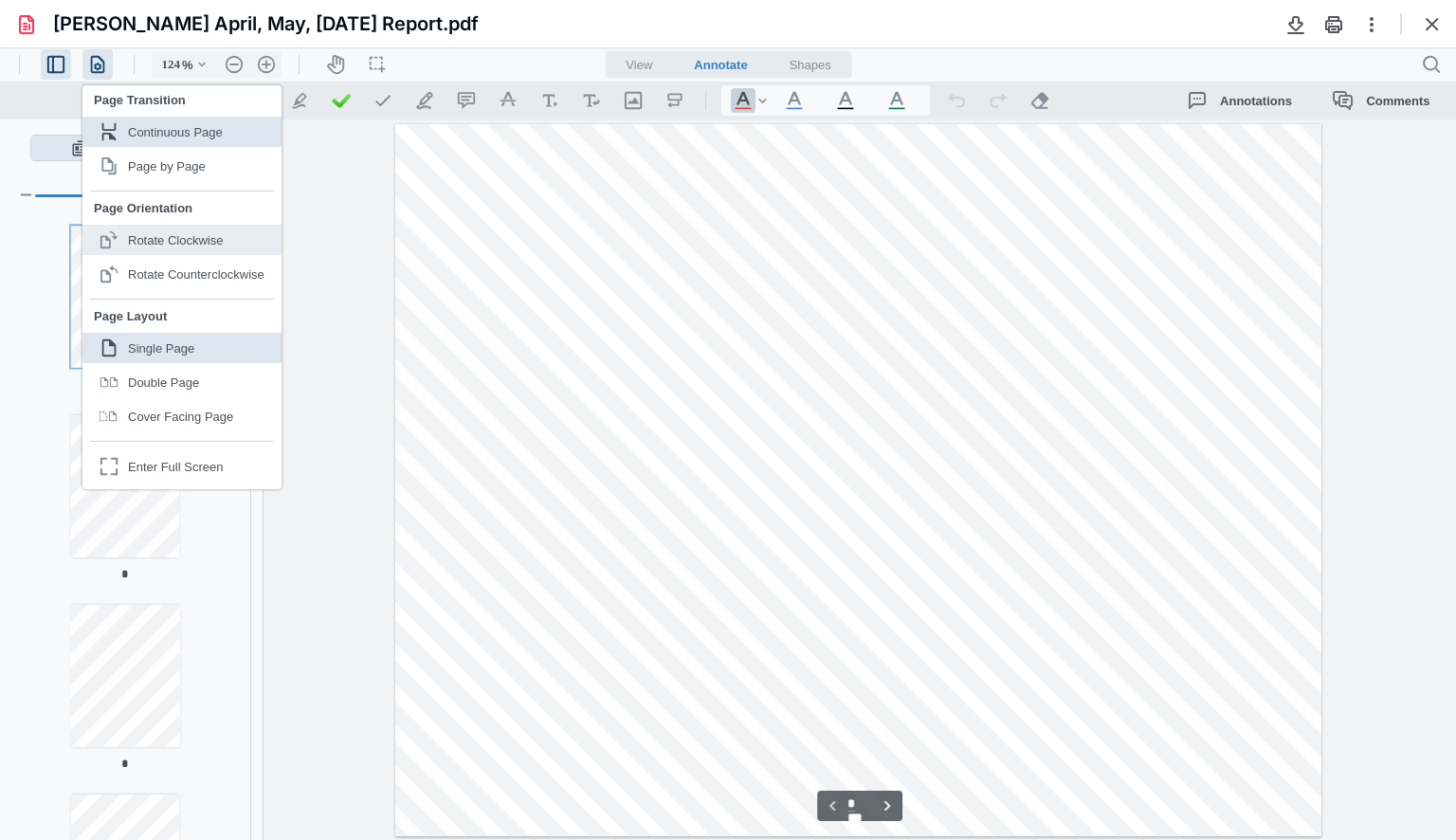 scroll, scrollTop: 1, scrollLeft: 0, axis: vertical 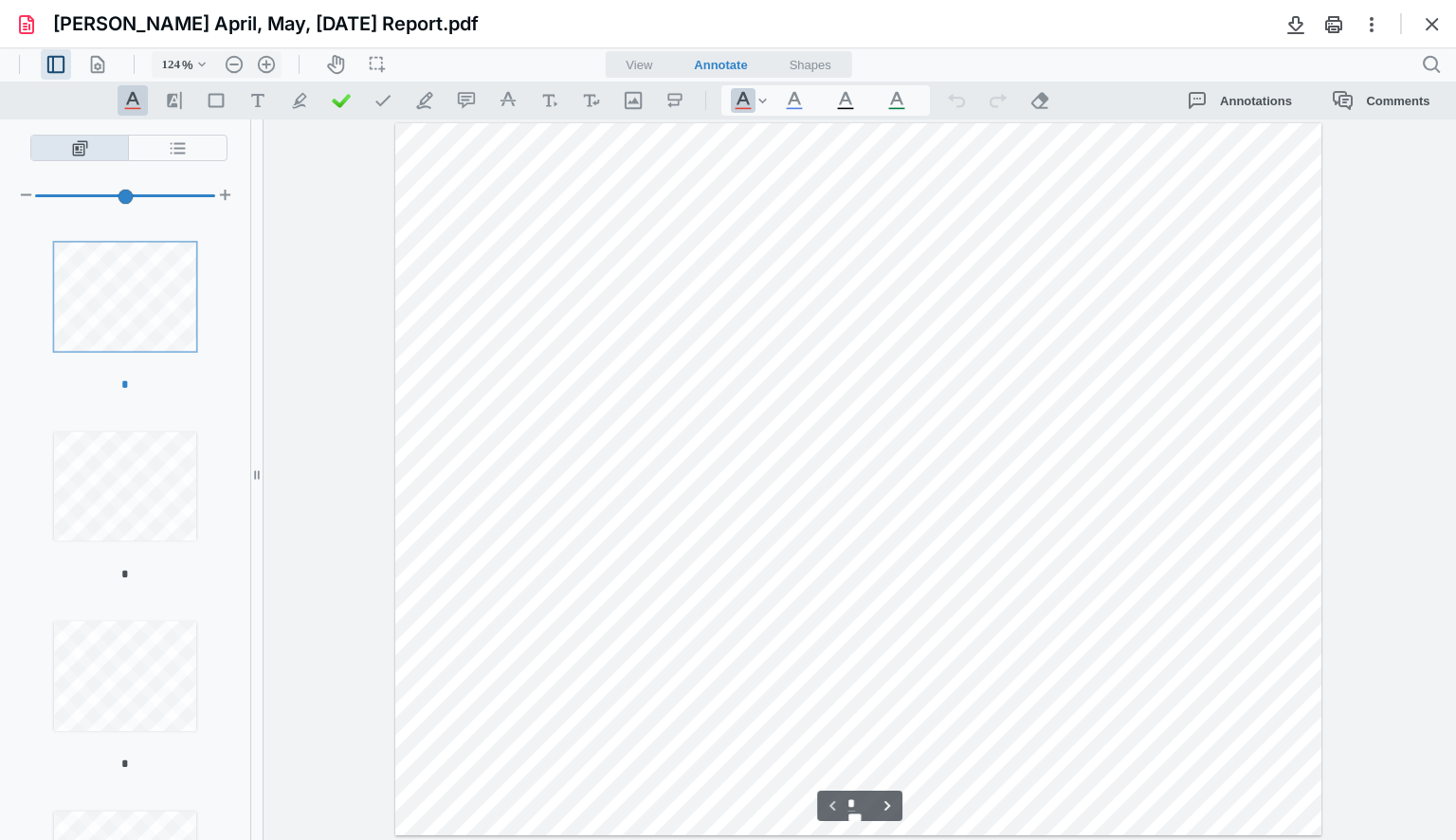 click on "**********" at bounding box center (860, 480) 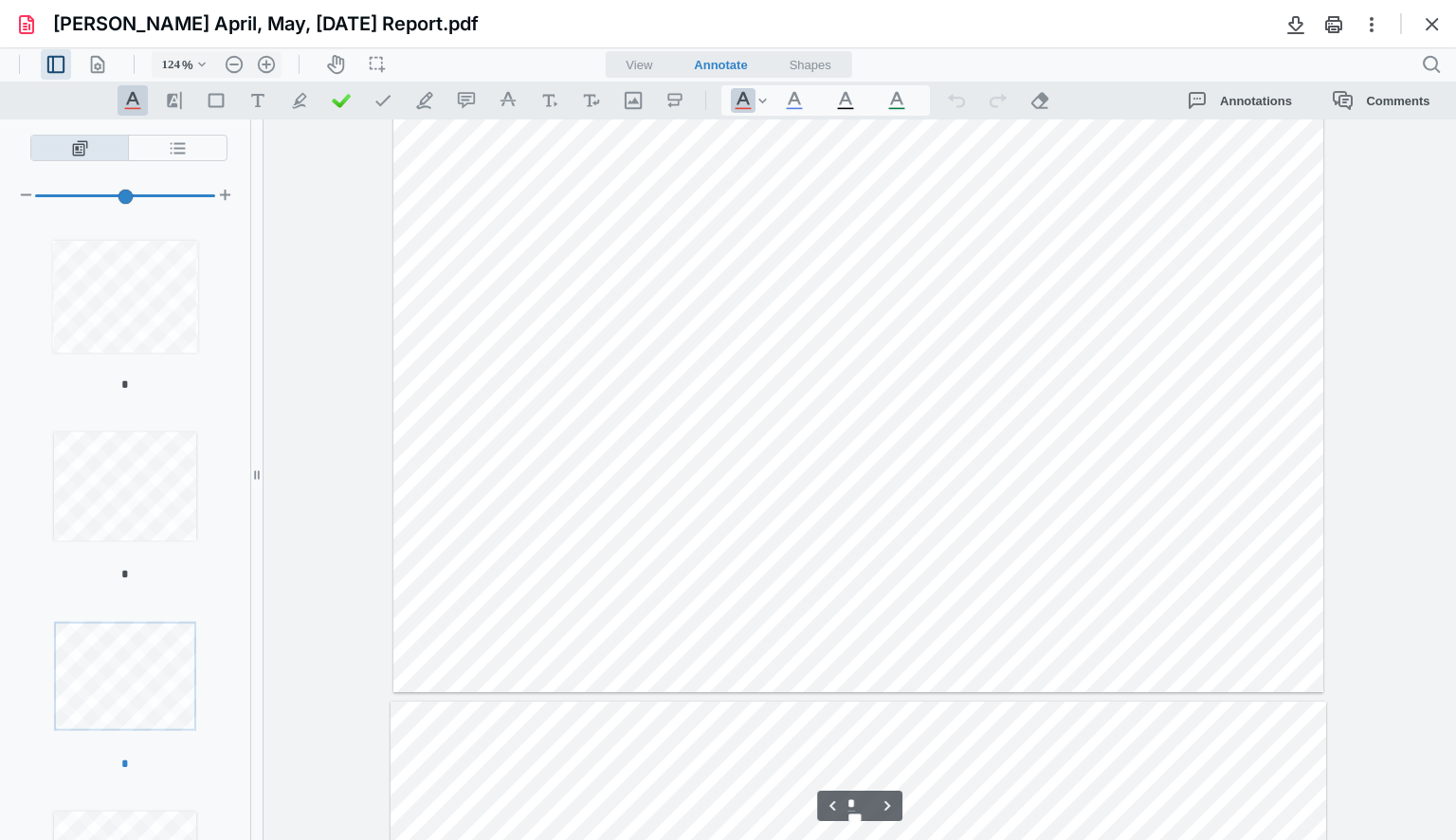scroll, scrollTop: 1822, scrollLeft: 0, axis: vertical 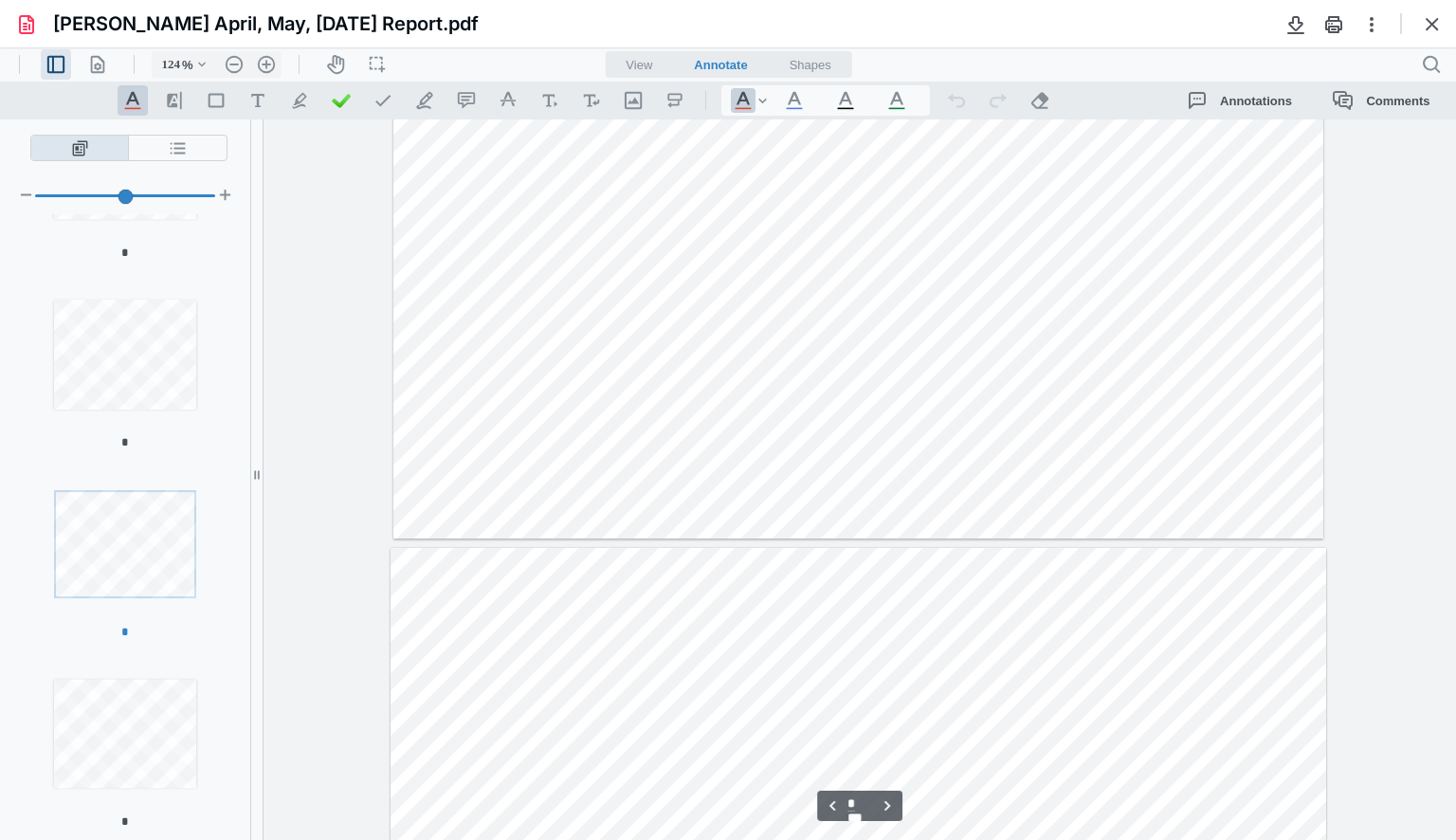 type on "*" 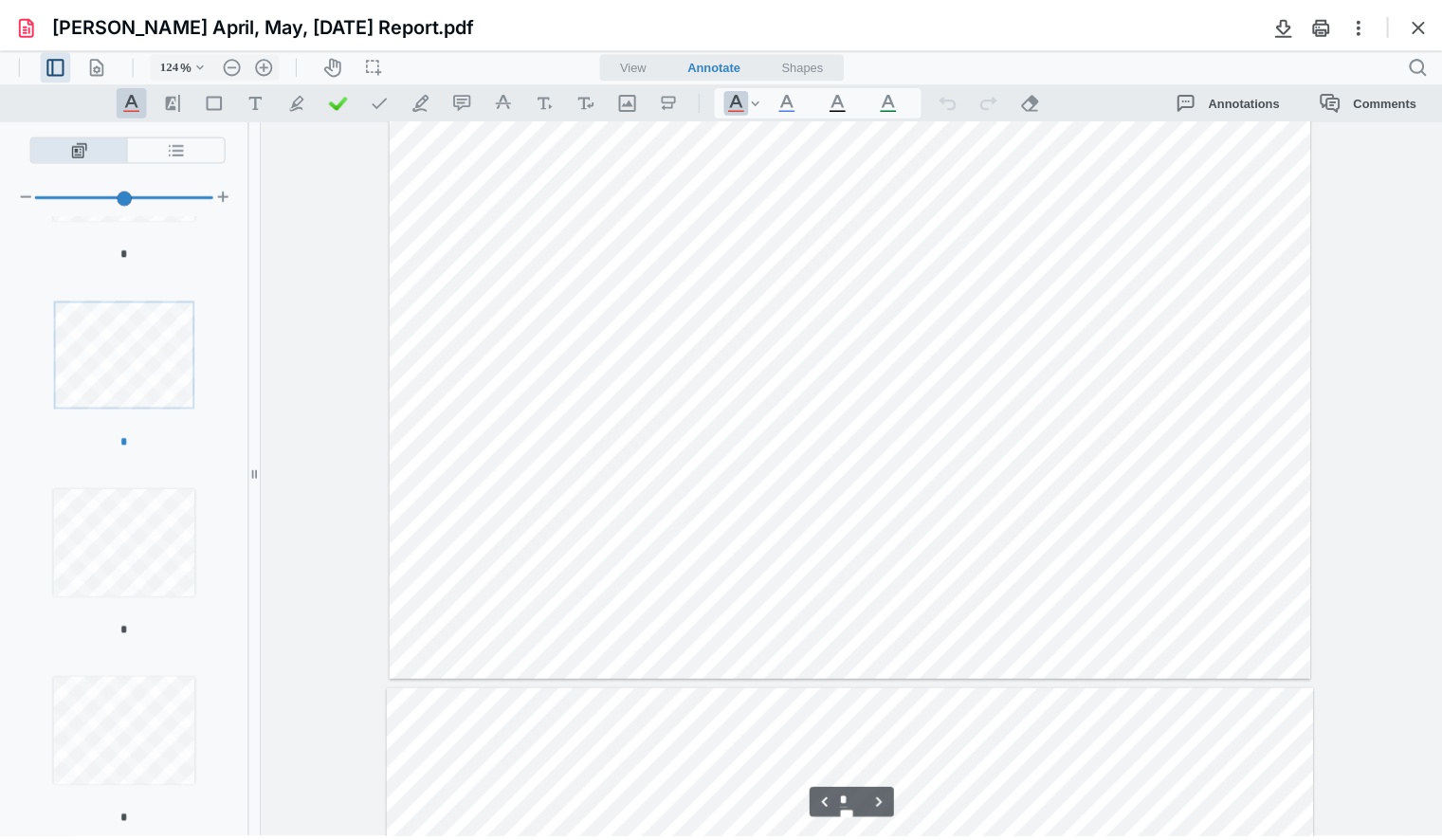 scroll, scrollTop: 1601, scrollLeft: 0, axis: vertical 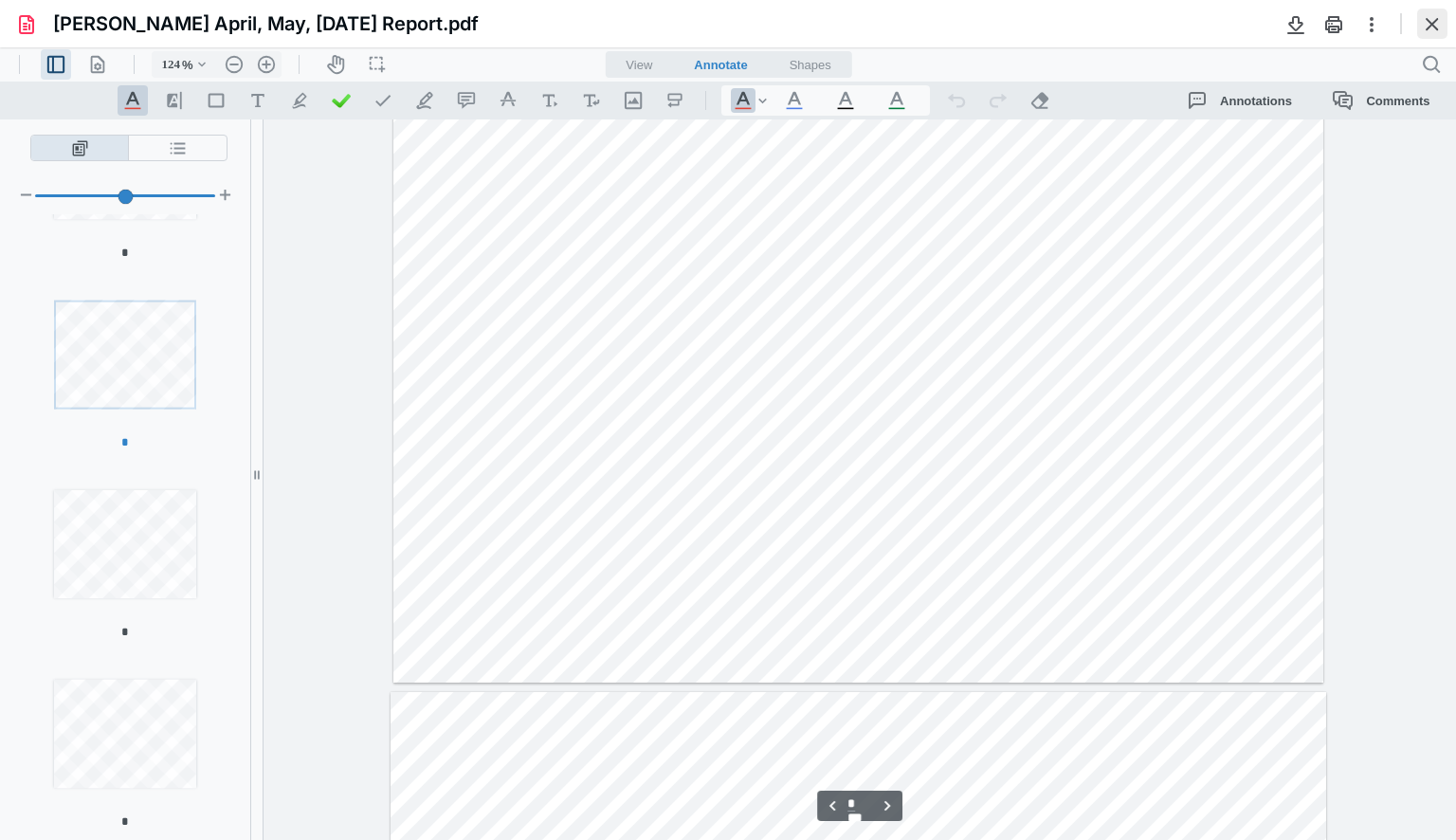 click at bounding box center [1432, 24] 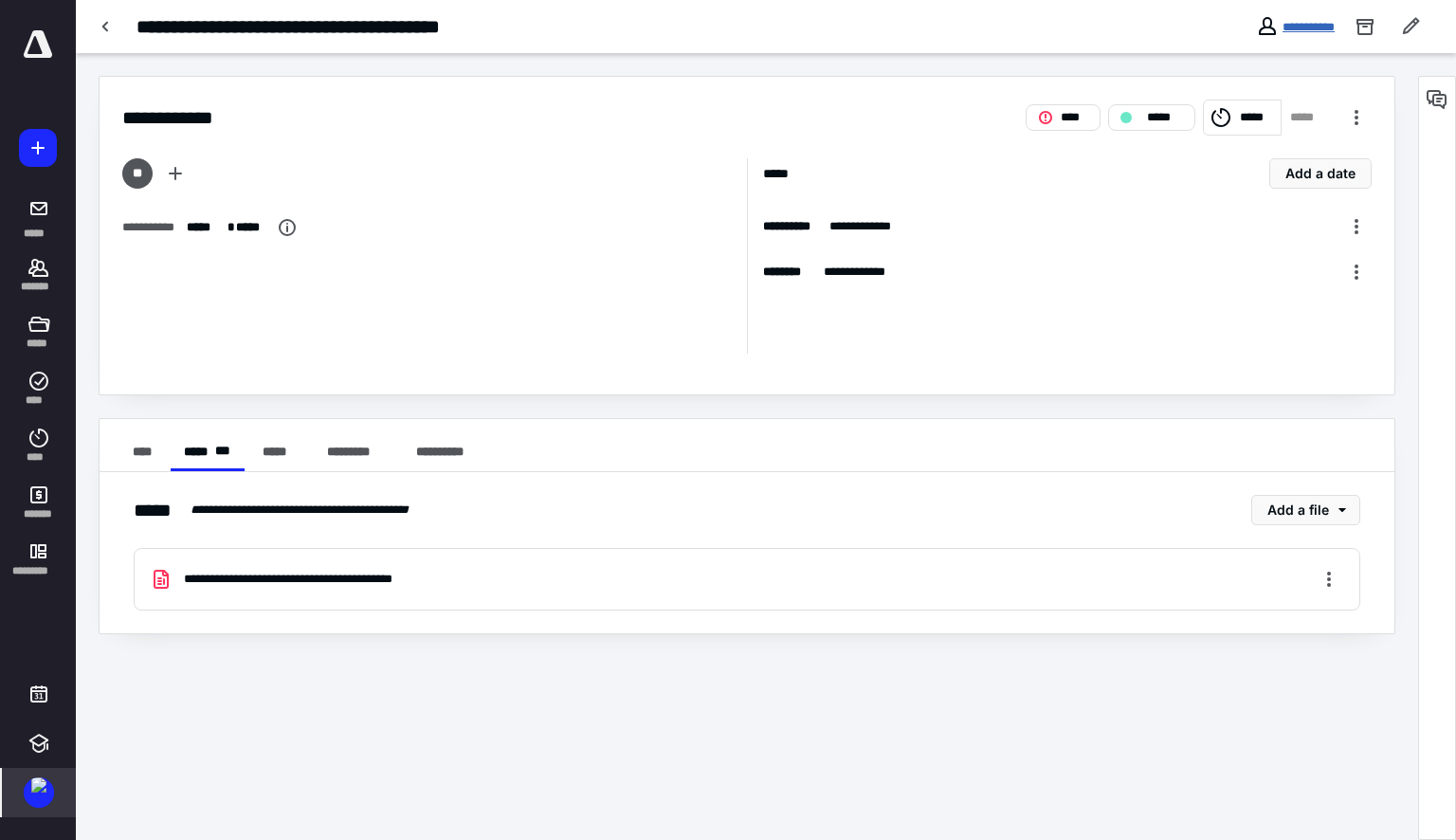 click on "**********" at bounding box center [1308, 27] 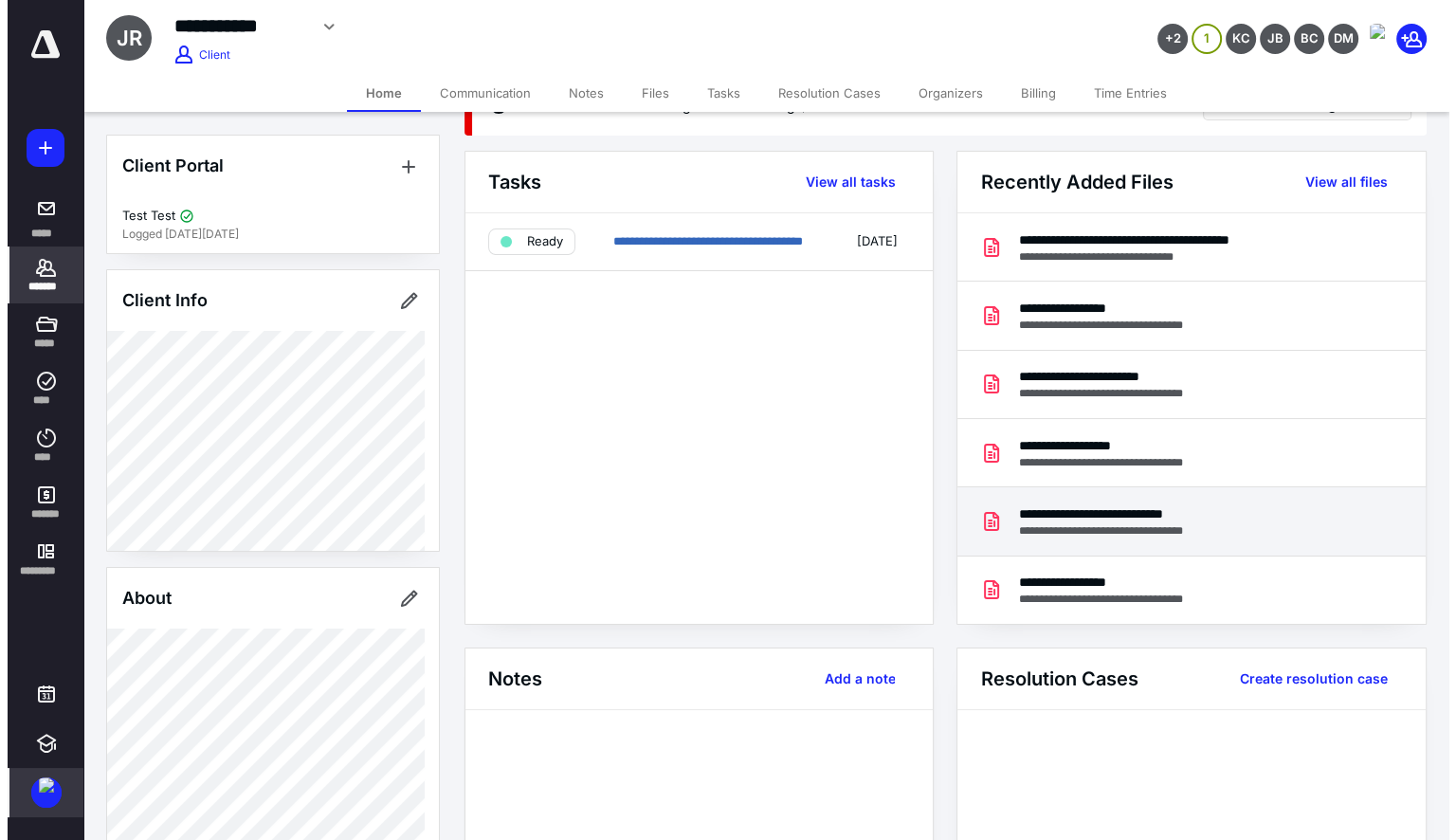 scroll, scrollTop: 33, scrollLeft: 0, axis: vertical 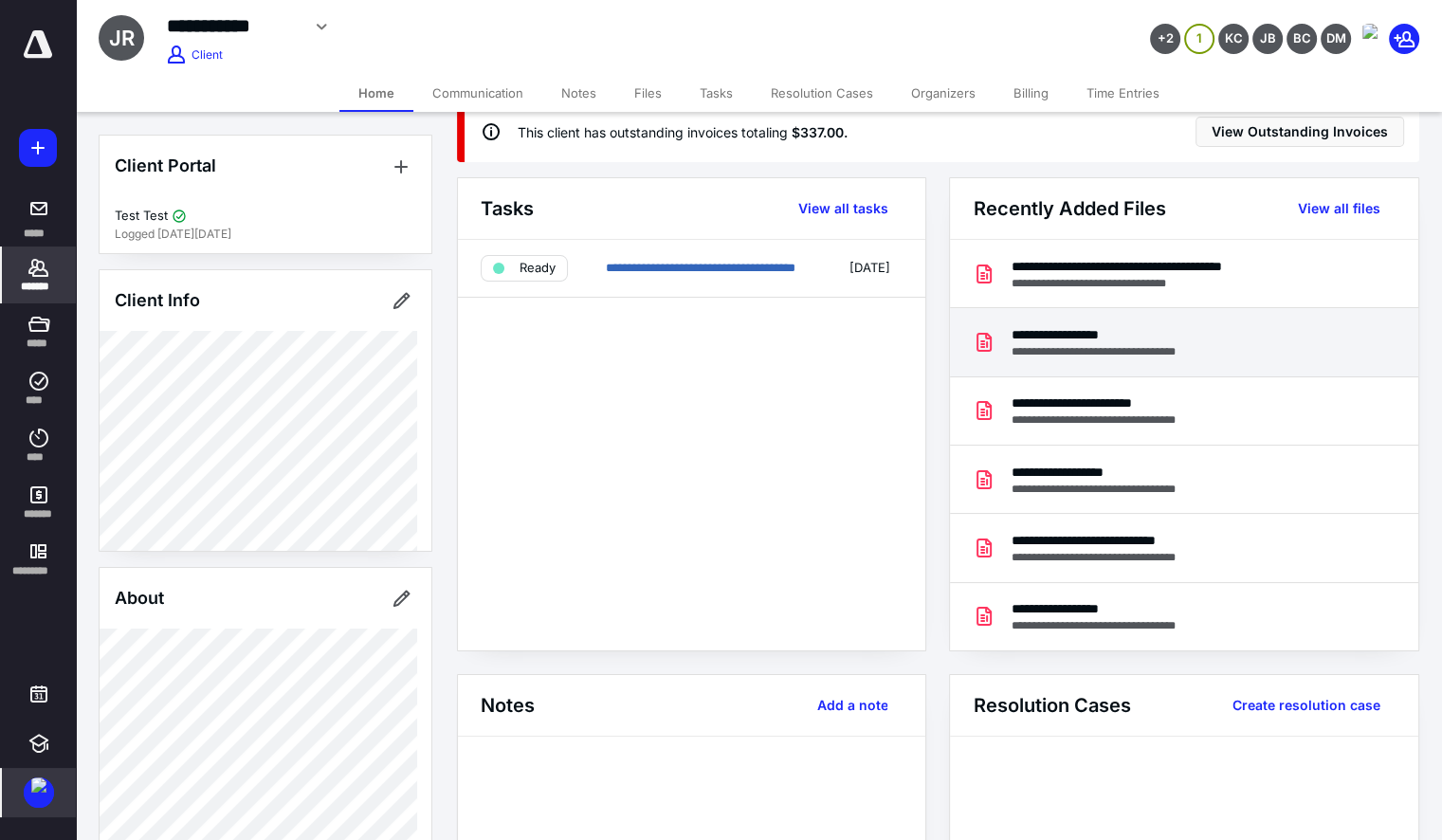 click on "**********" at bounding box center [1109, 335] 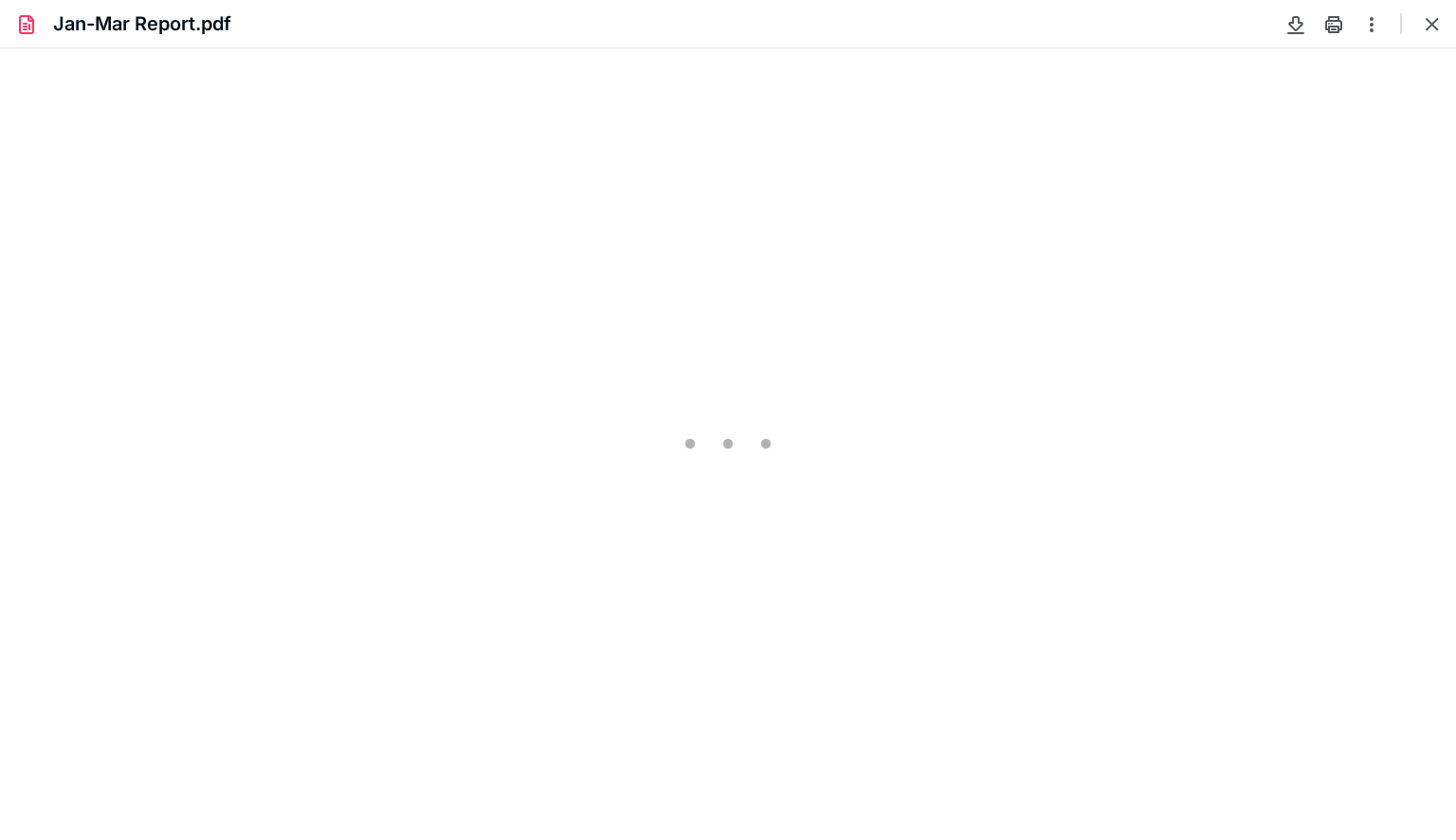scroll, scrollTop: 0, scrollLeft: 0, axis: both 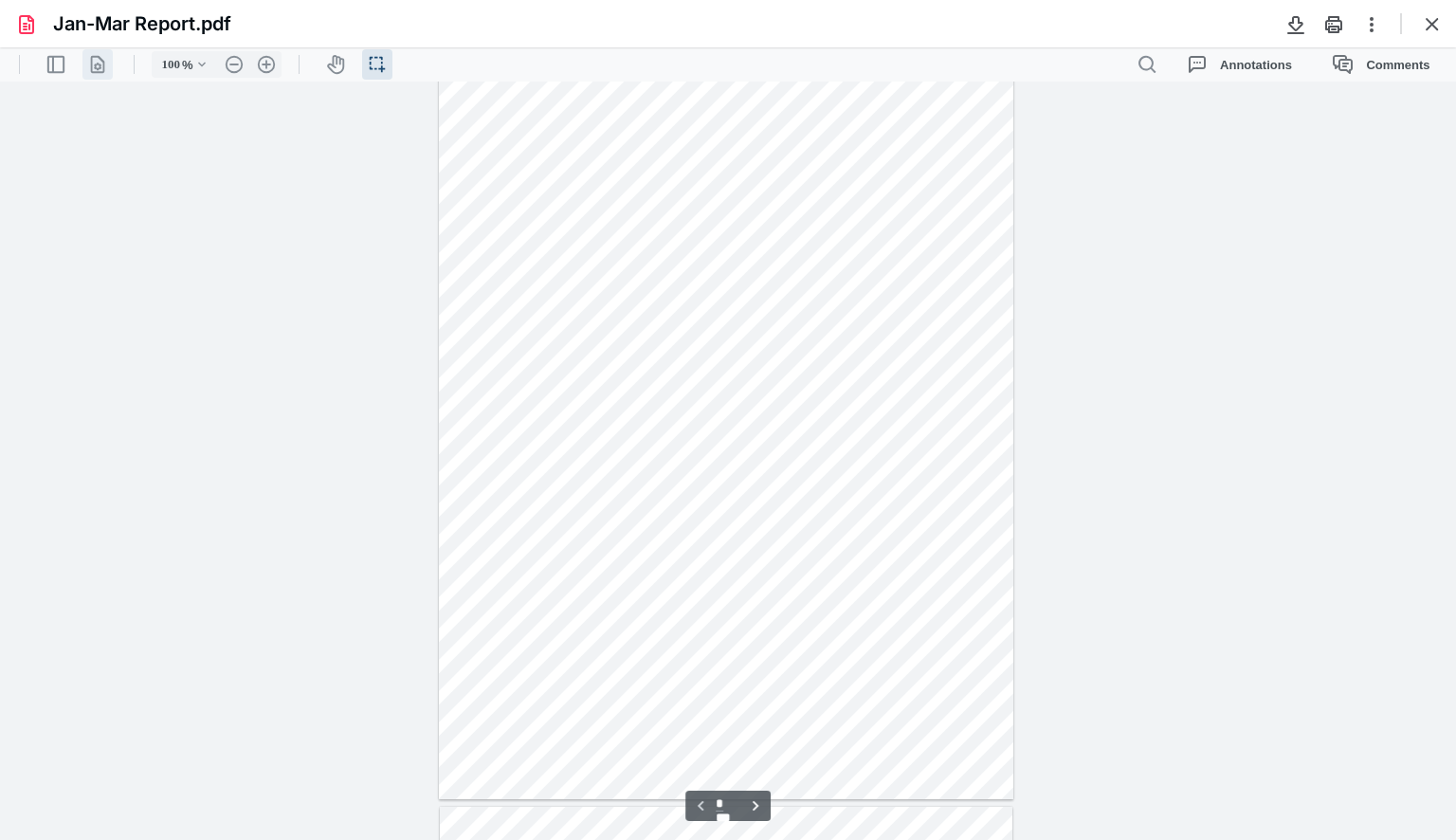 click on ".cls-1{fill:#abb0c4;} icon - header - page manipulation - line" at bounding box center (98, 64) 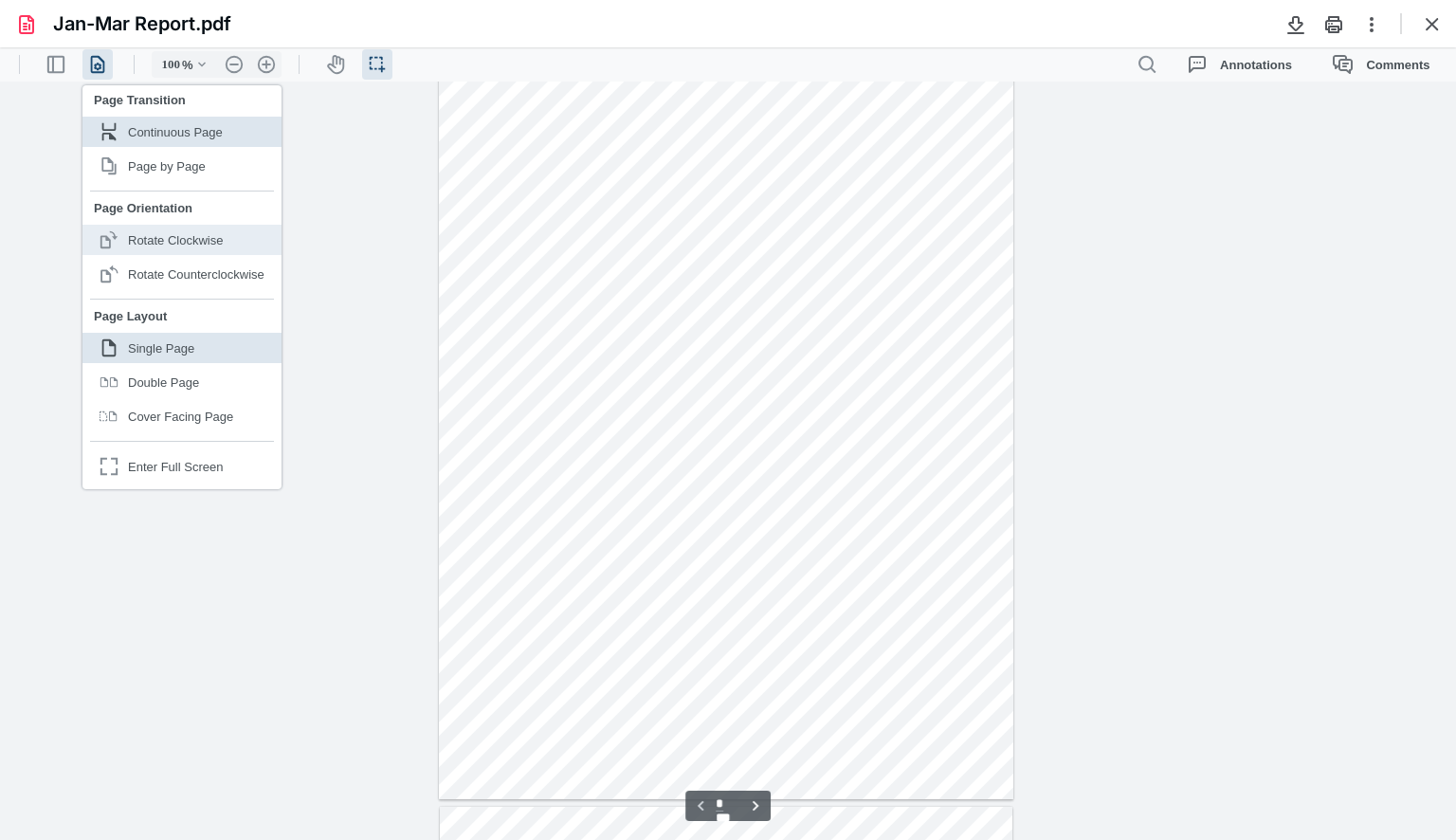 click on "Rotate Clockwise" at bounding box center (175, 240) 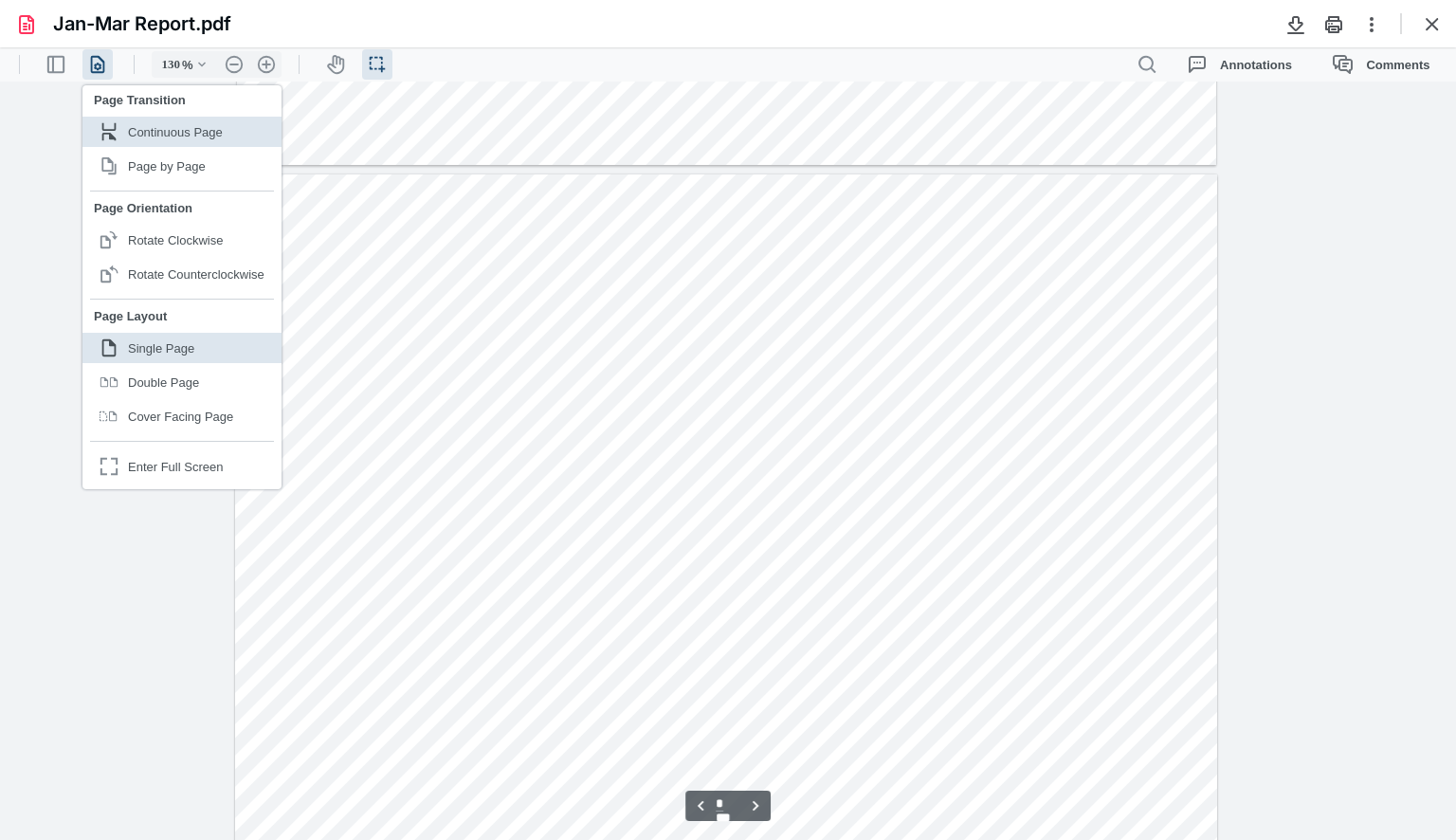 scroll, scrollTop: 674, scrollLeft: 0, axis: vertical 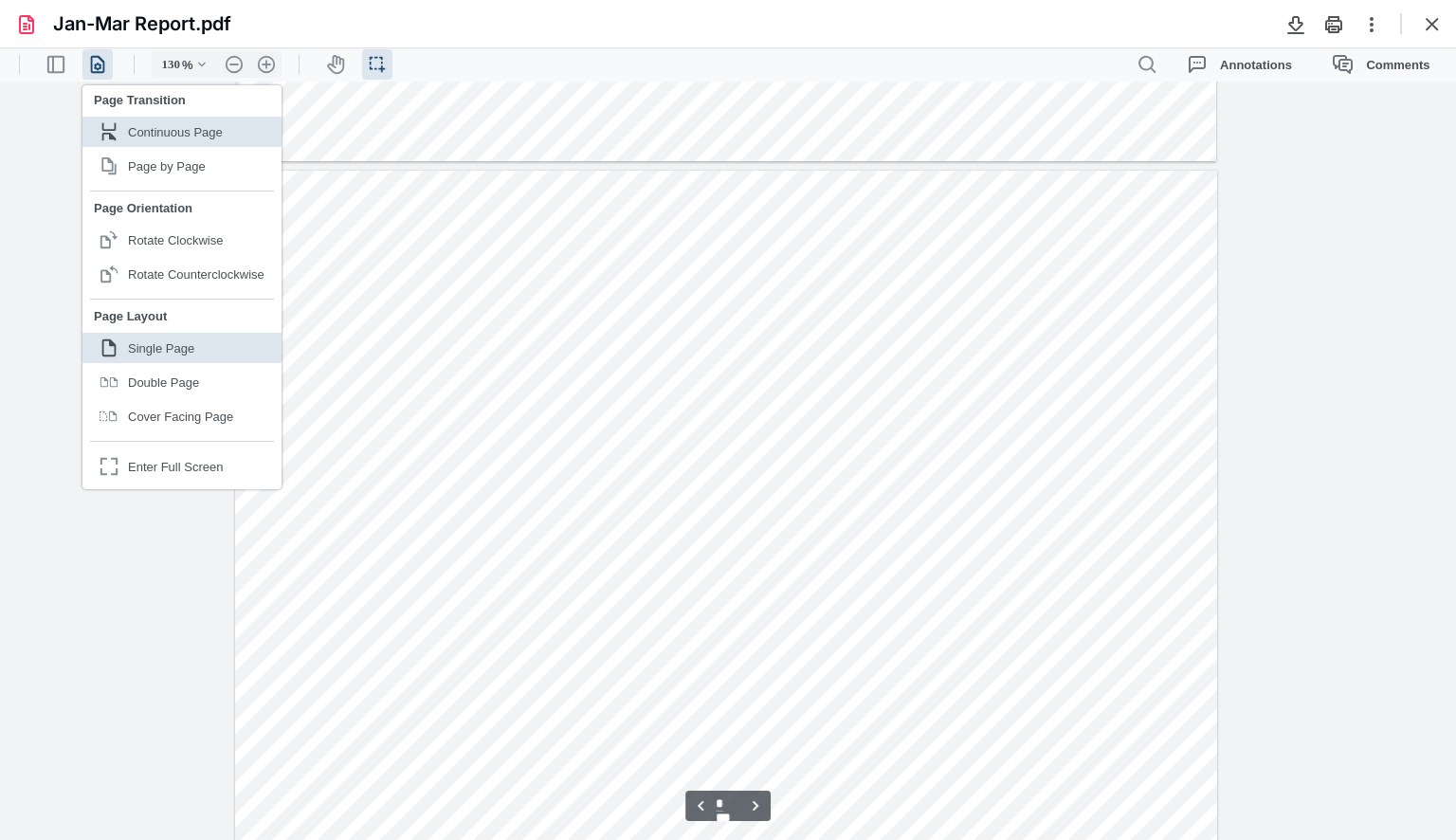 click on "**********" at bounding box center (728, 461) 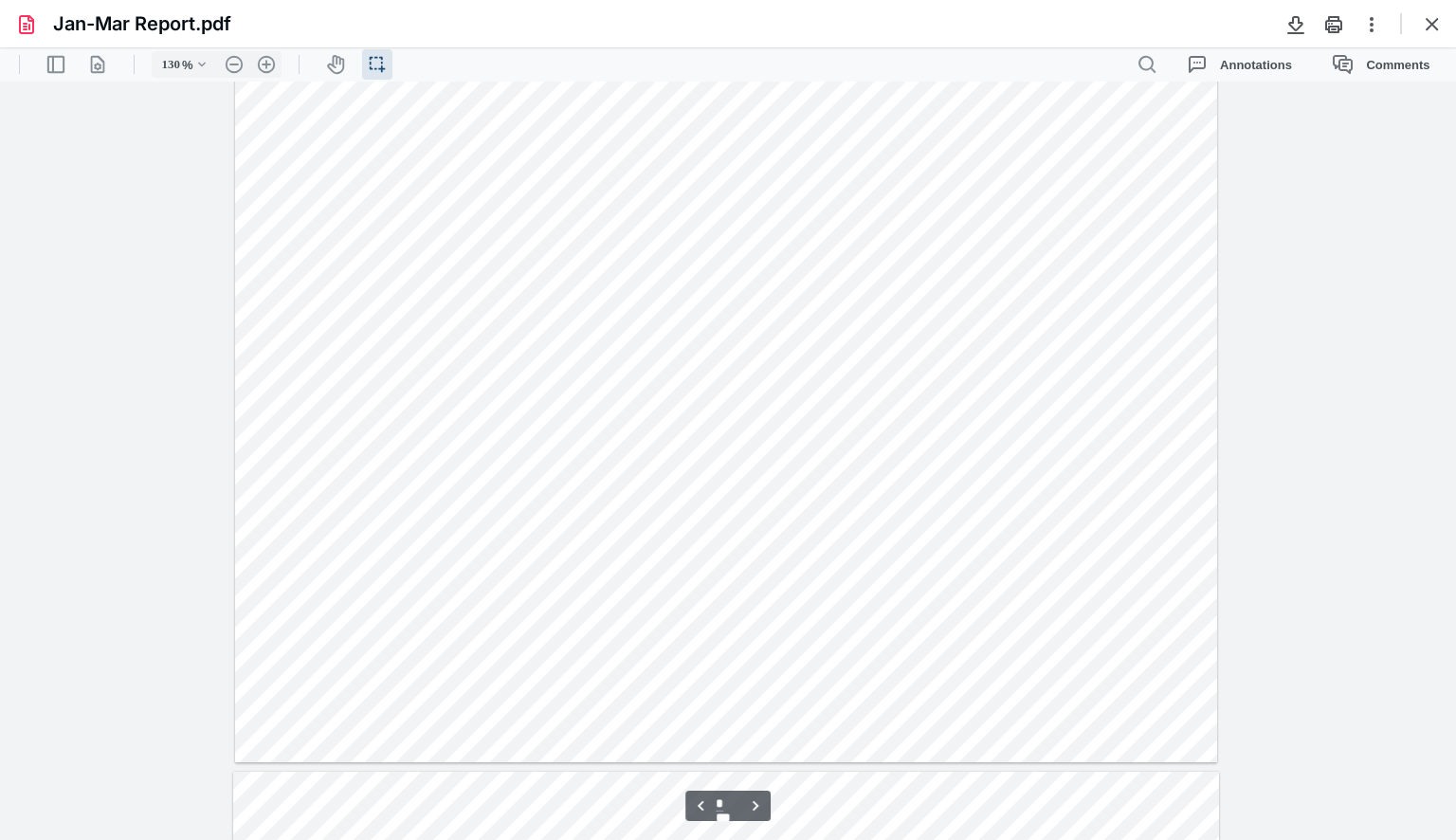 scroll, scrollTop: 650, scrollLeft: 0, axis: vertical 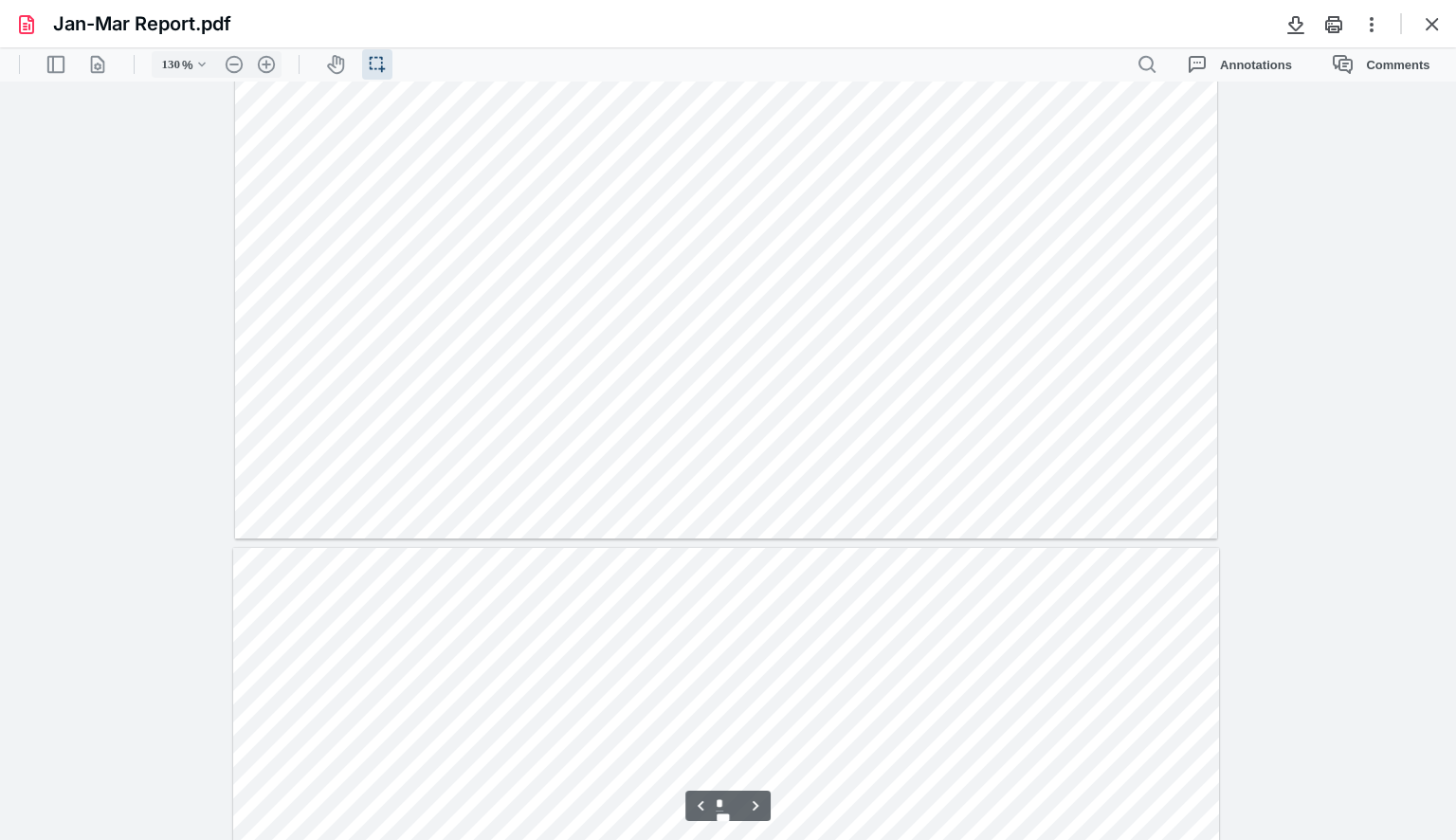 type on "*" 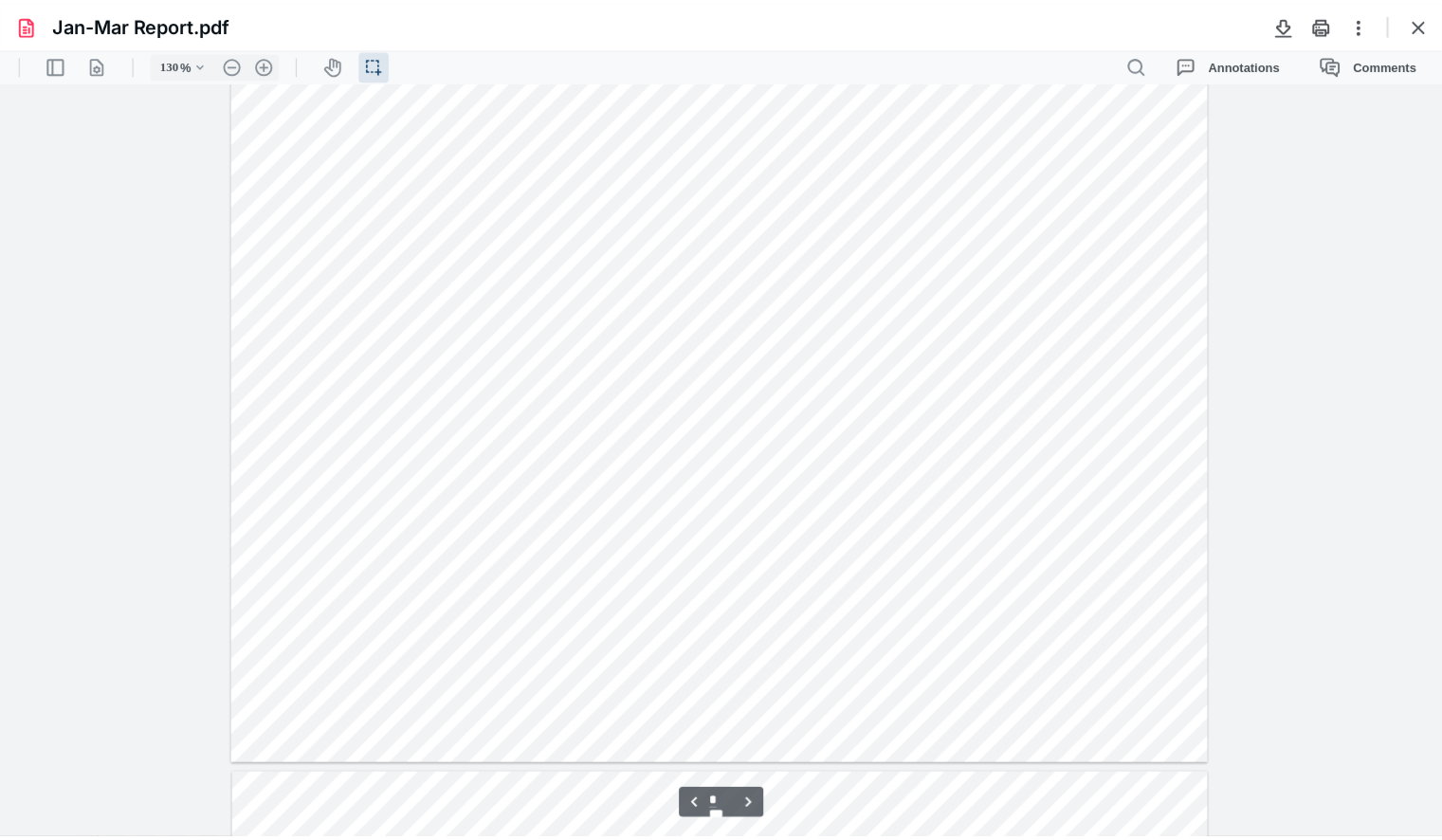 scroll, scrollTop: 1583, scrollLeft: 0, axis: vertical 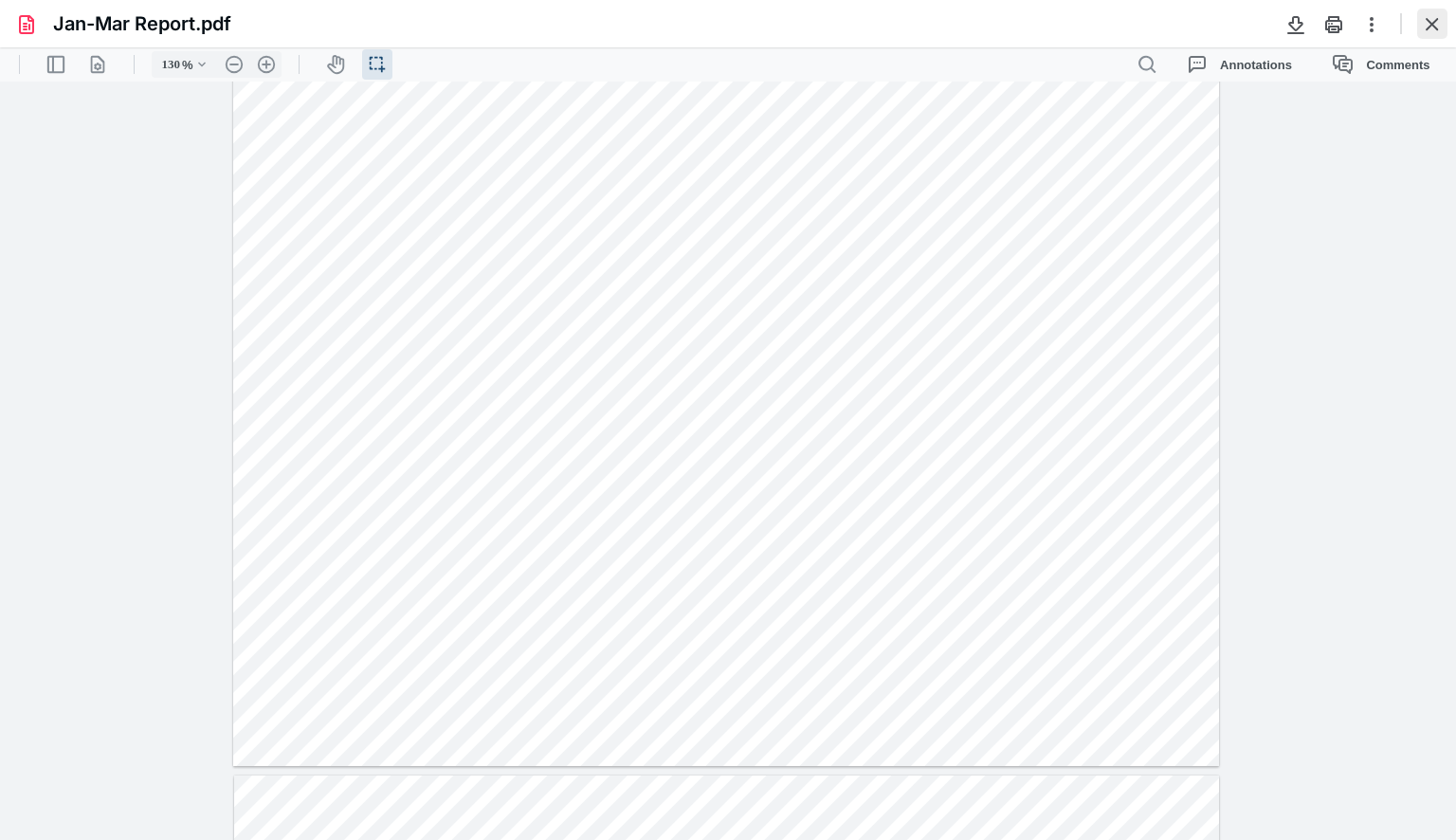 click at bounding box center (1432, 24) 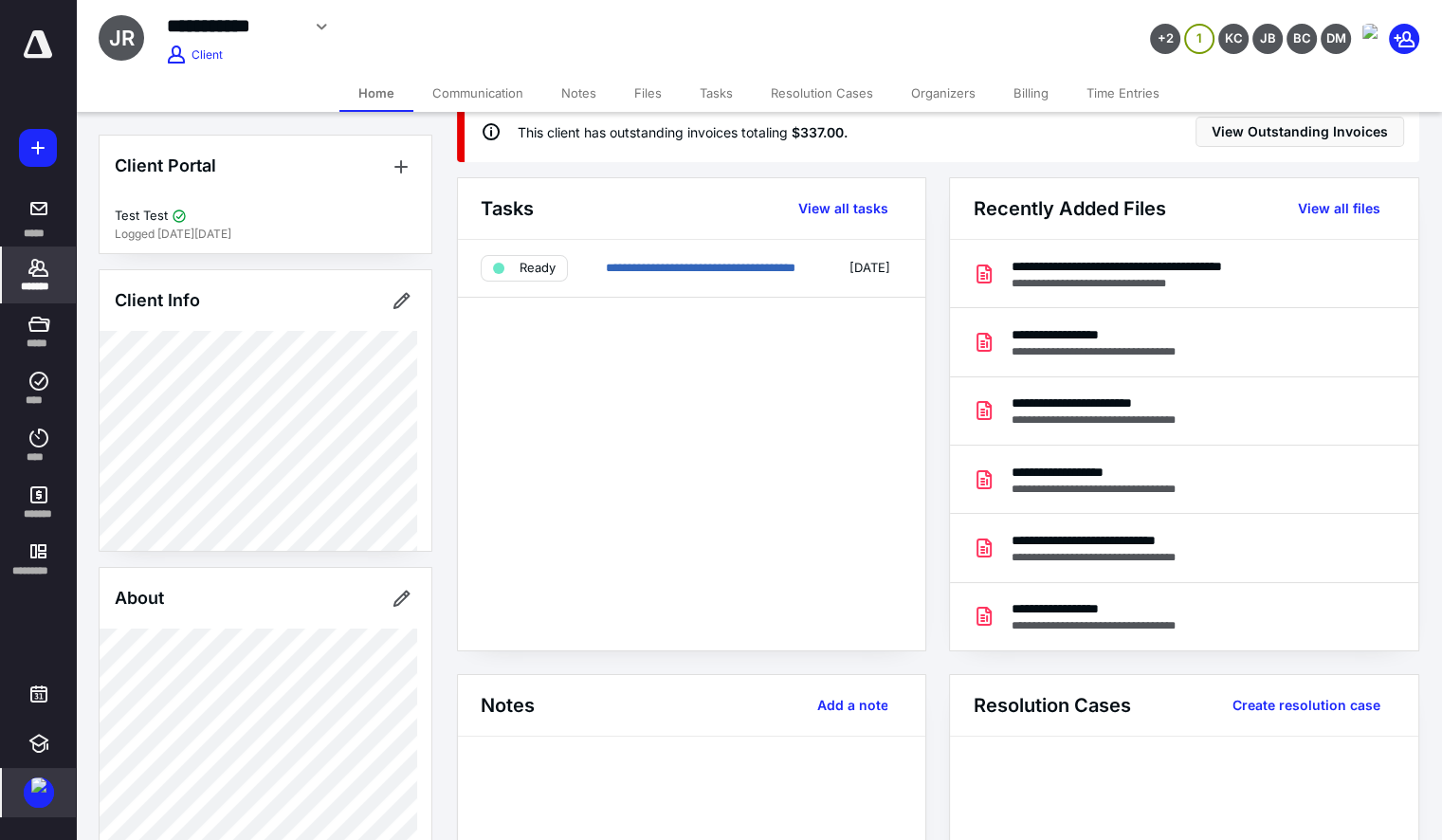 click on "*******" at bounding box center (39, 275) 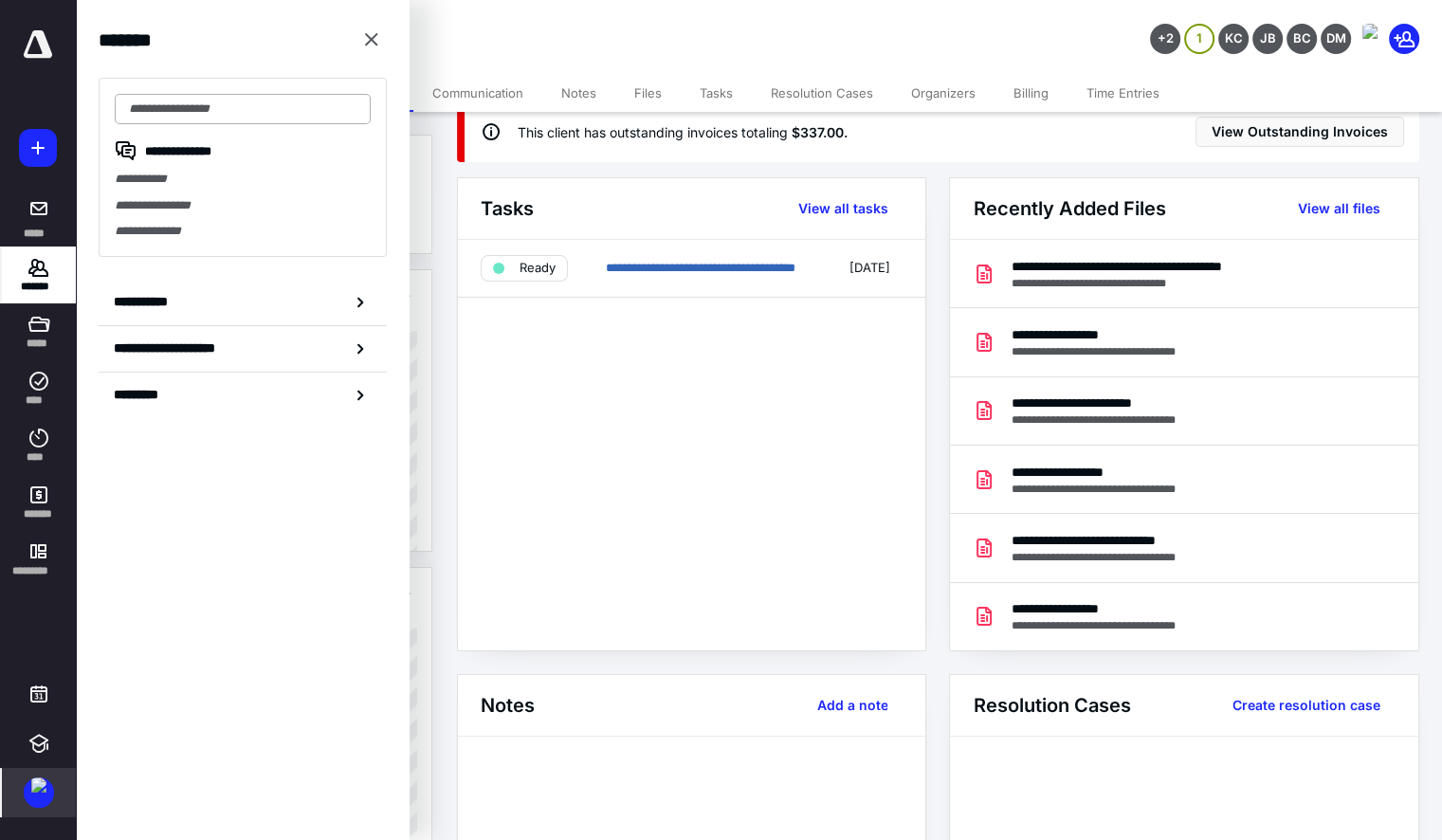 click at bounding box center (243, 109) 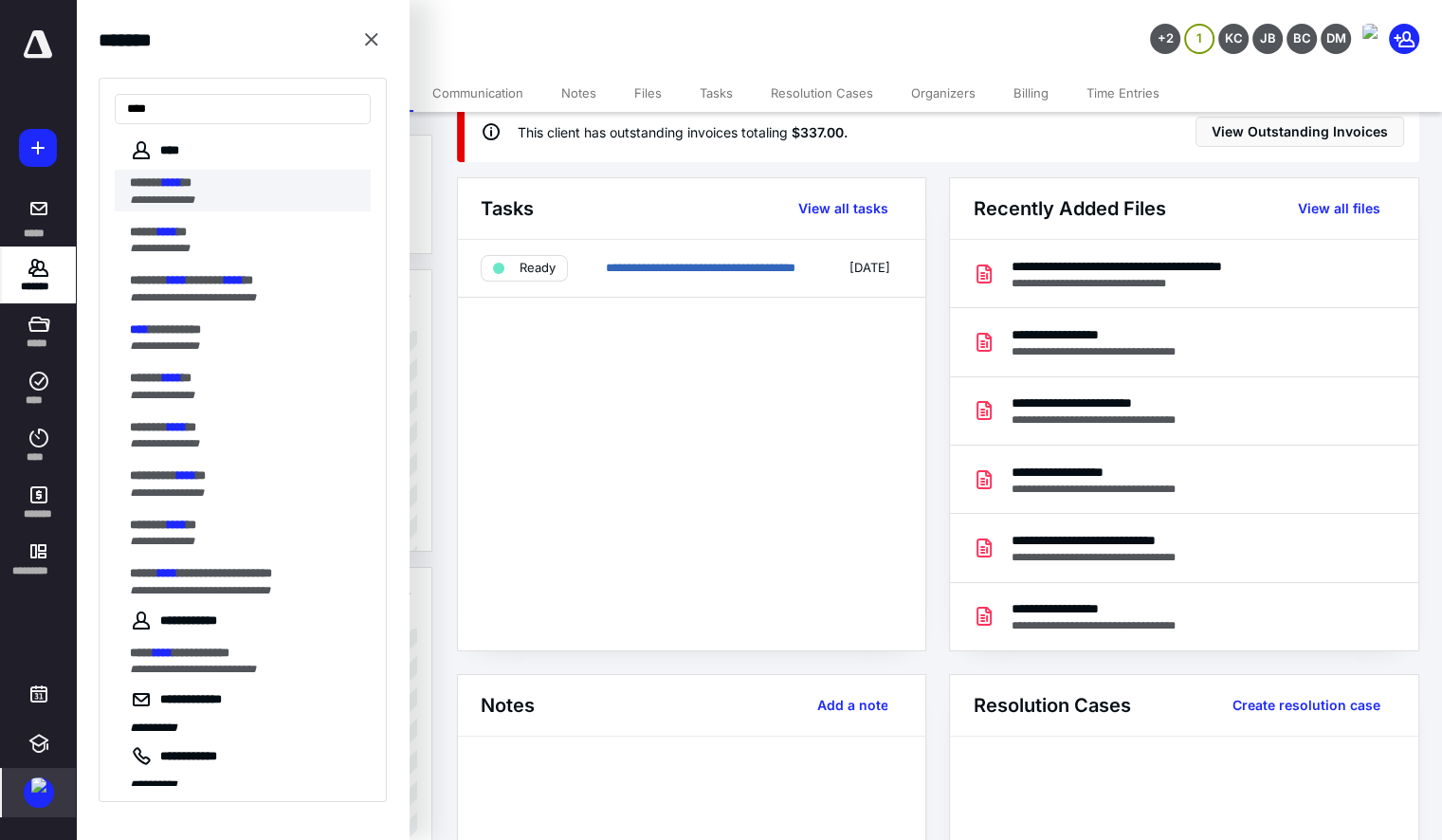type on "****" 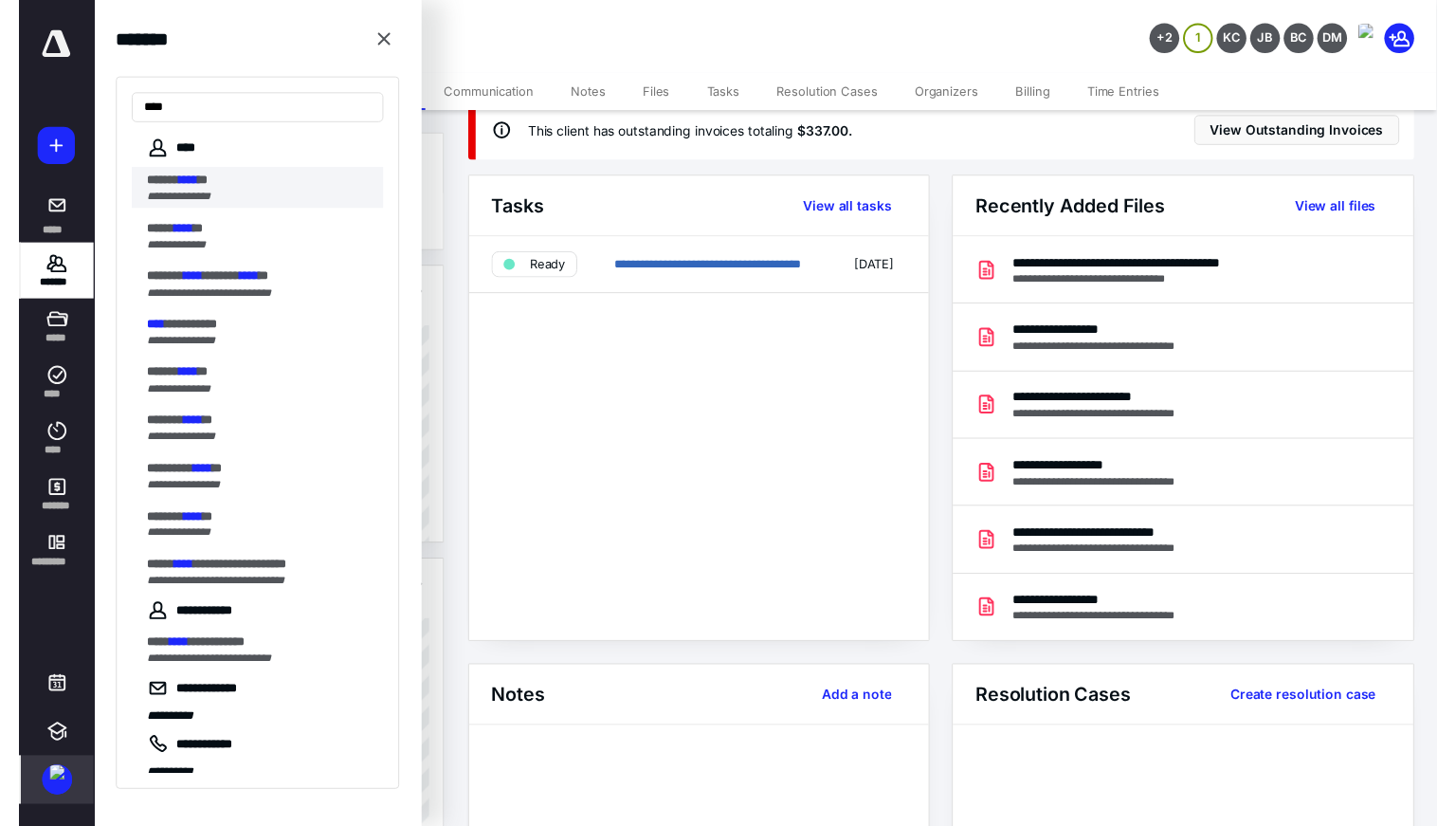 scroll, scrollTop: 0, scrollLeft: 0, axis: both 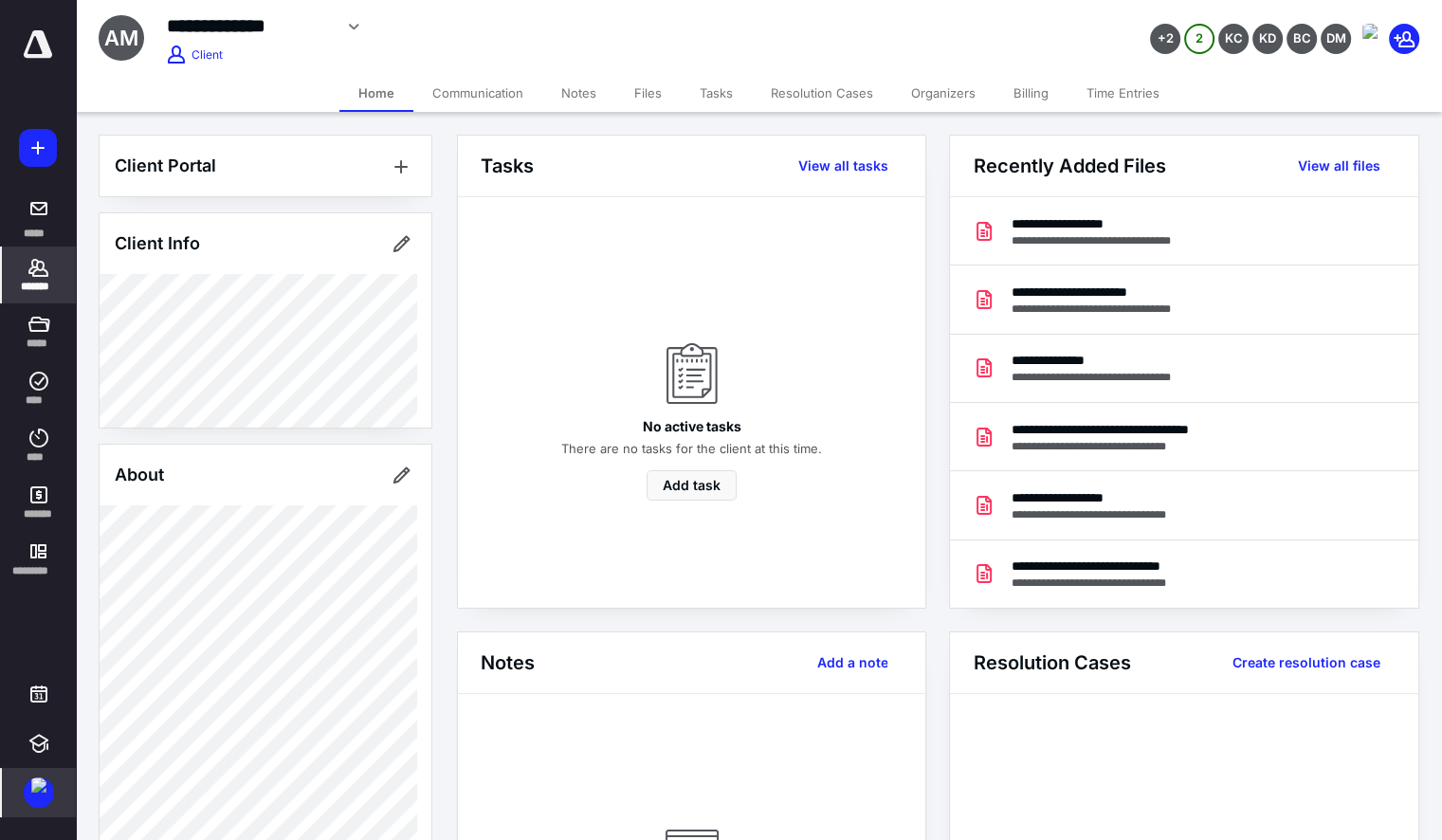 click on "Files" at bounding box center [648, 93] 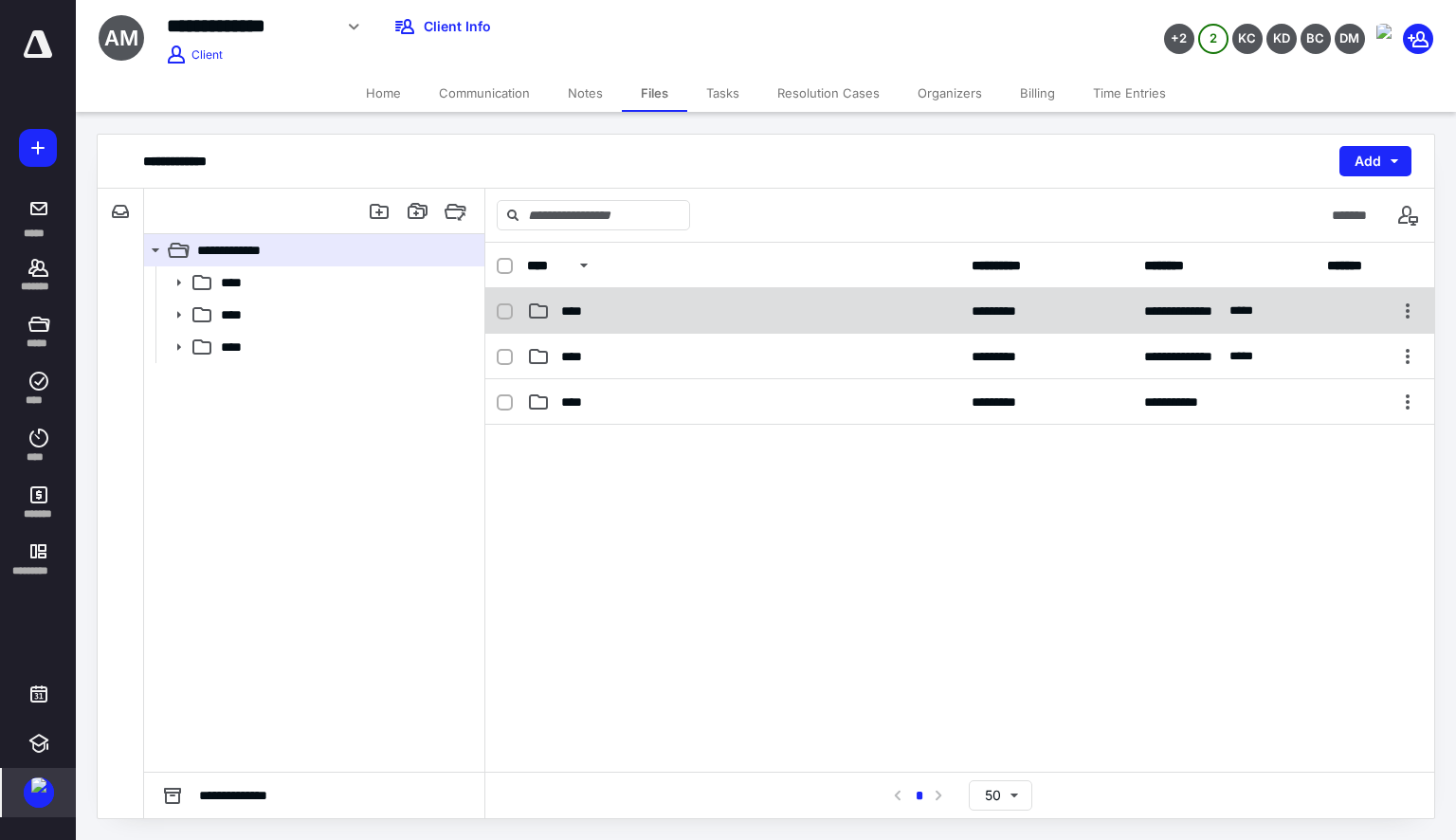 click on "****" at bounding box center (743, 311) 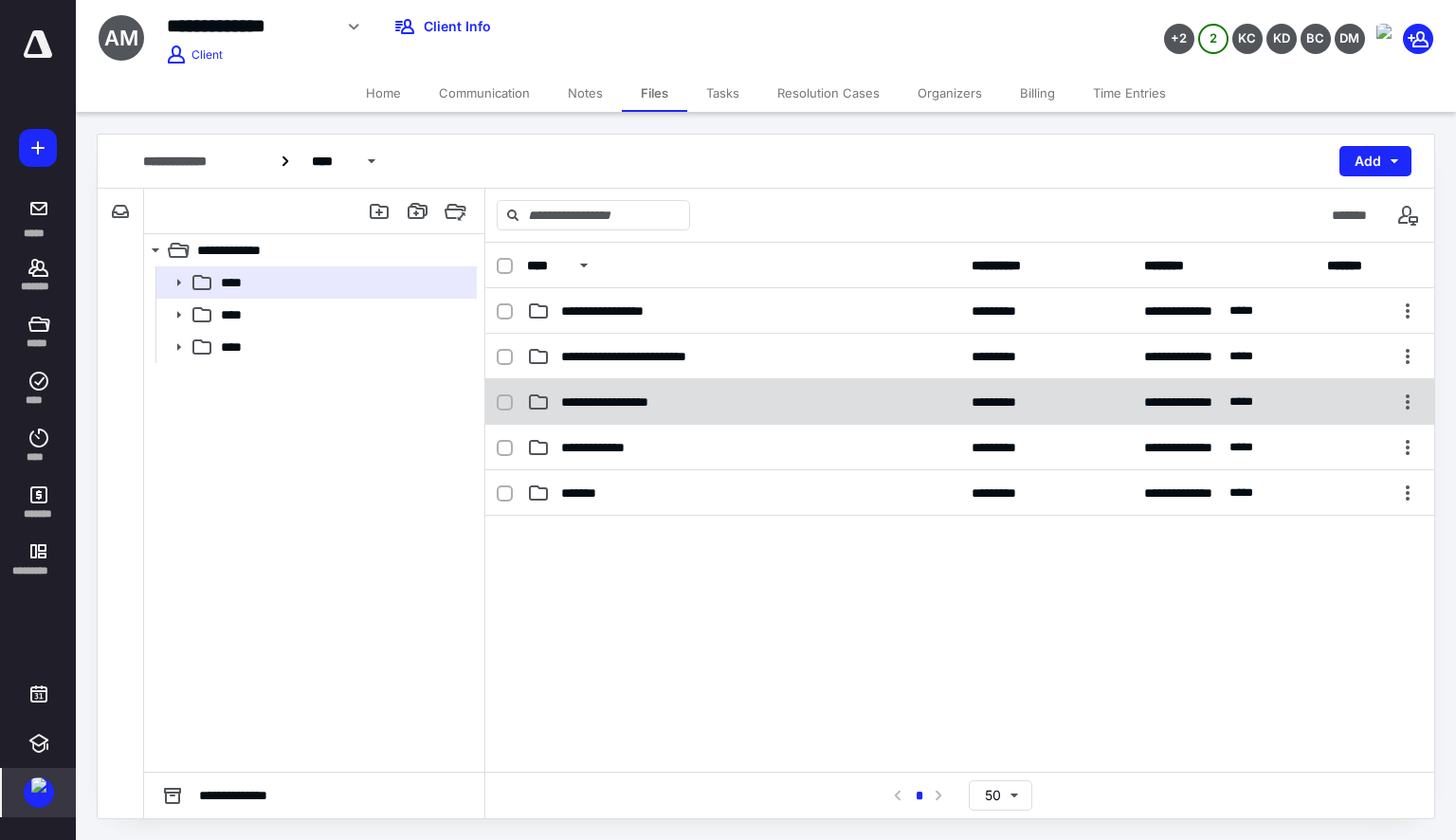 click on "**********" at bounding box center (959, 402) 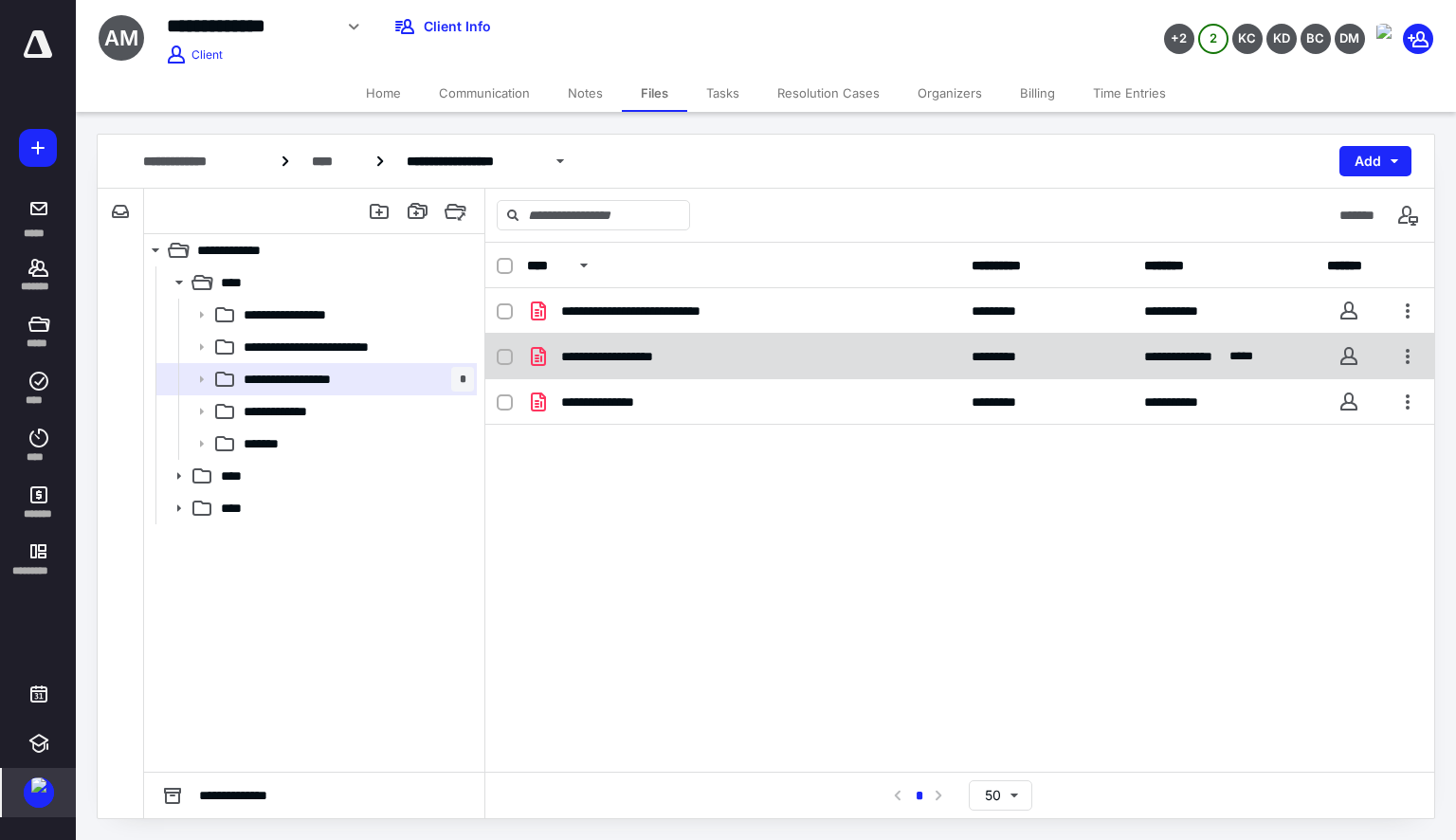 click on "**********" at bounding box center [743, 356] 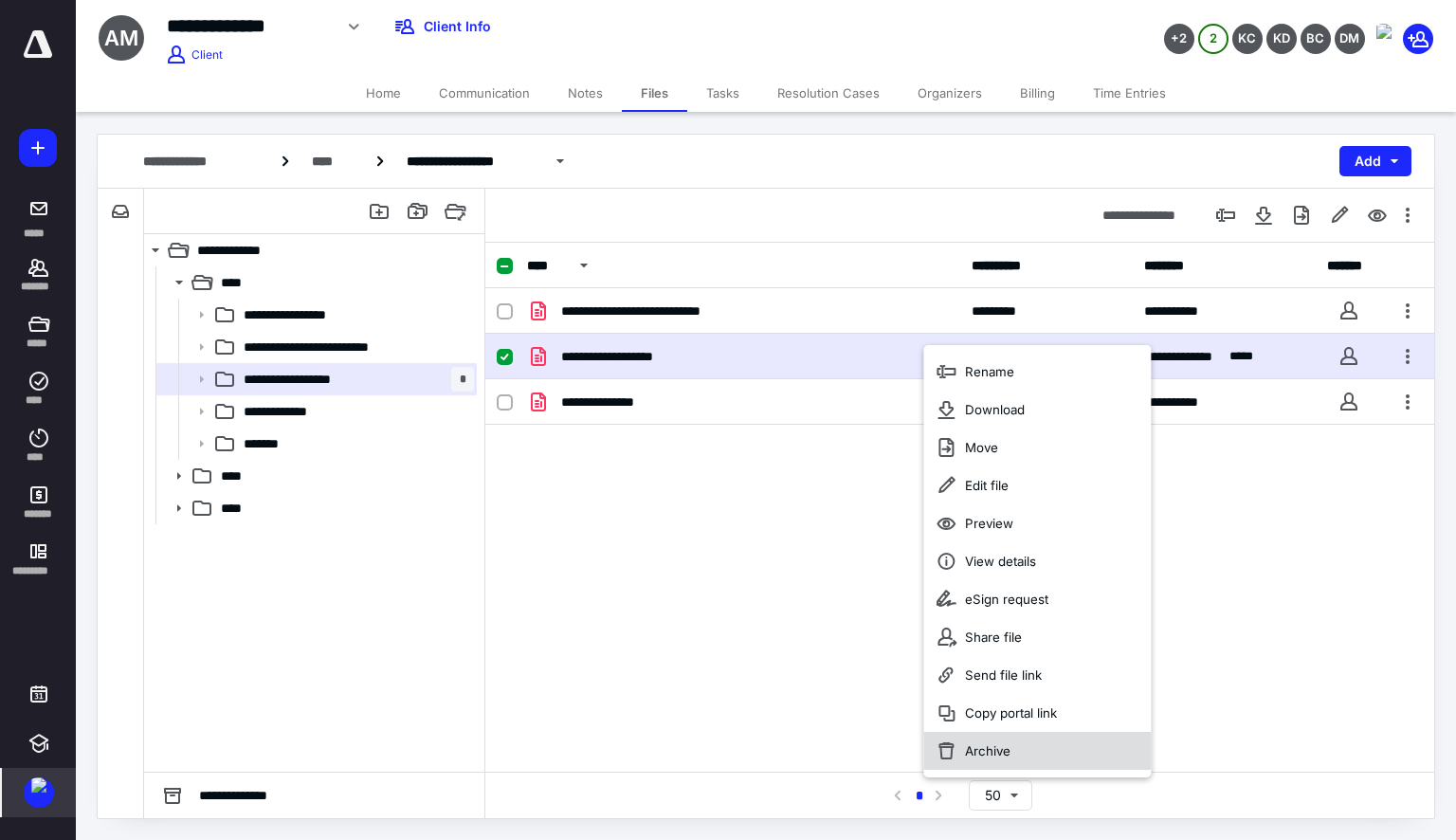 click on "Archive" at bounding box center (1037, 751) 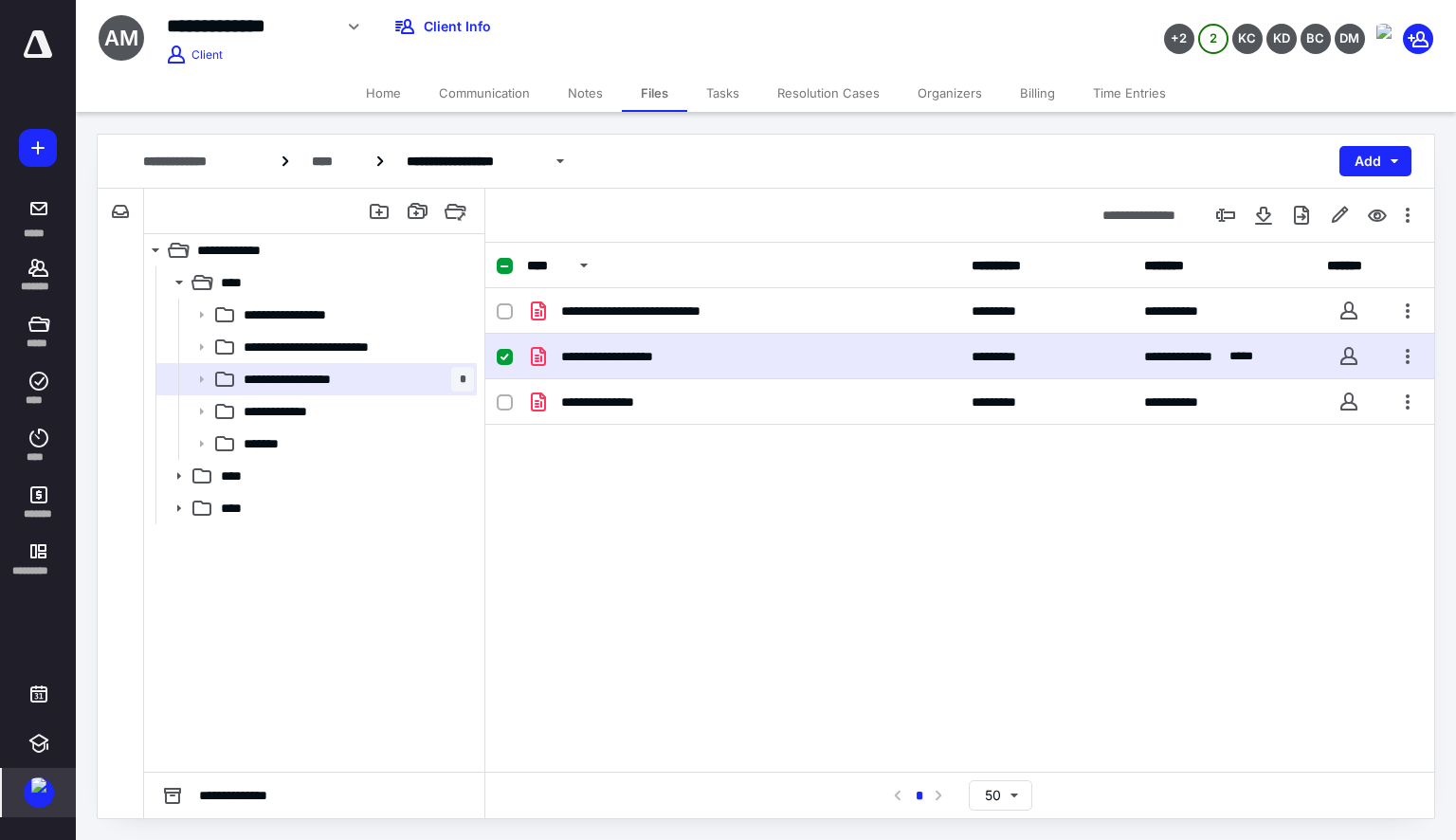 checkbox on "false" 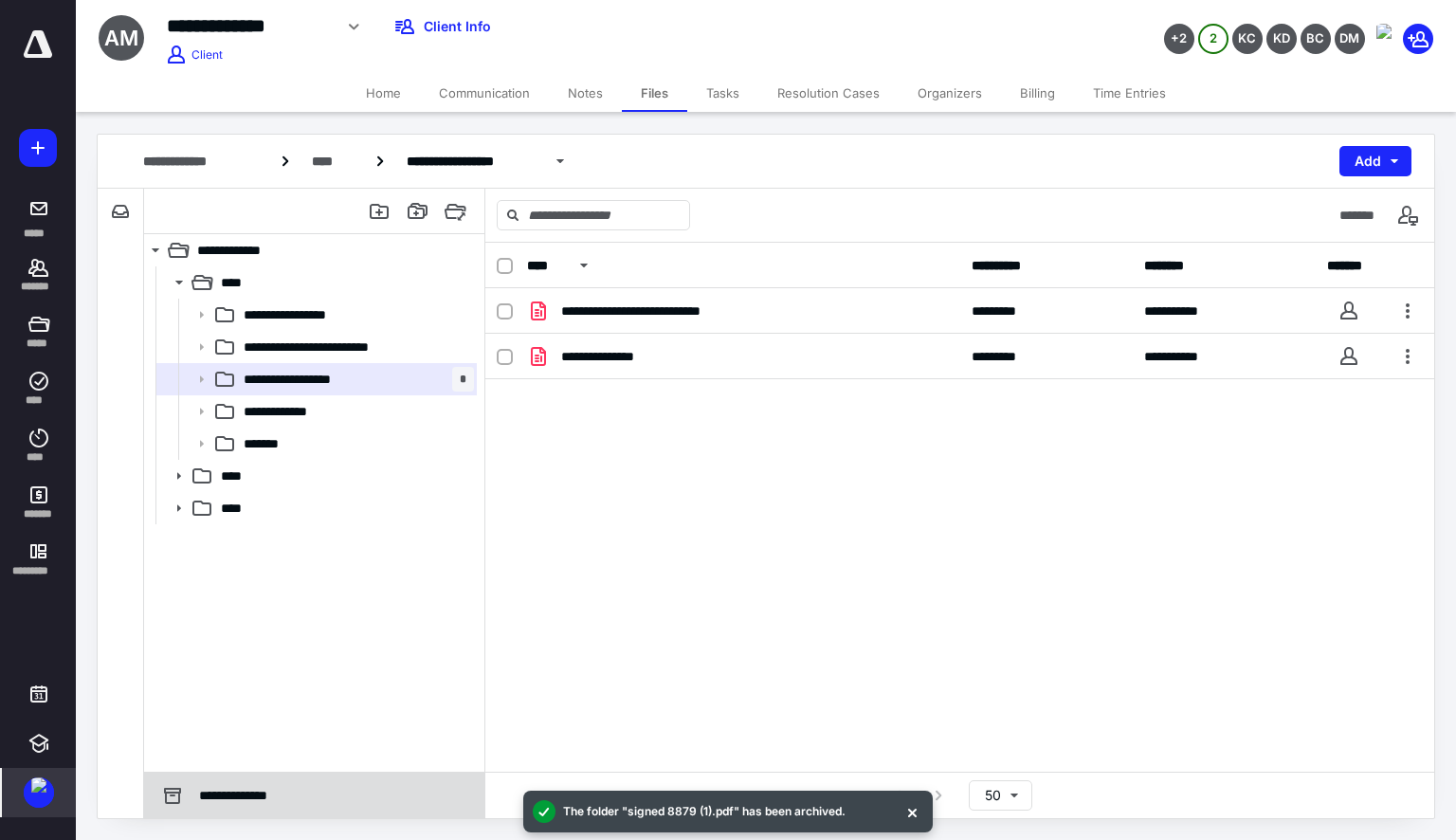 click on "**********" at bounding box center [223, 795] 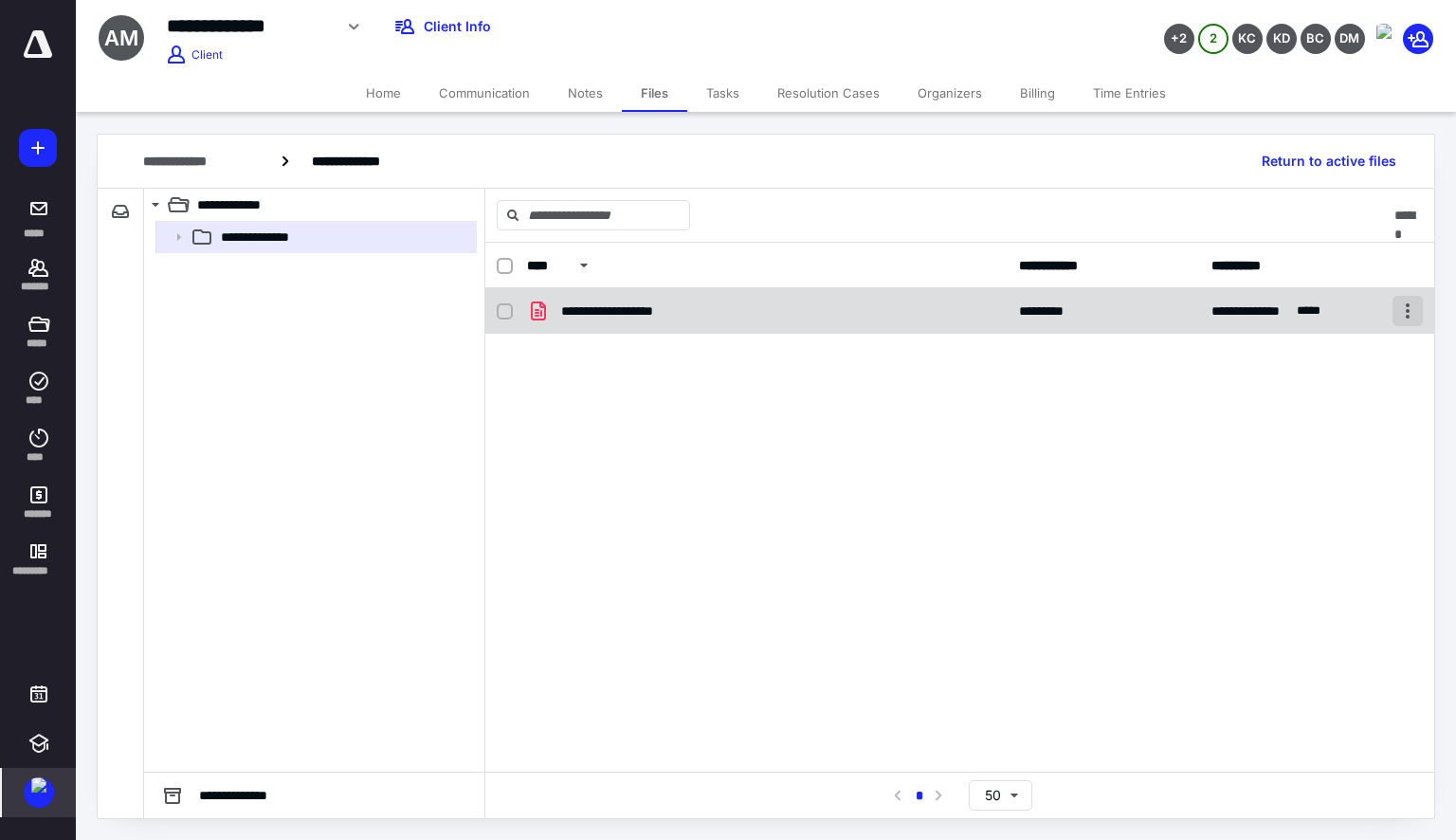 click at bounding box center (1408, 311) 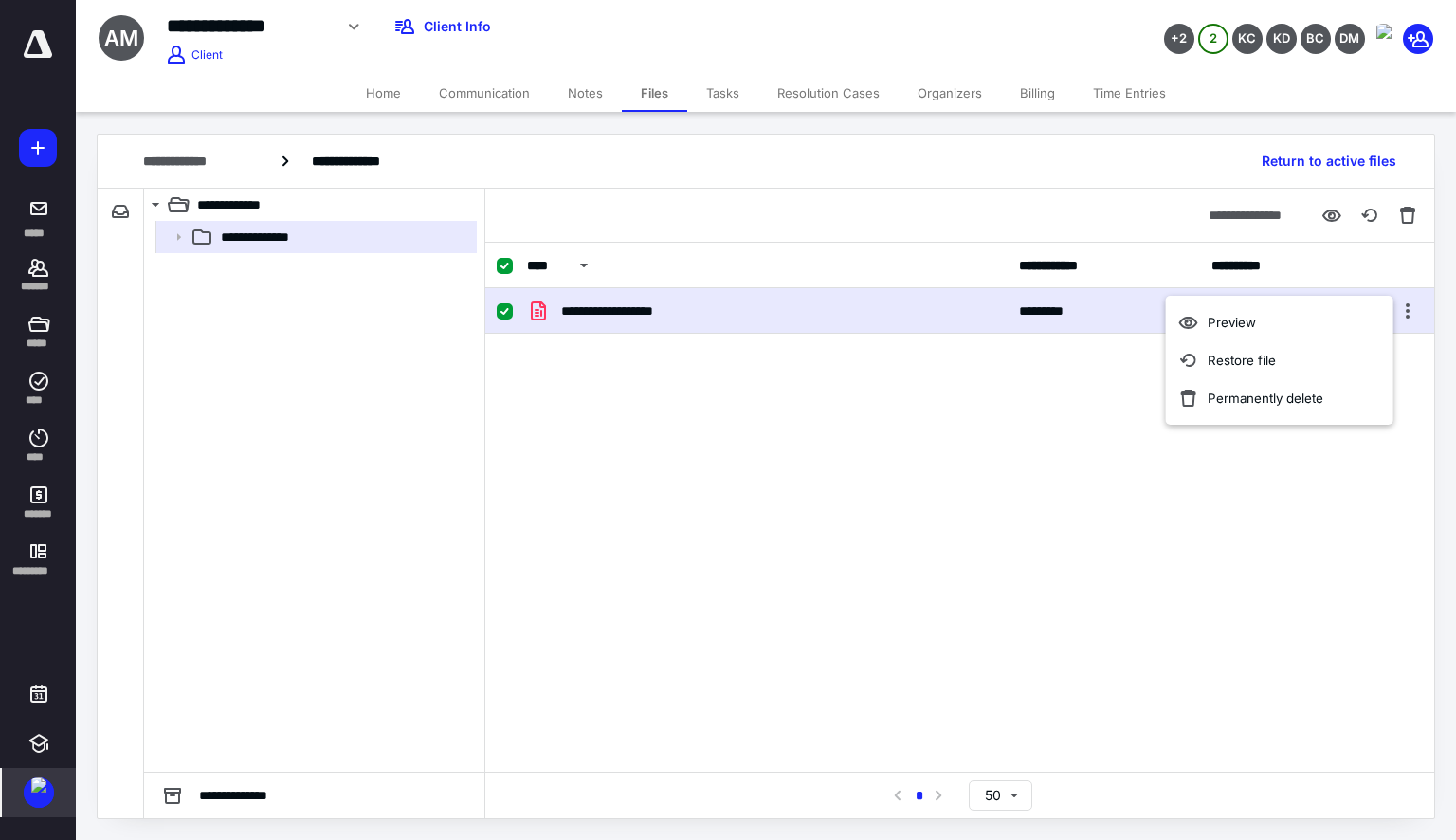 click on "**********" at bounding box center (959, 507) 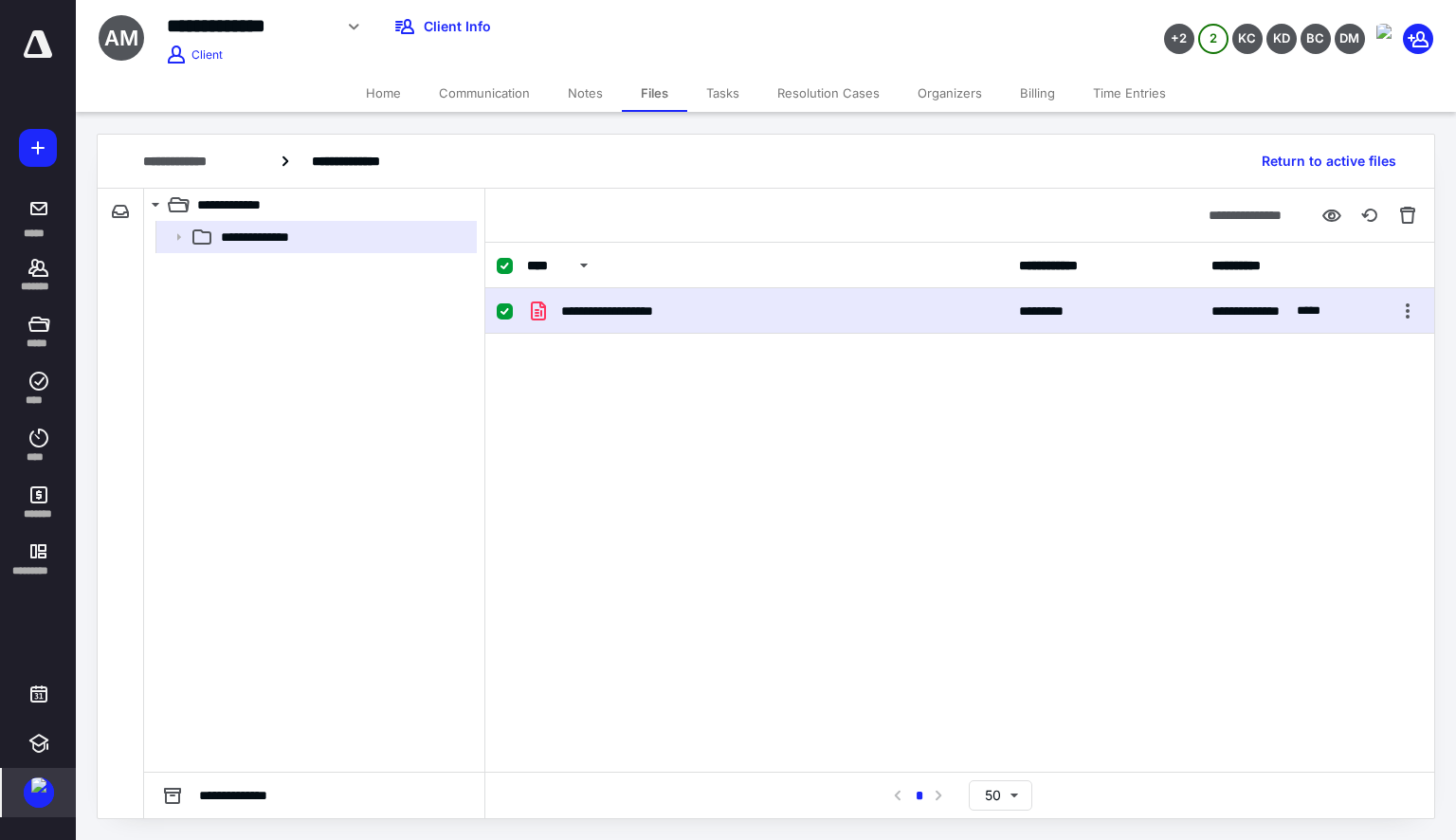 checkbox on "false" 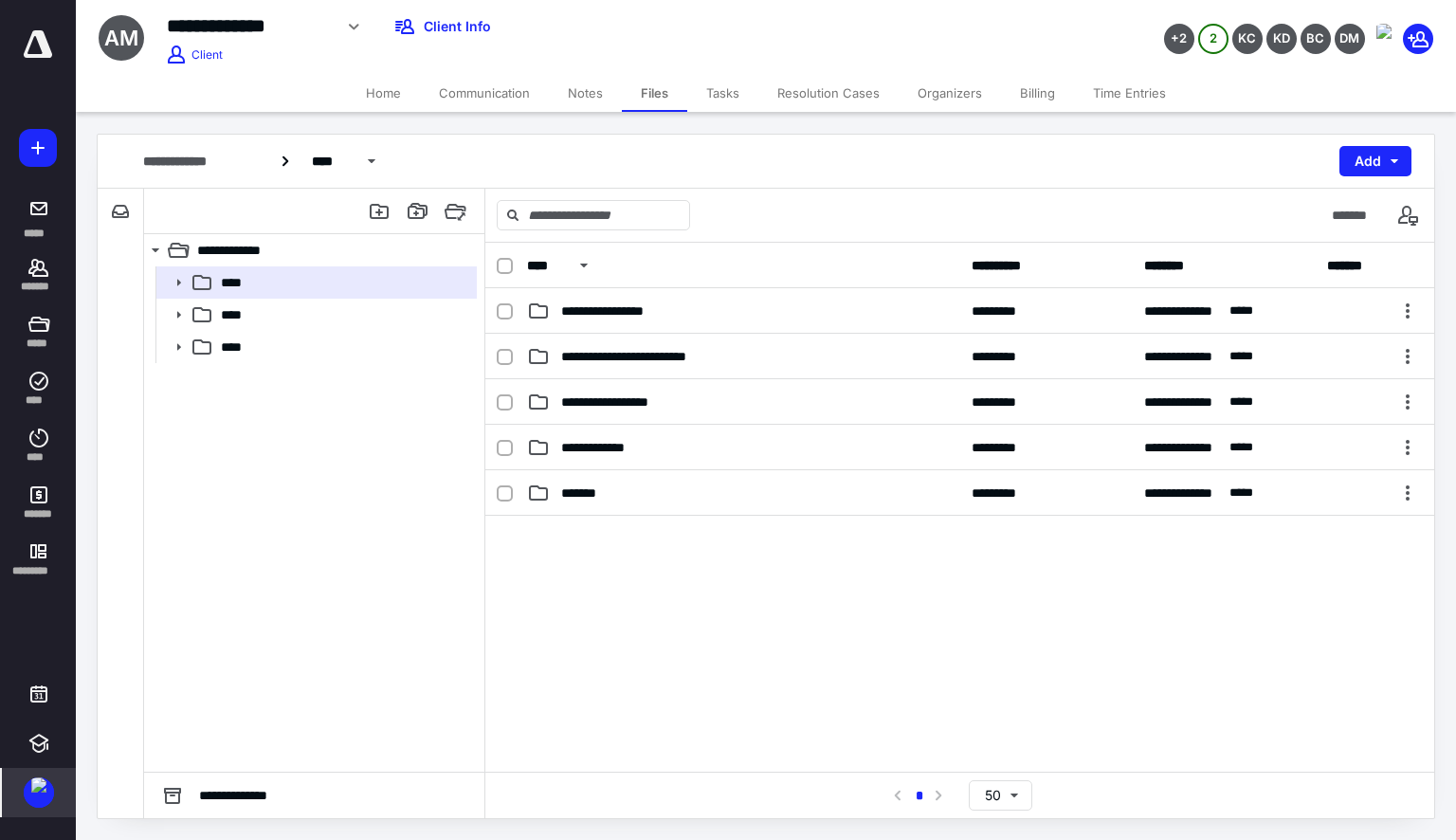 click on "Home" at bounding box center [383, 93] 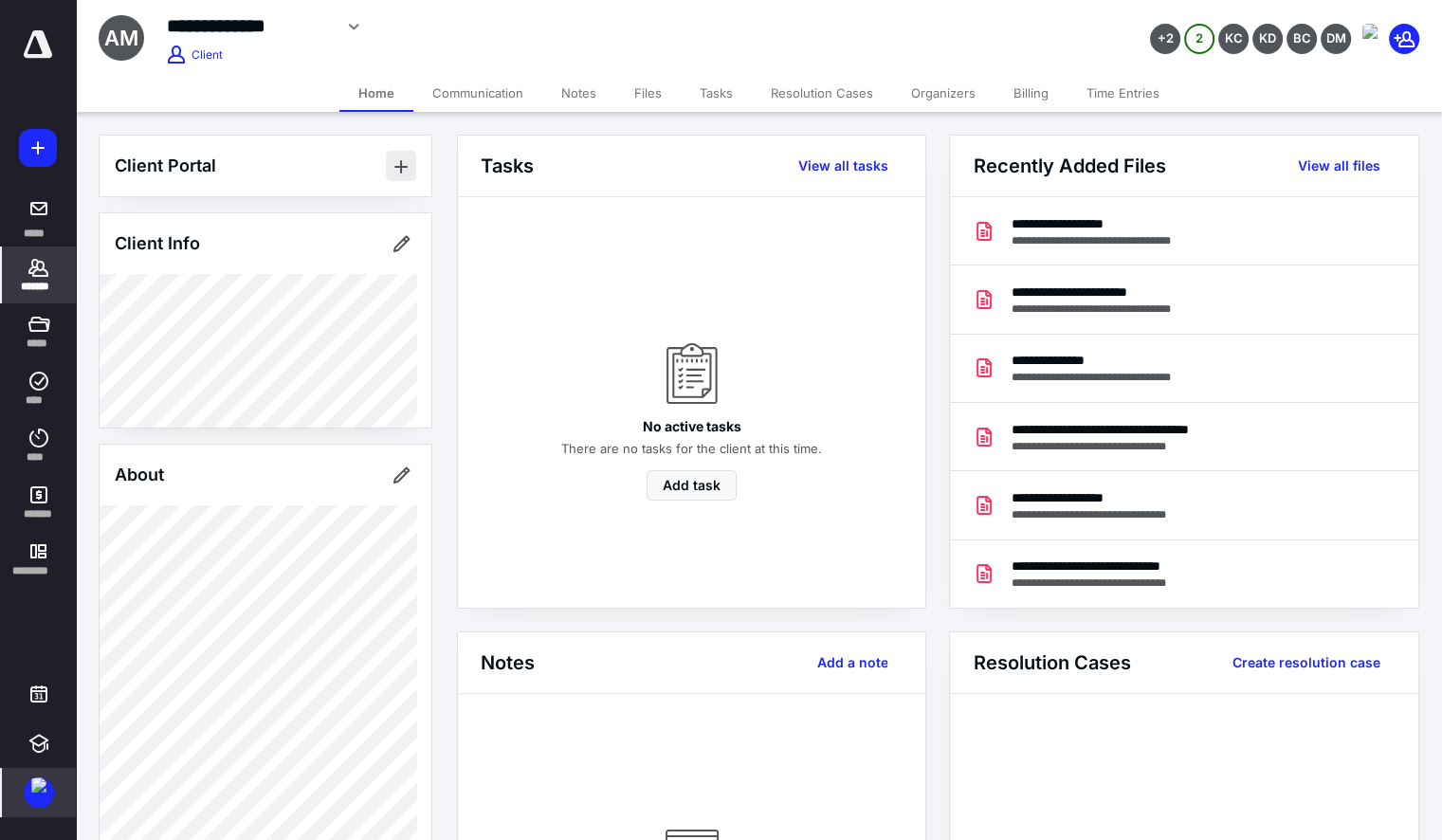 click at bounding box center [401, 166] 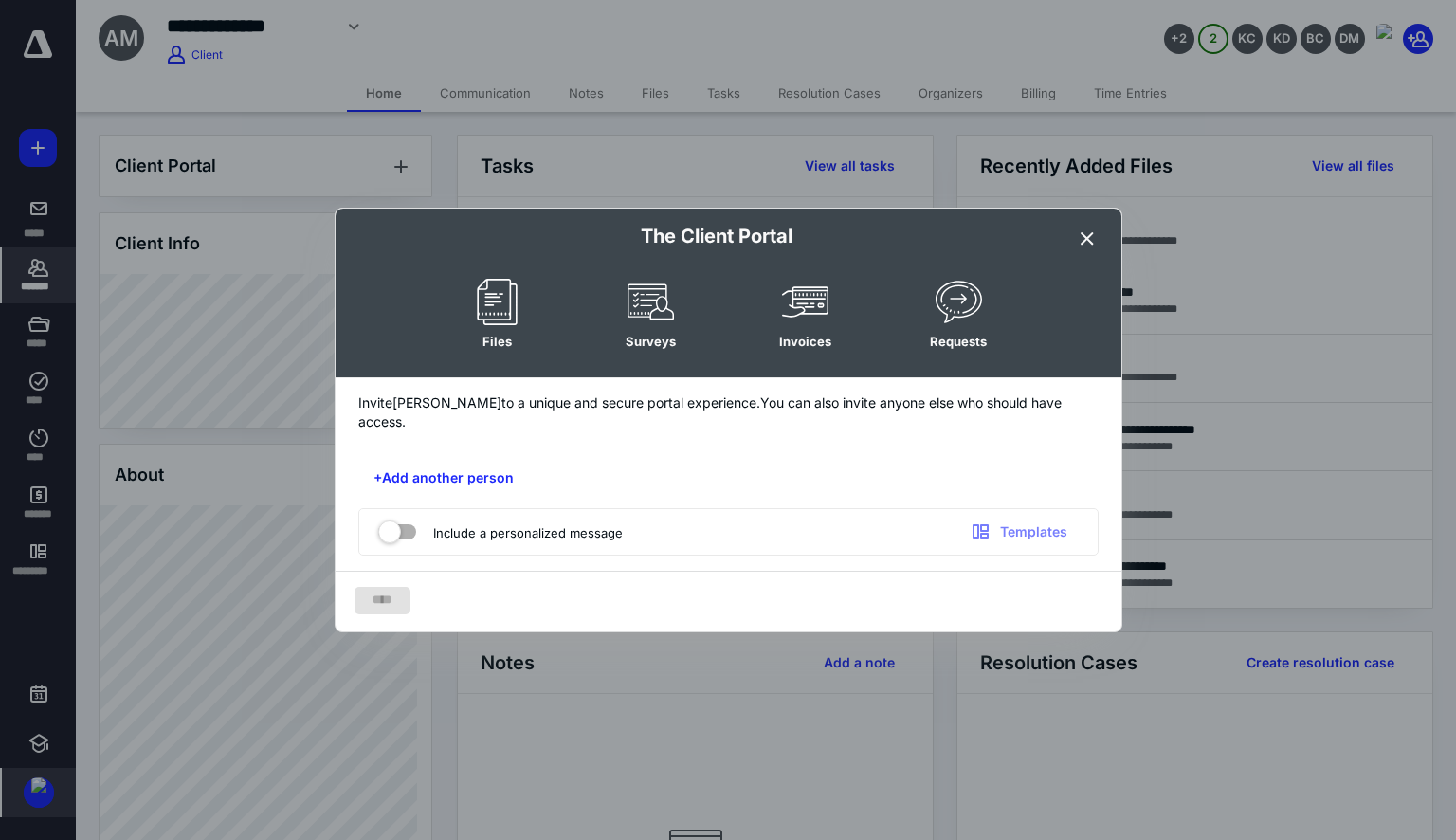 click at bounding box center (1087, 239) 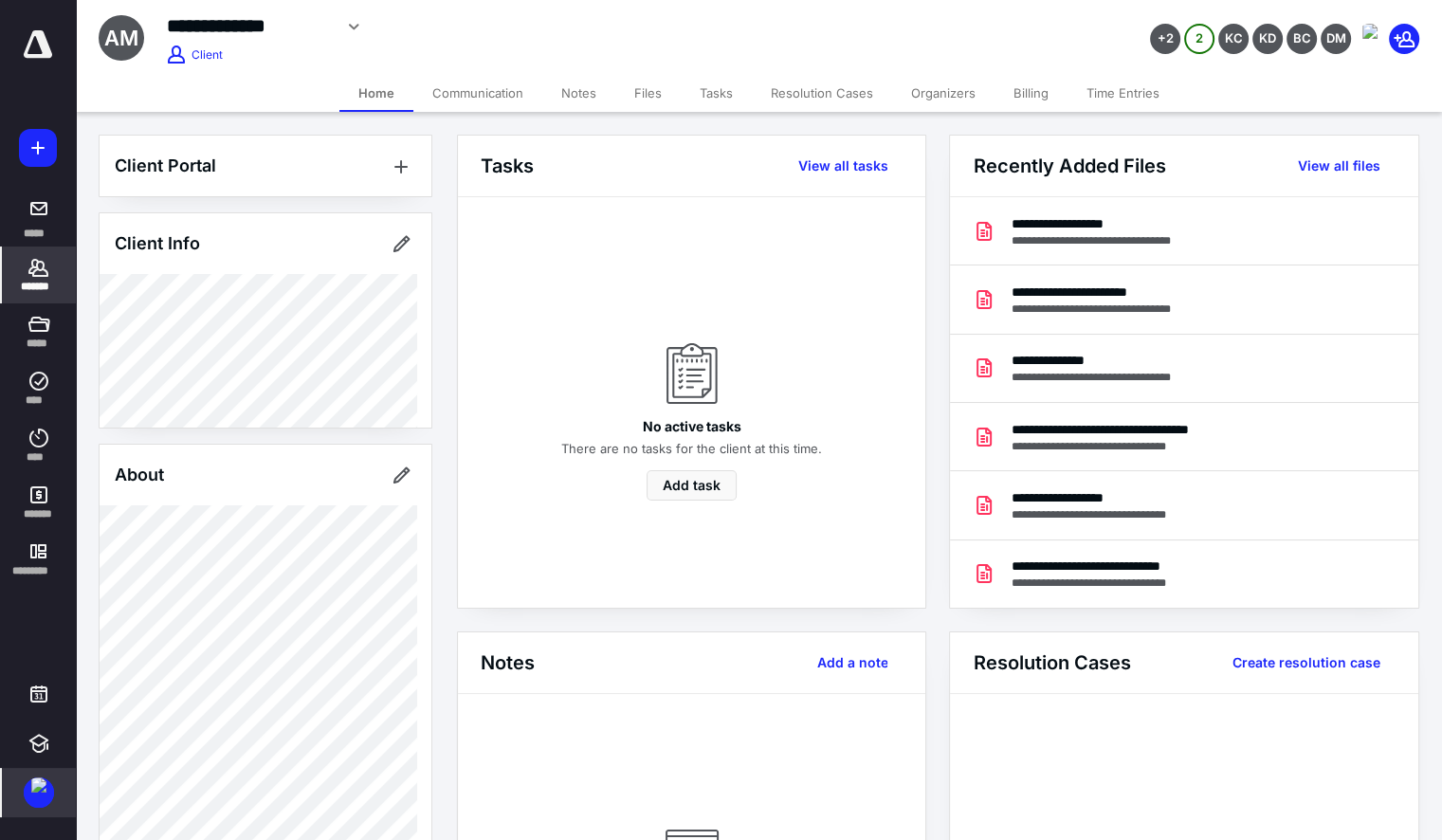 click on "Billing" at bounding box center (1031, 93) 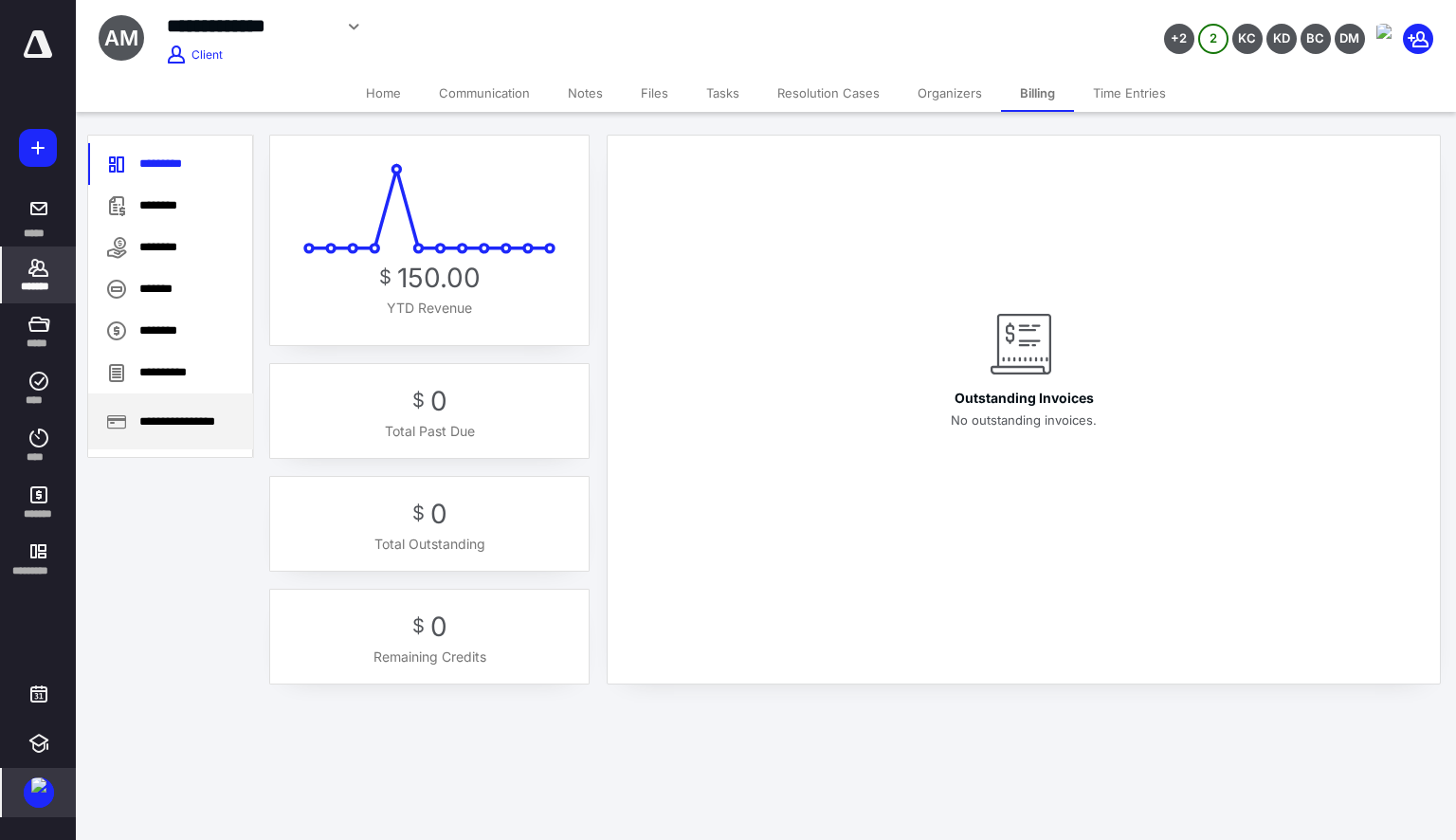 click on "**********" at bounding box center [171, 421] 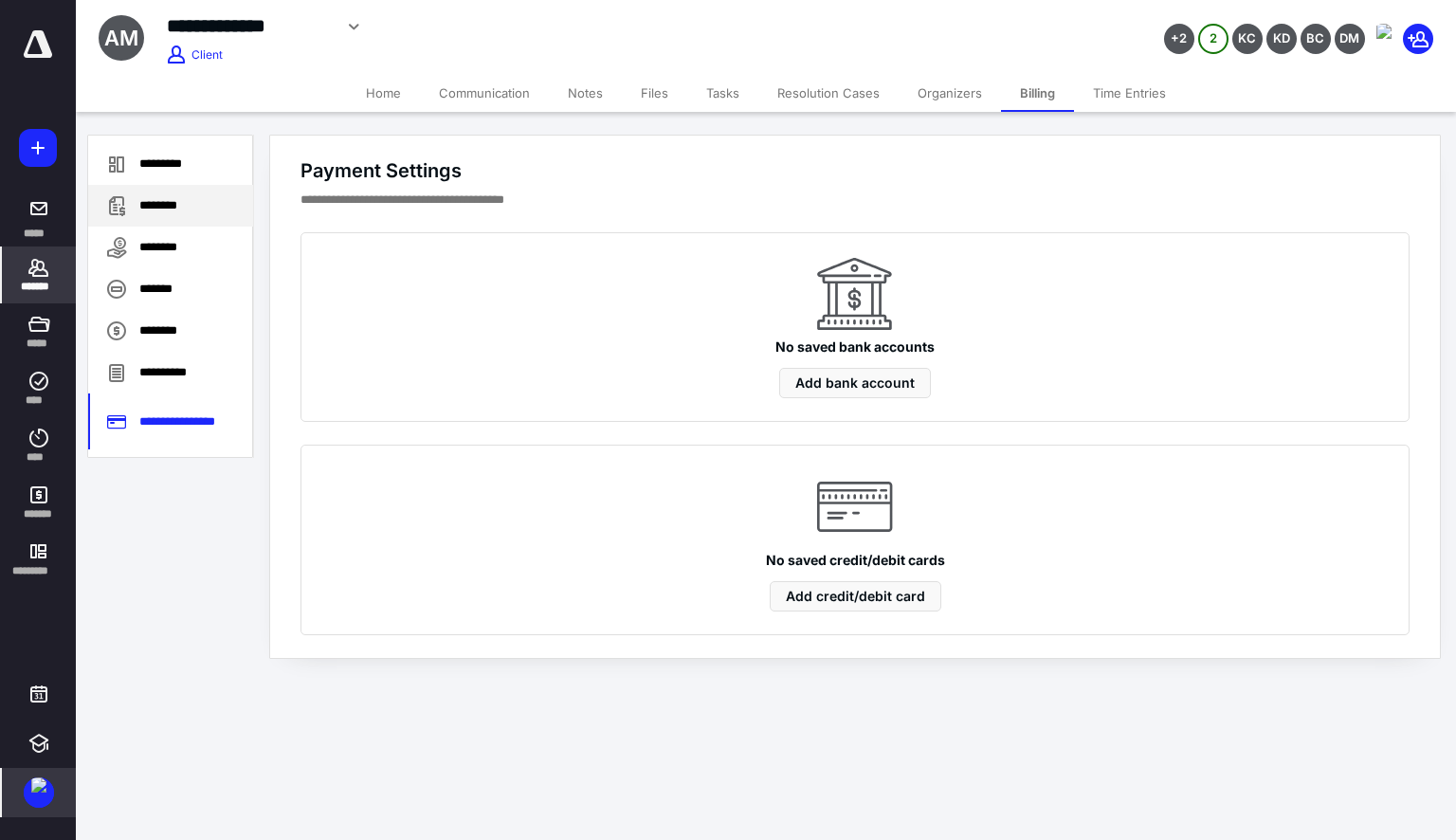 click on "********" at bounding box center [171, 206] 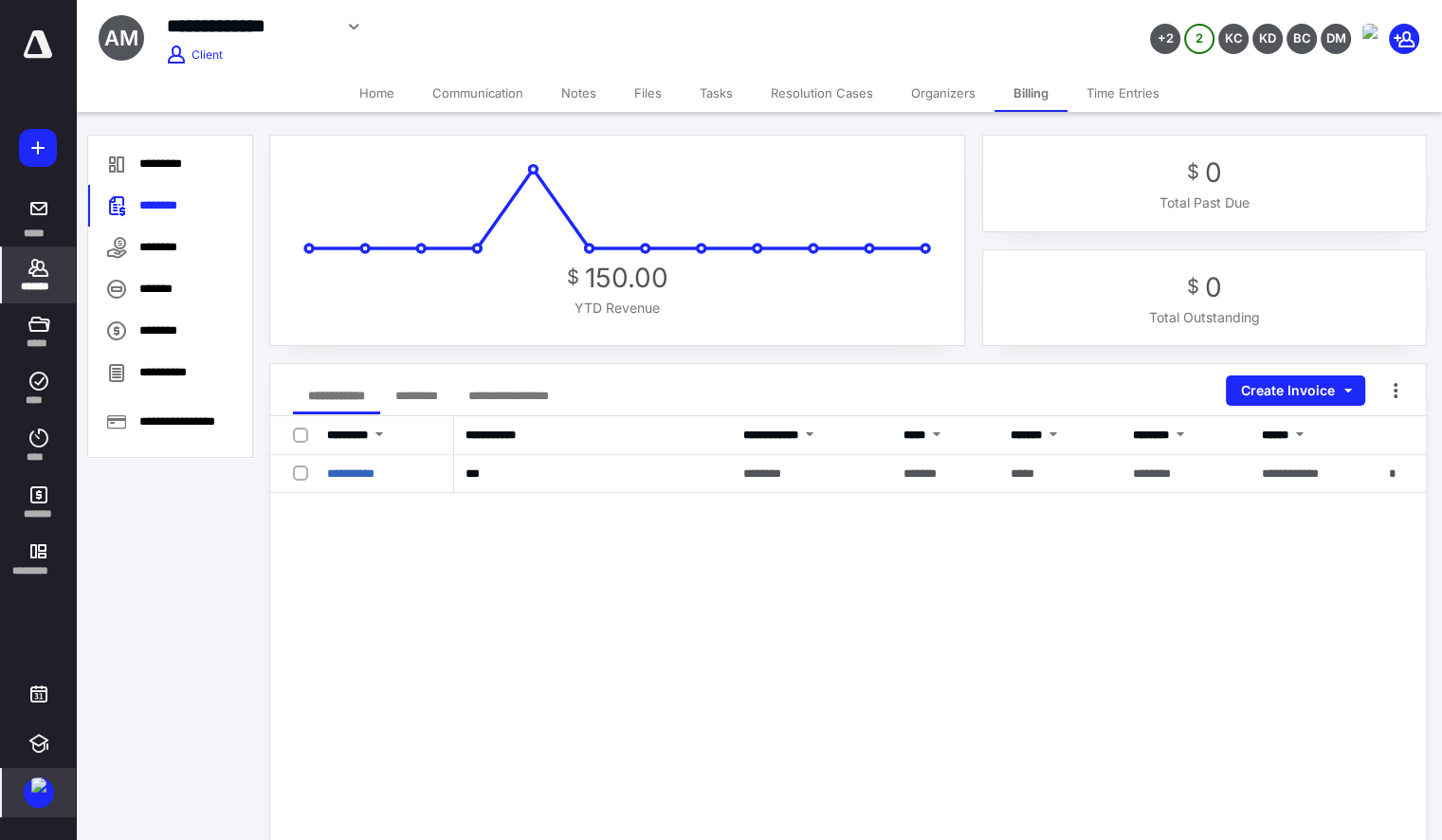 click 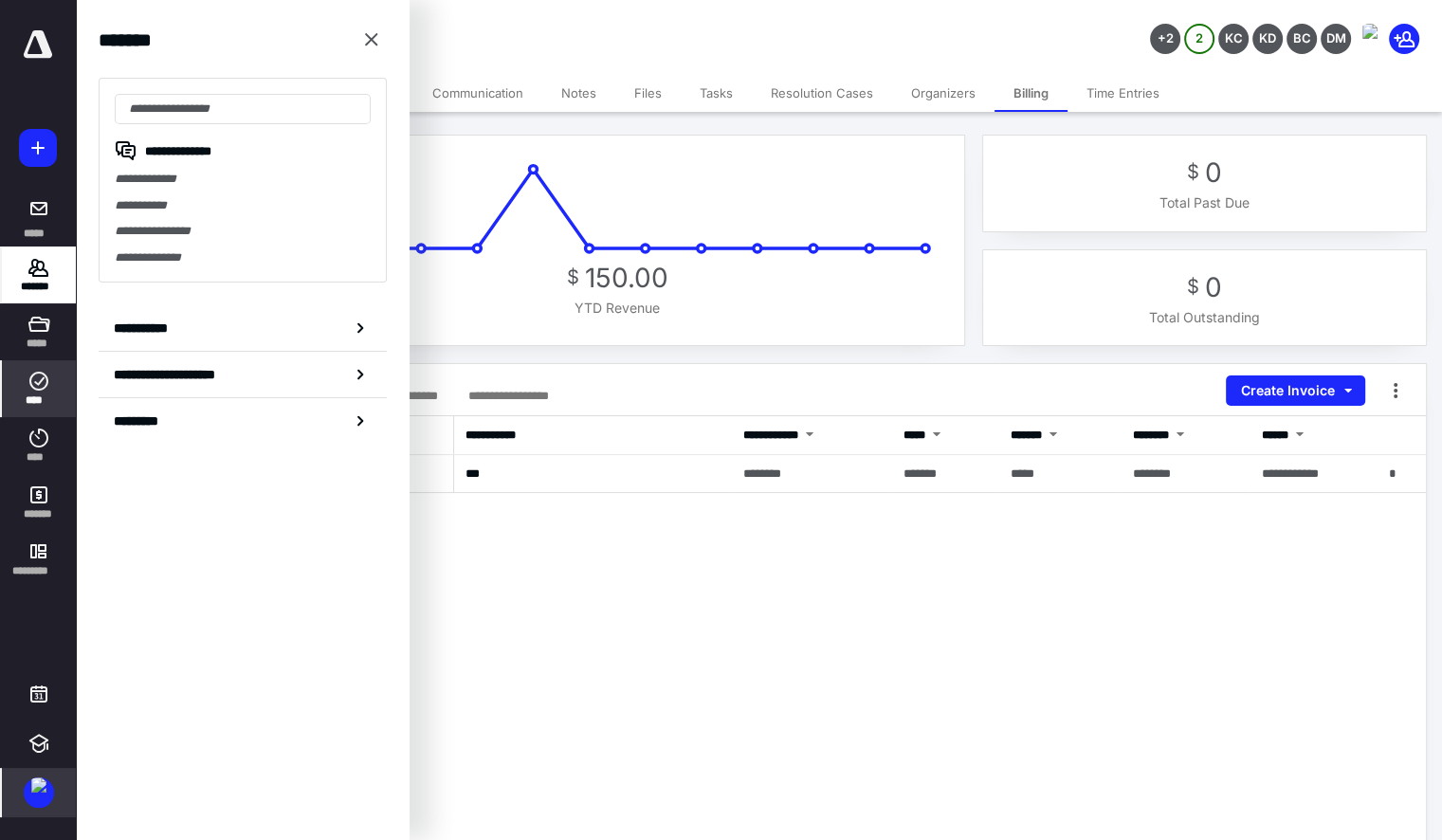 click 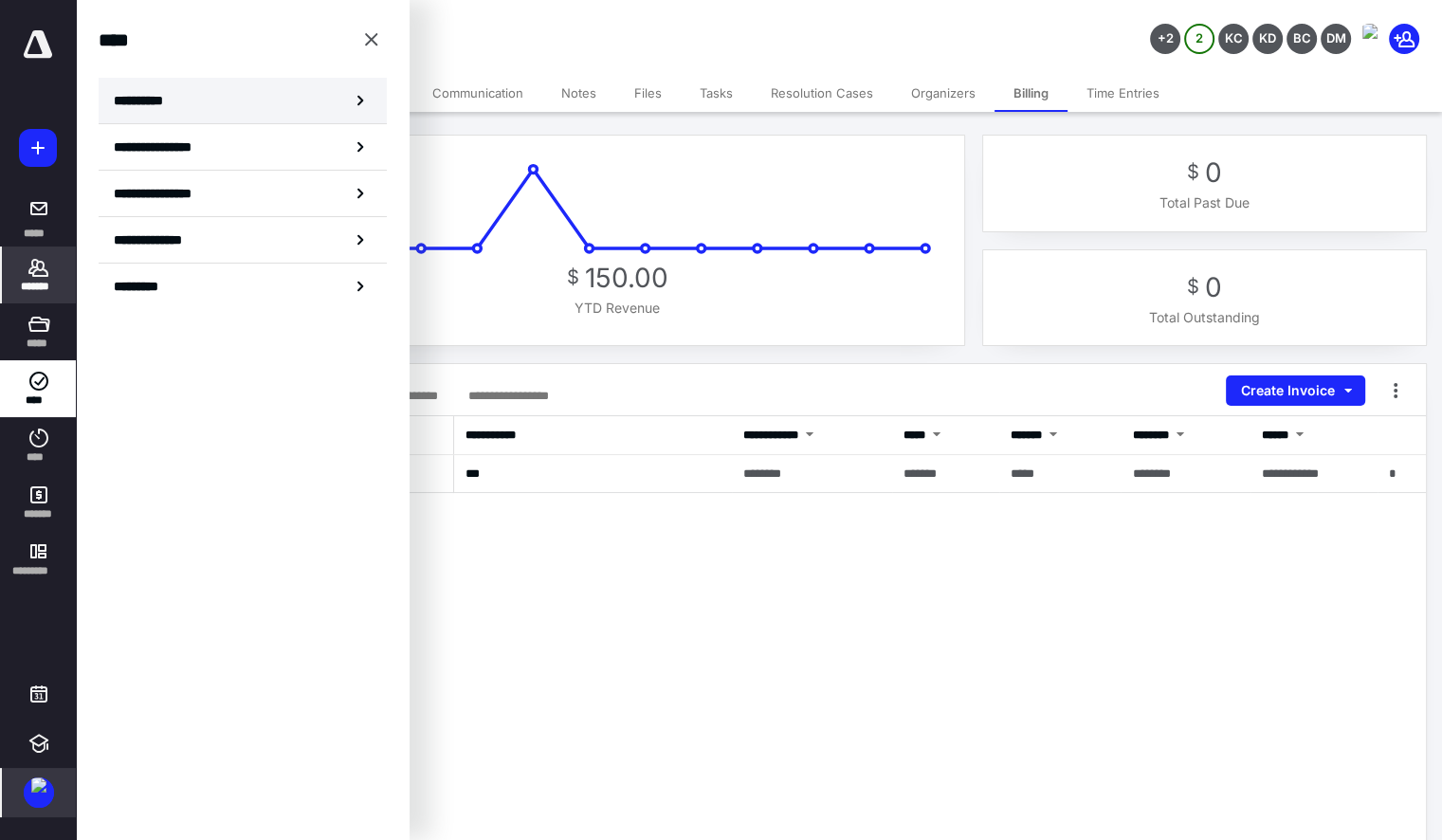 click on "**********" at bounding box center [243, 100] 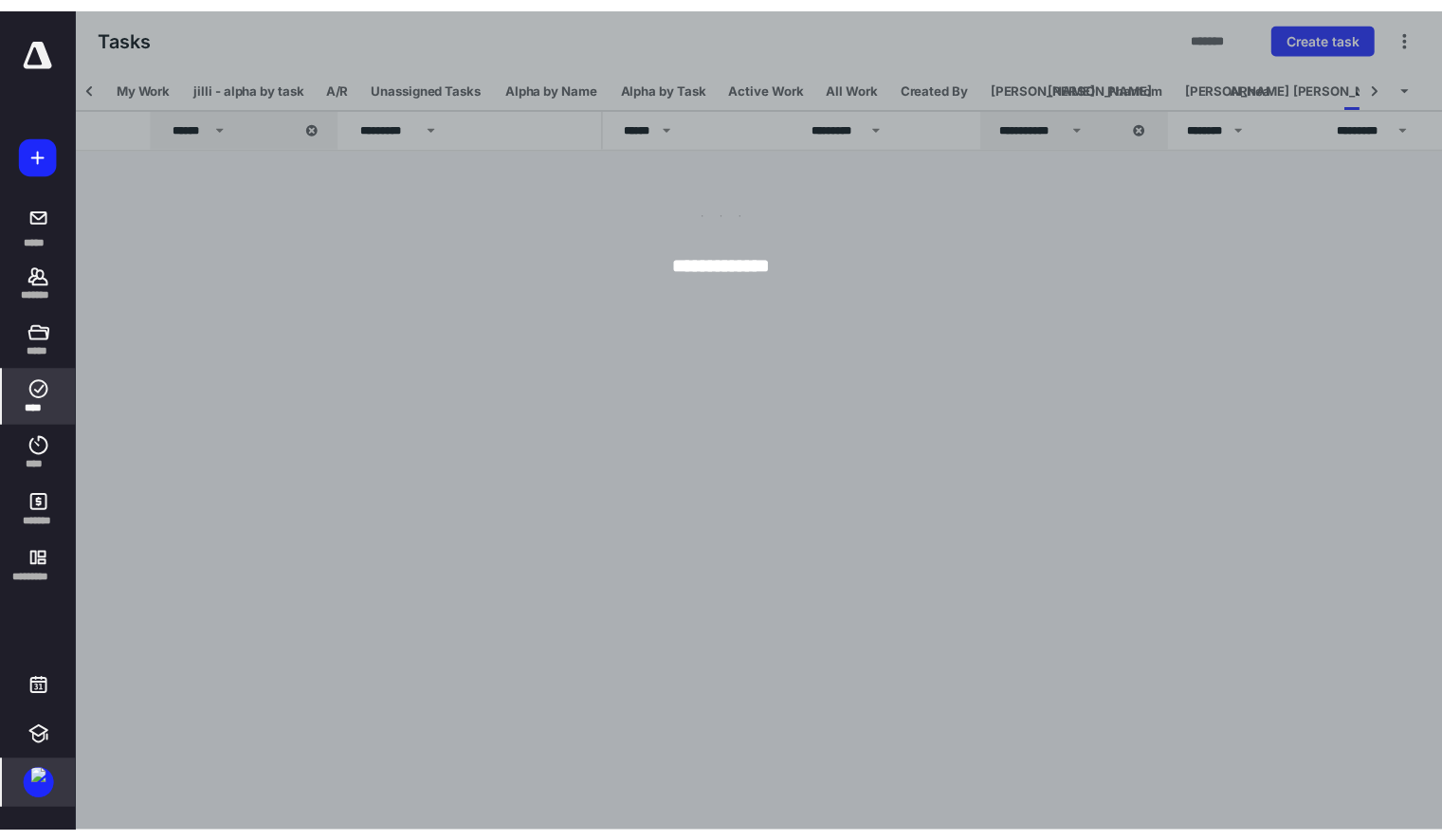 scroll, scrollTop: 0, scrollLeft: 30, axis: horizontal 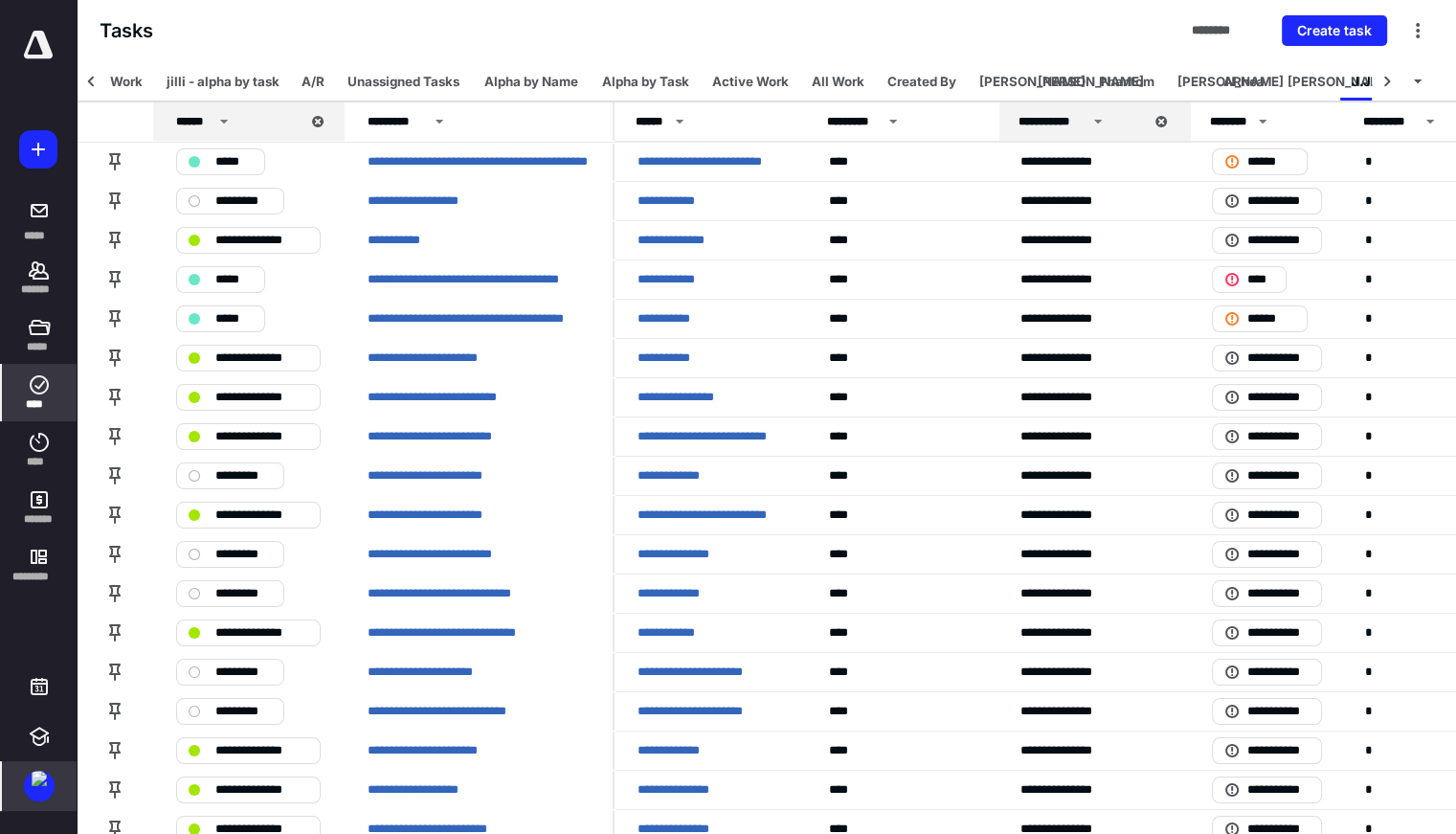 click 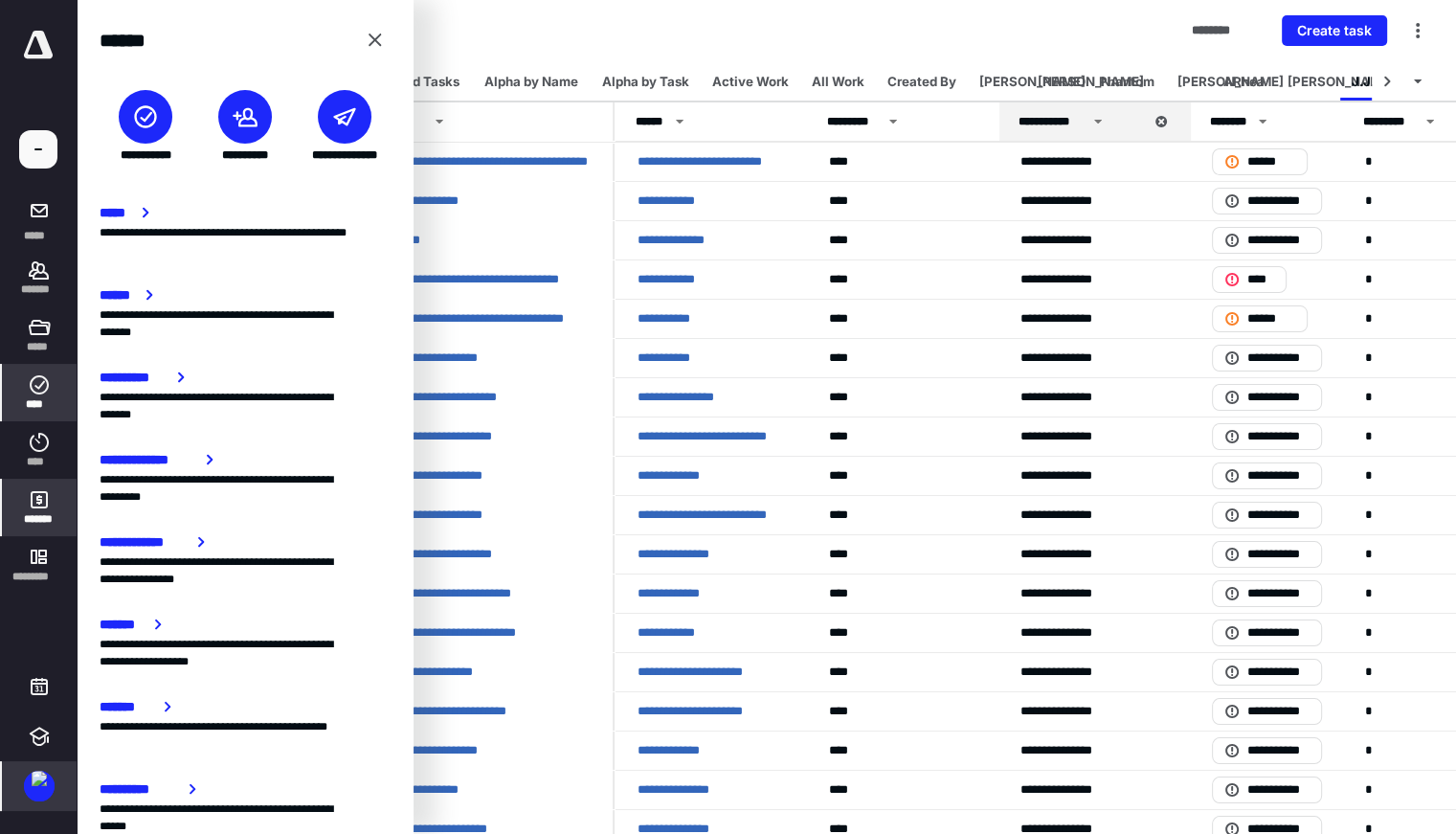 click on "*******" at bounding box center (39, 507) 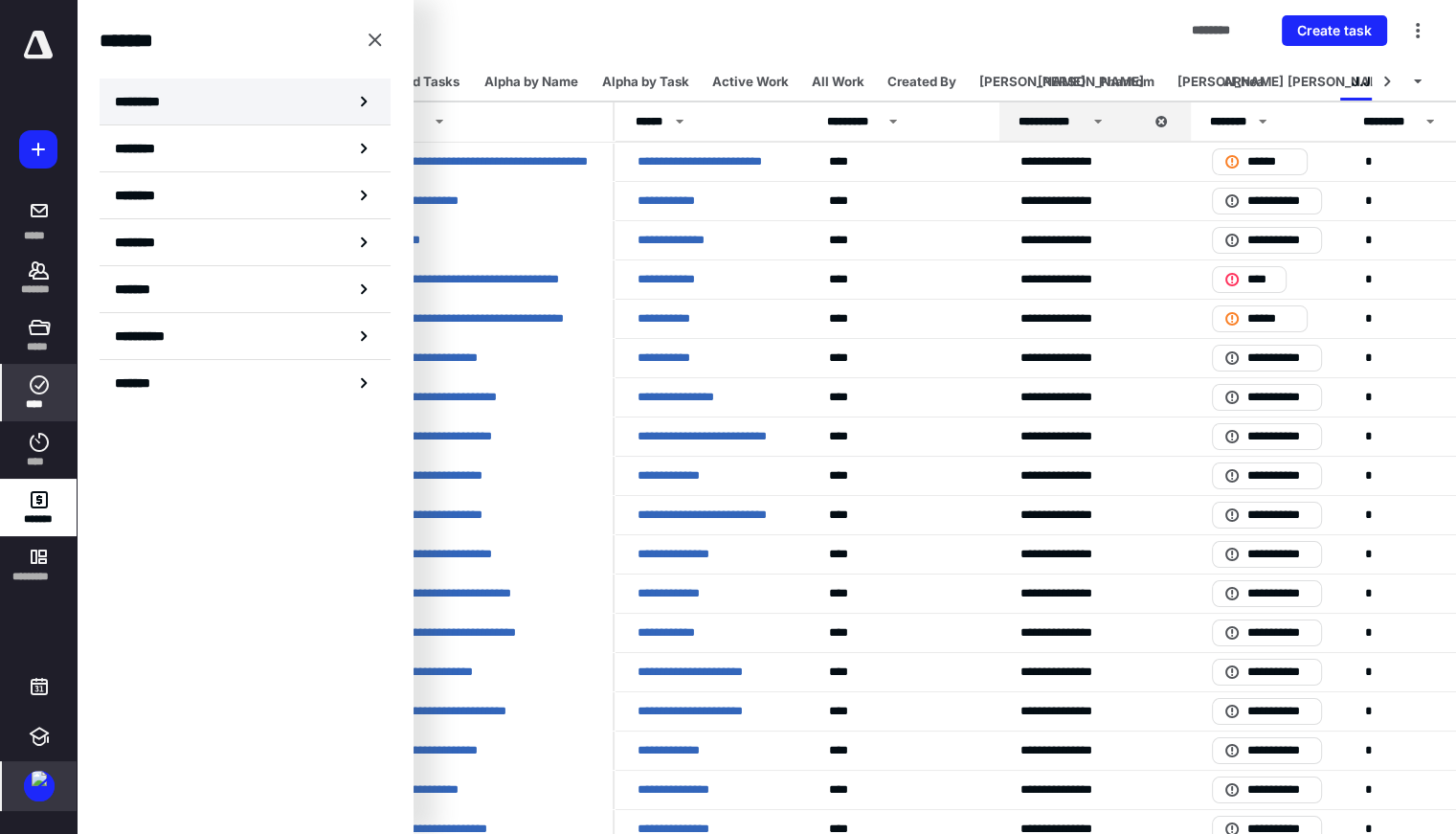 click on "*********" at bounding box center (245, 101) 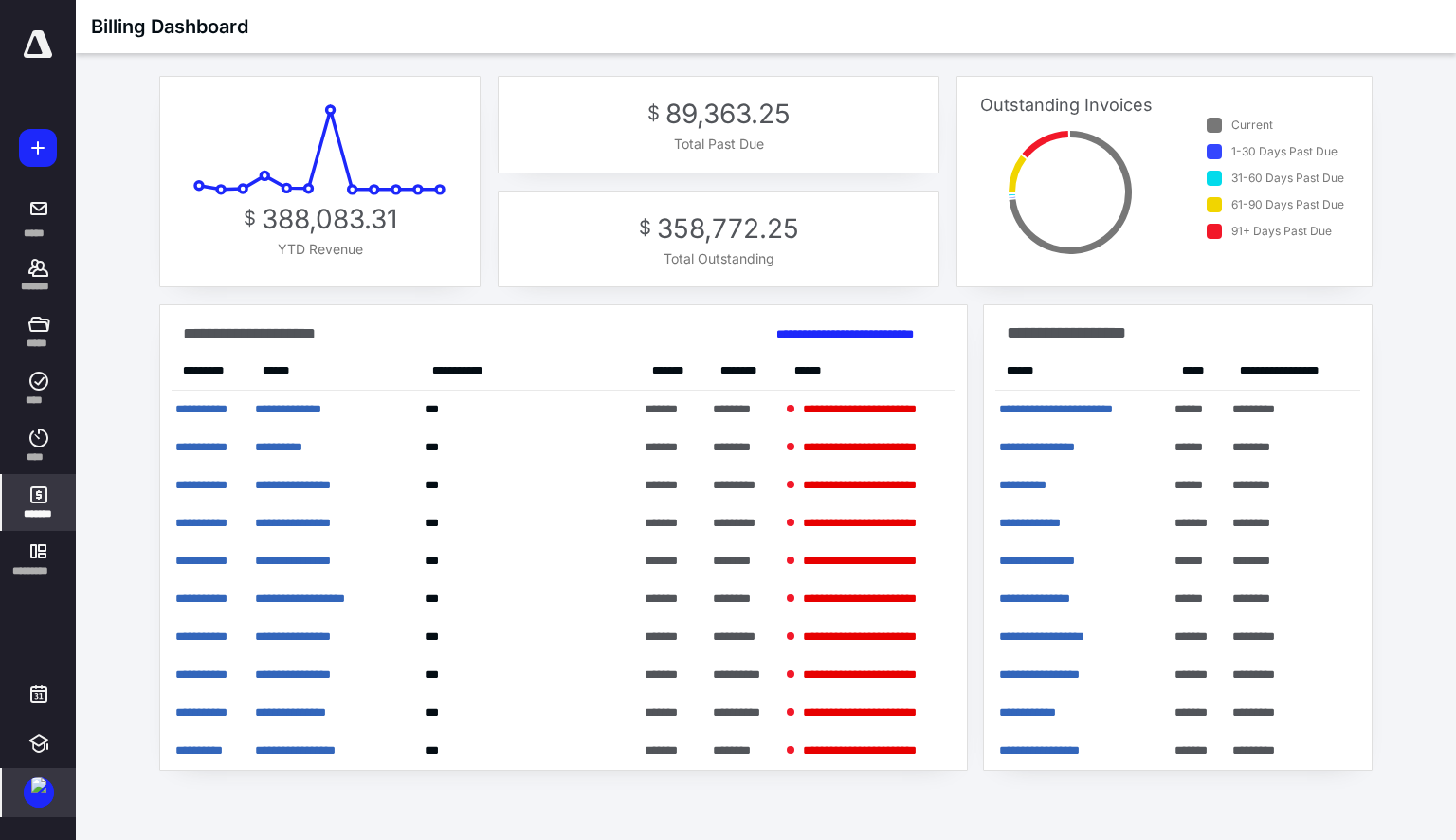 click 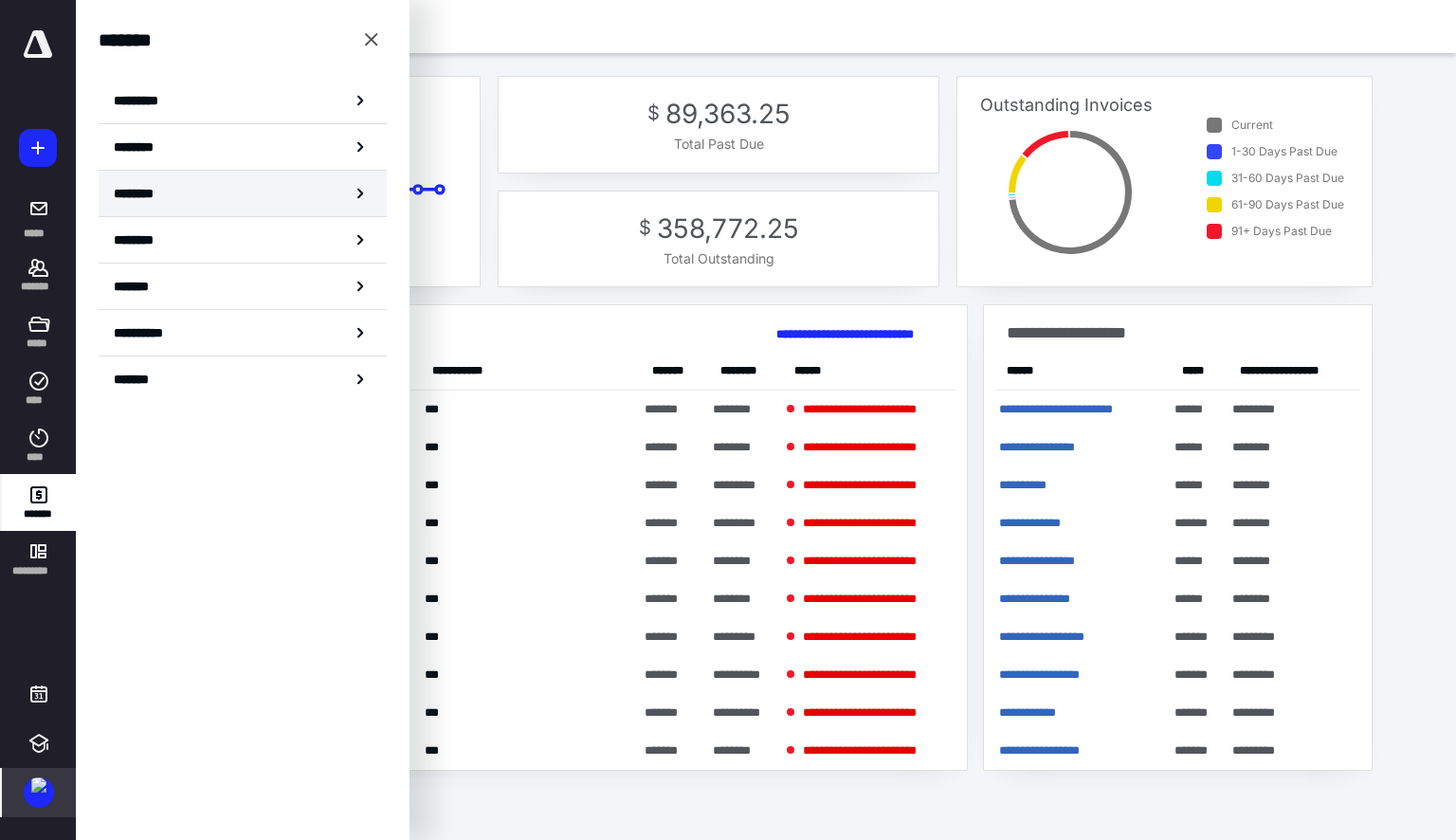 click on "********" at bounding box center (243, 193) 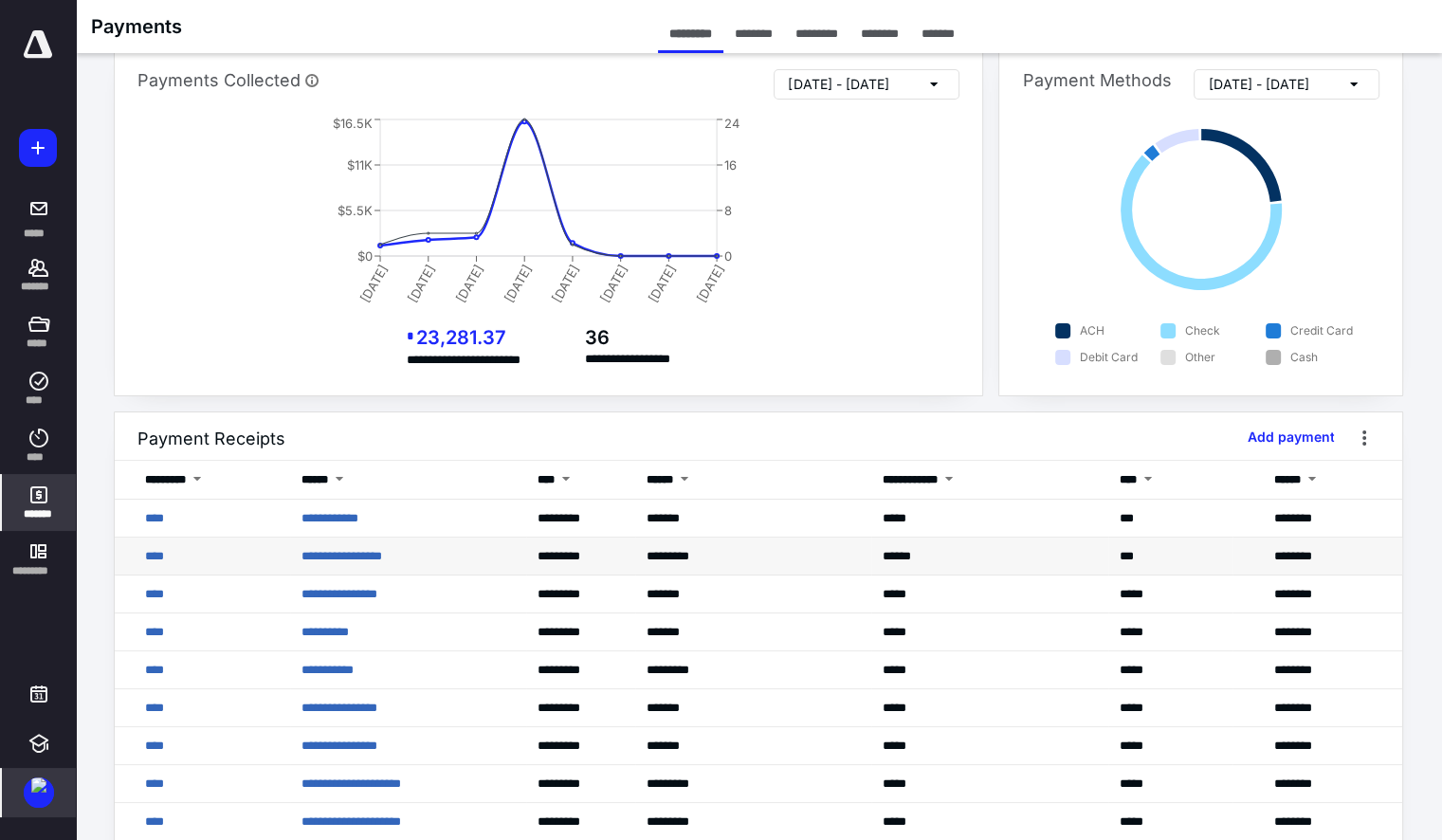 scroll, scrollTop: 33, scrollLeft: 0, axis: vertical 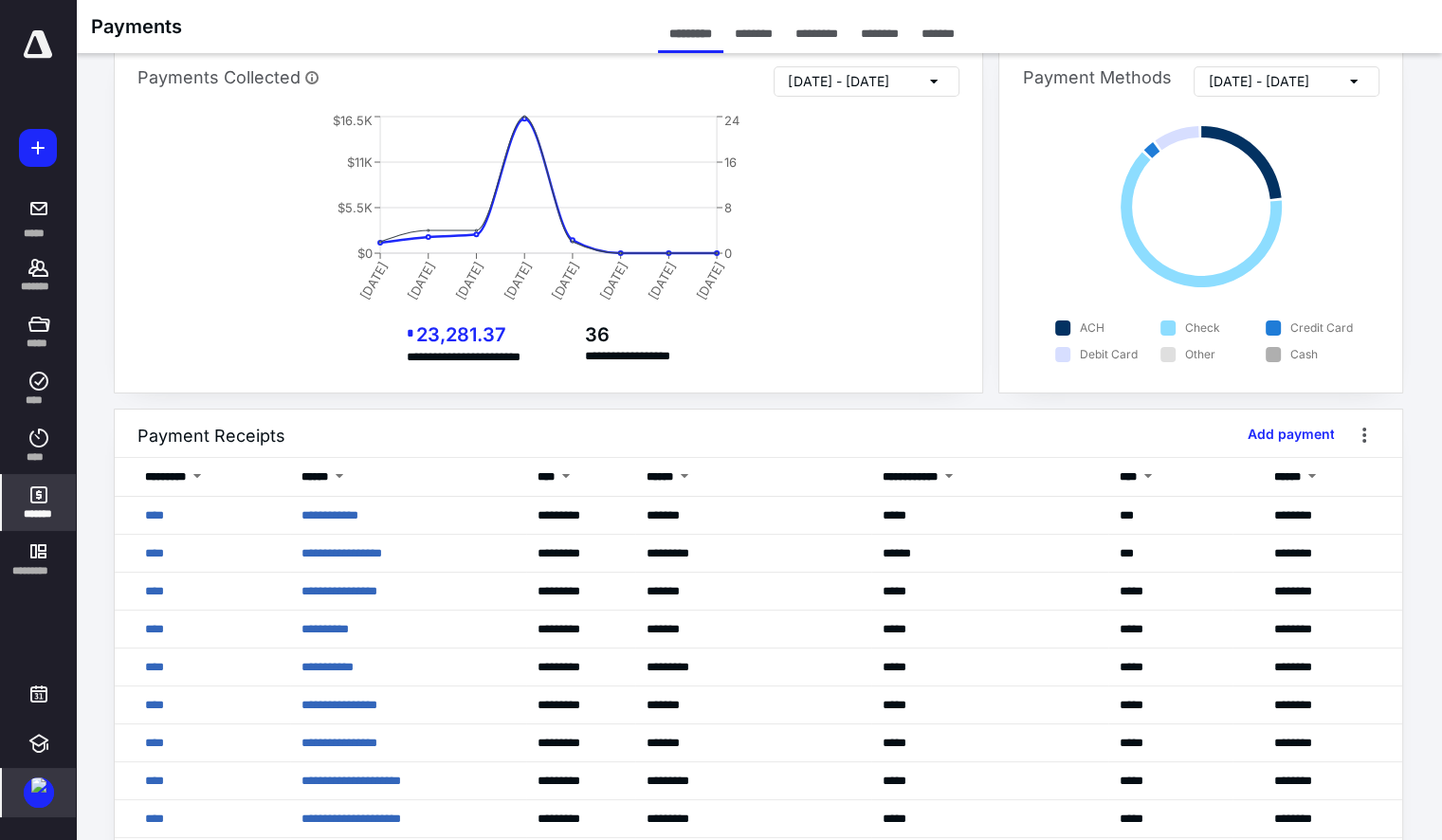 click 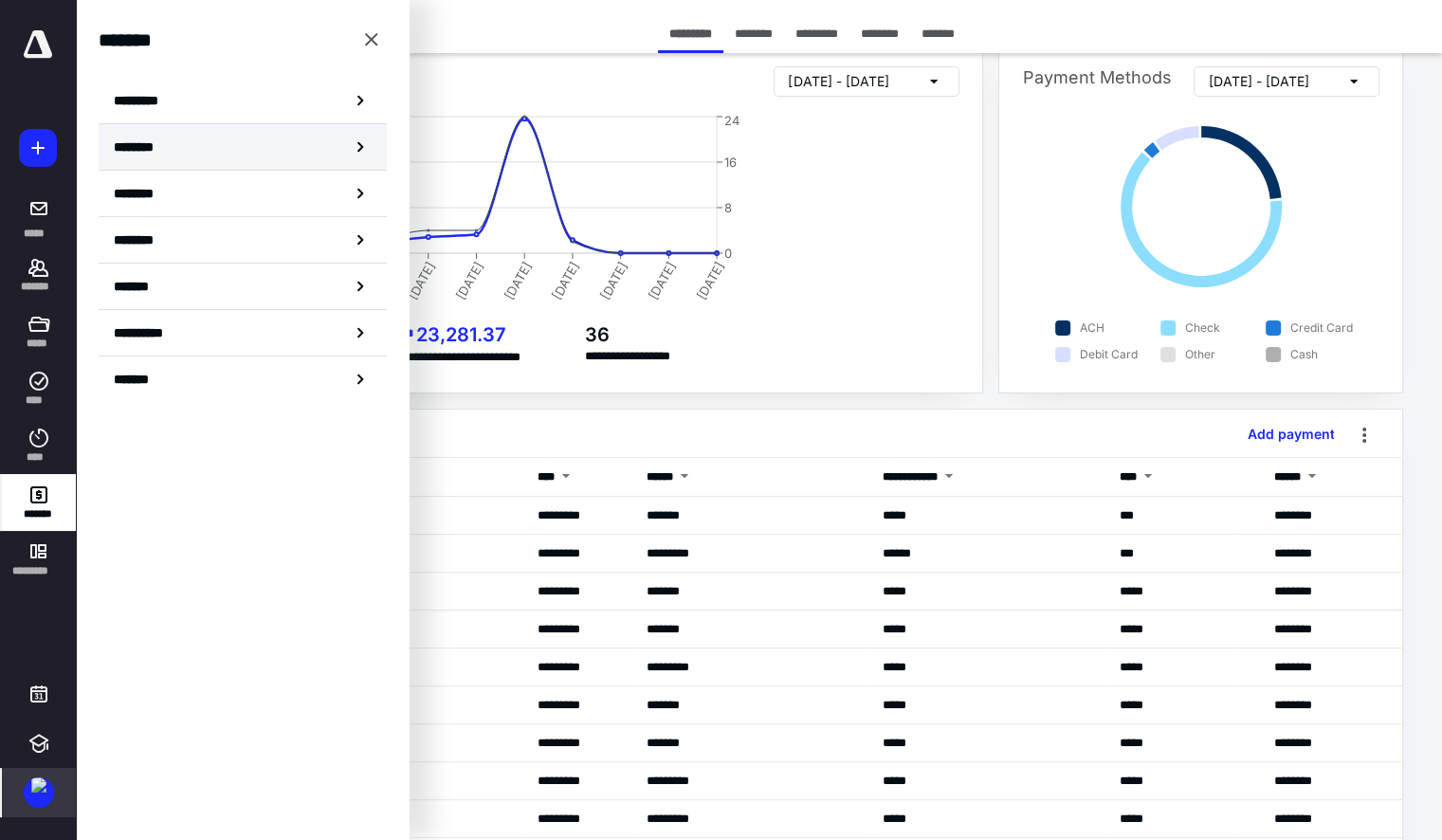 click on "********" at bounding box center (243, 147) 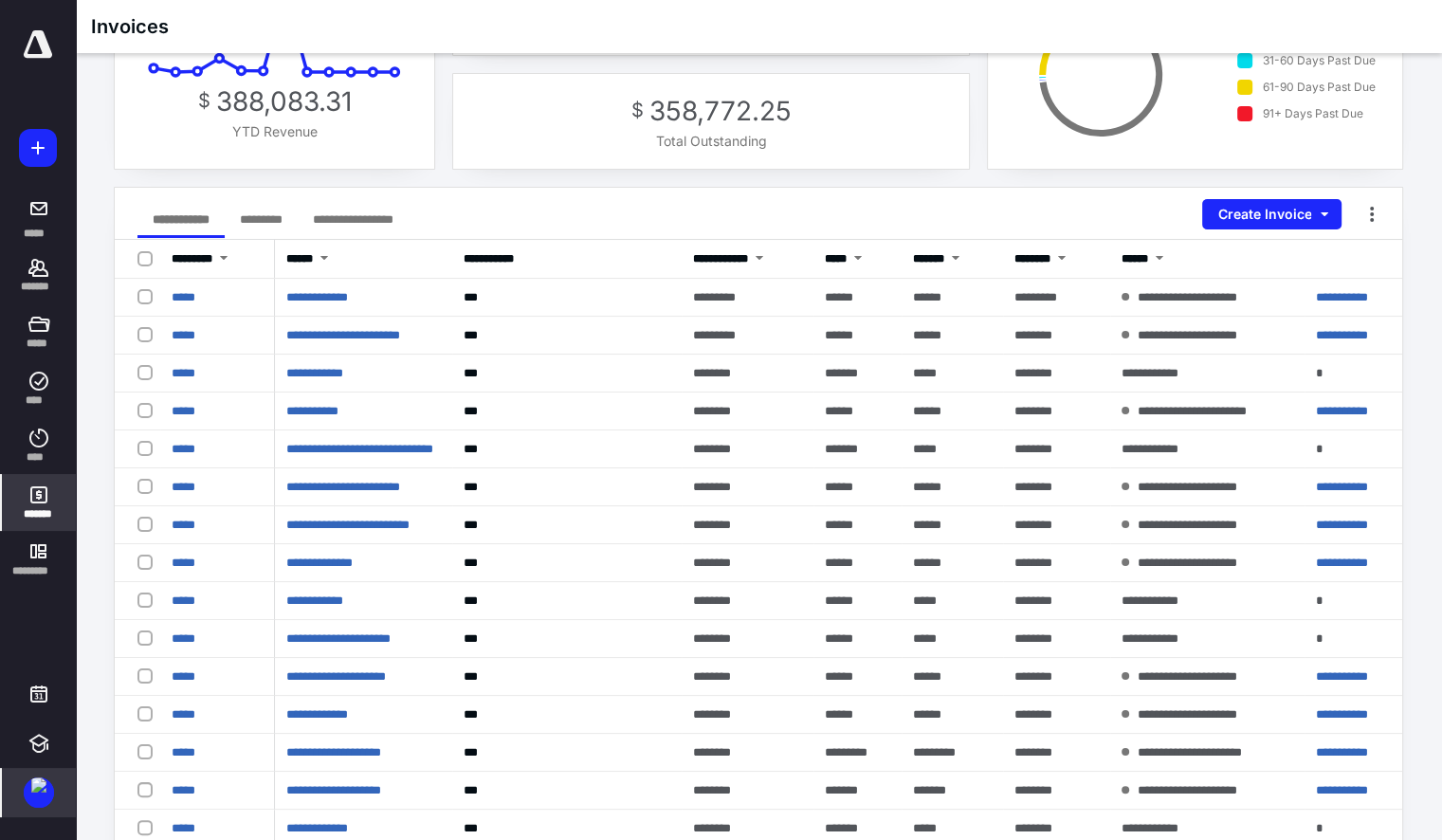 scroll, scrollTop: 0, scrollLeft: 0, axis: both 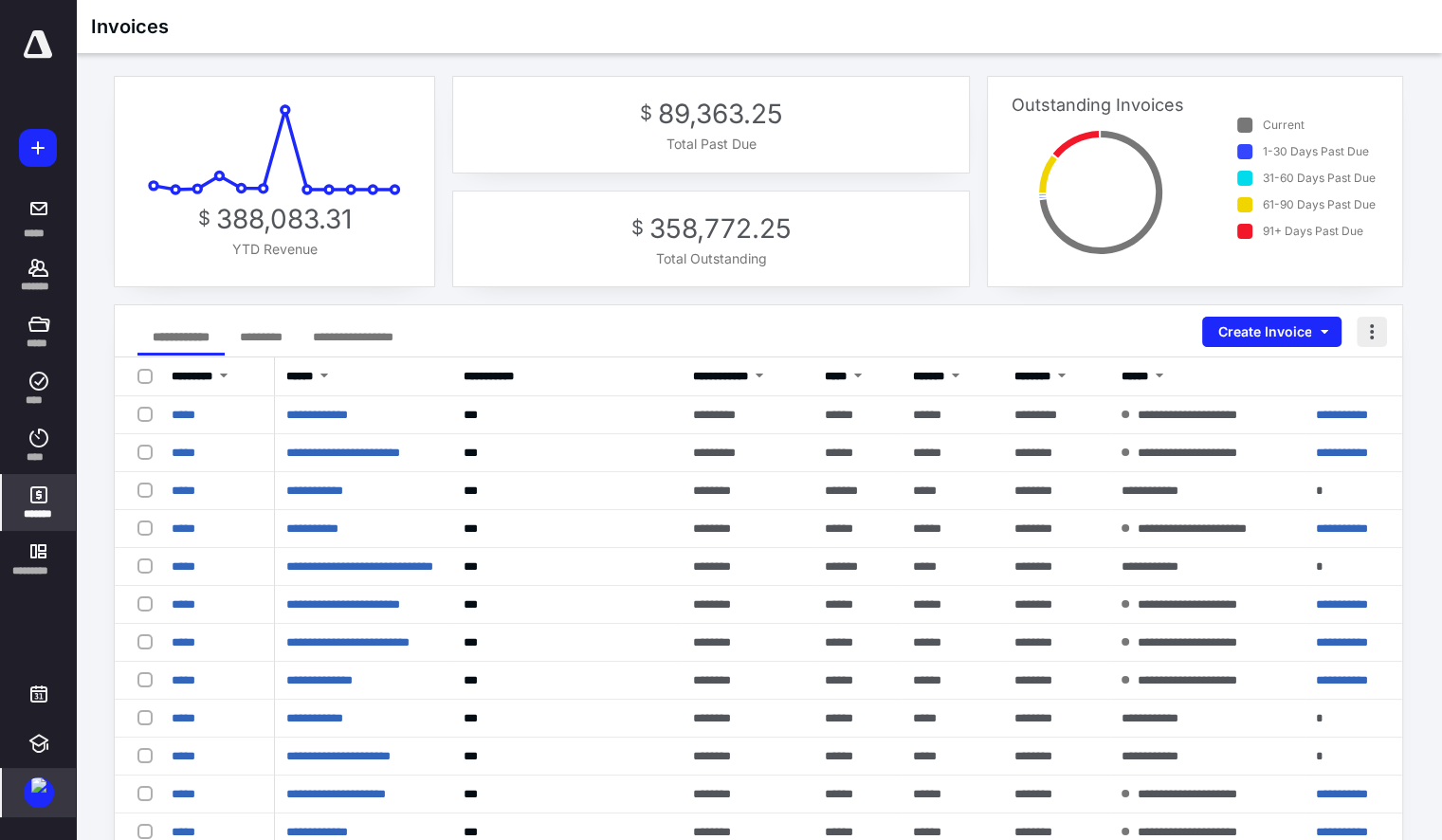 click at bounding box center (1372, 332) 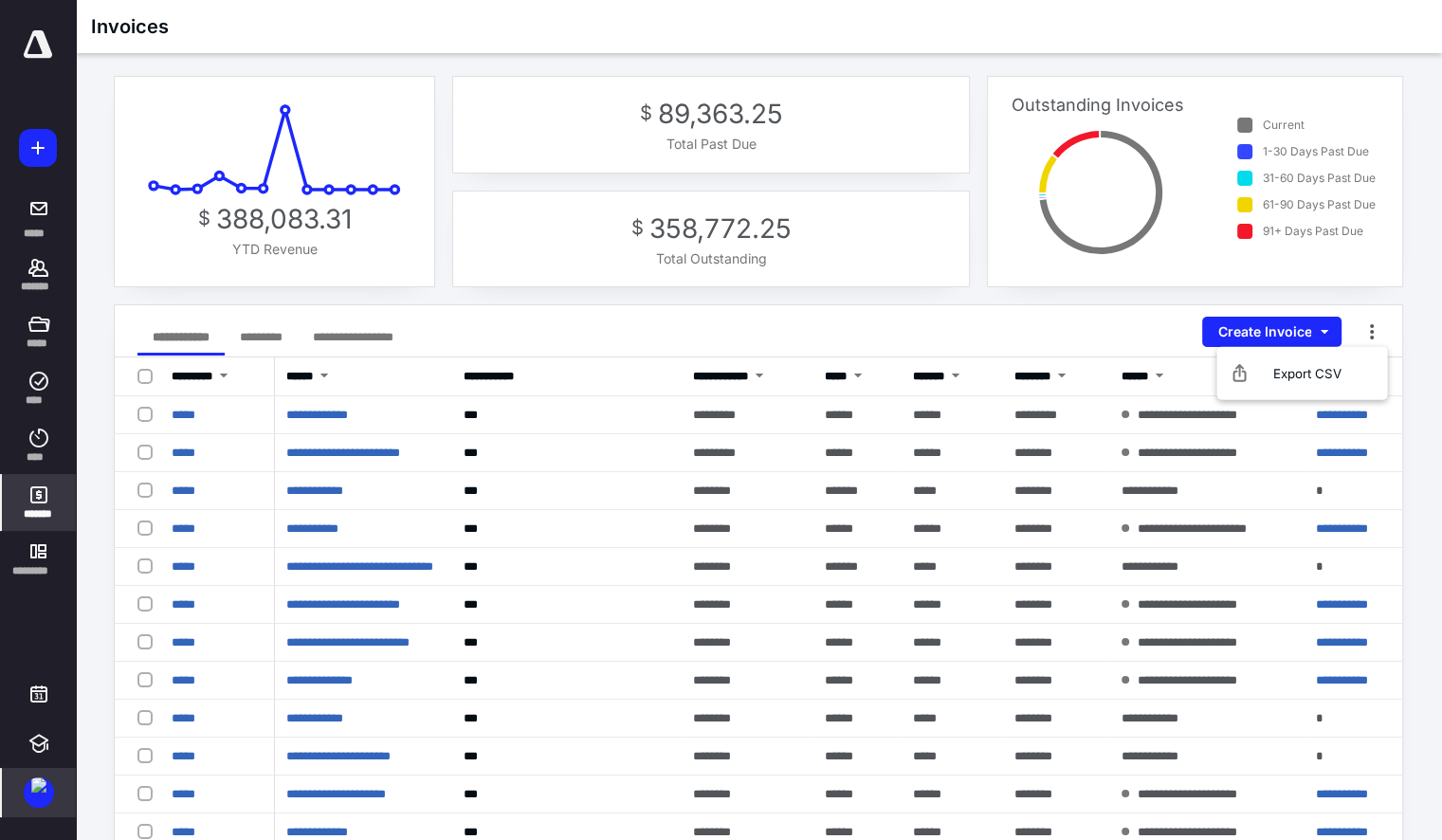 click on "**********" at bounding box center [758, 331] 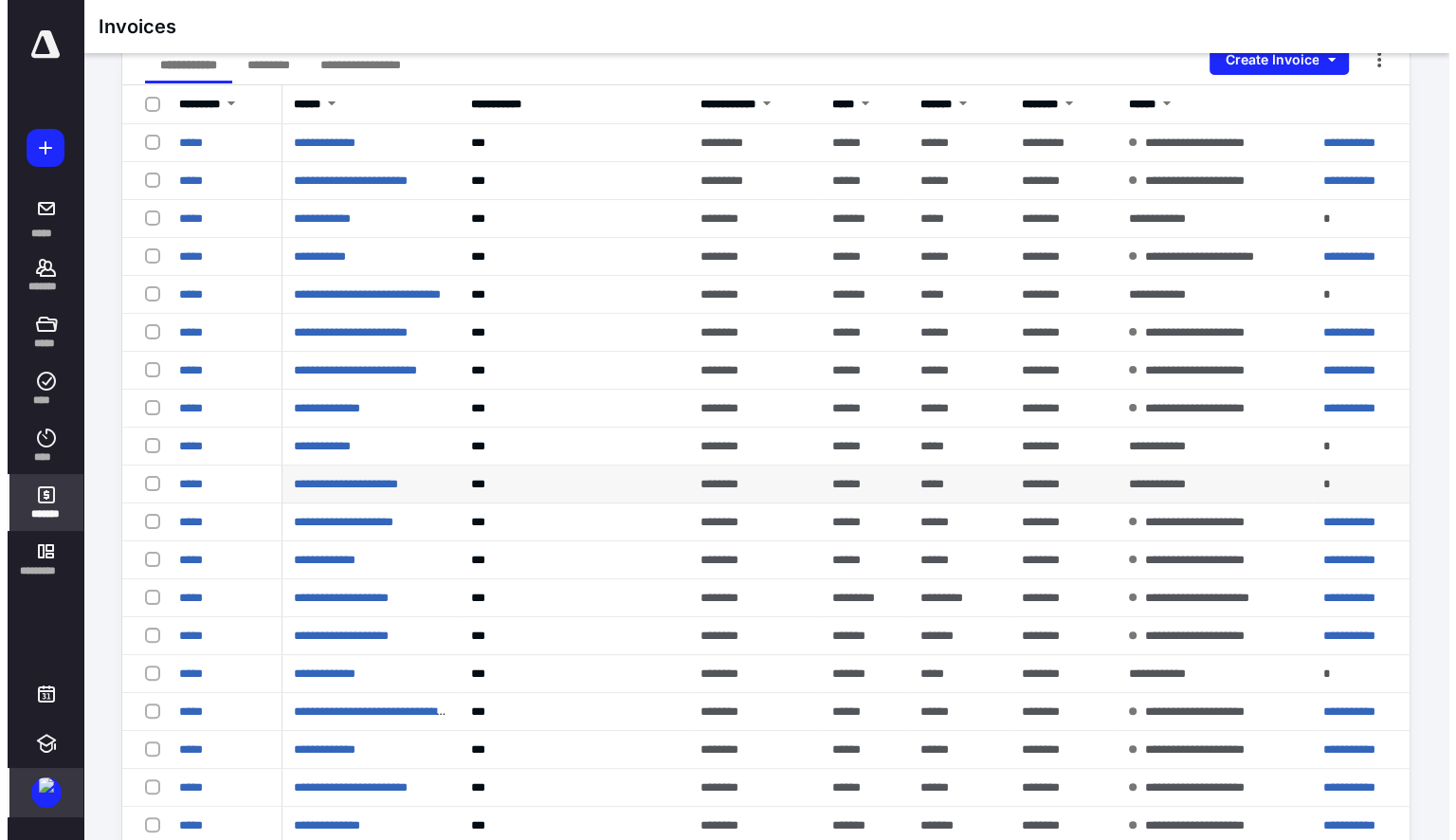 scroll, scrollTop: 0, scrollLeft: 0, axis: both 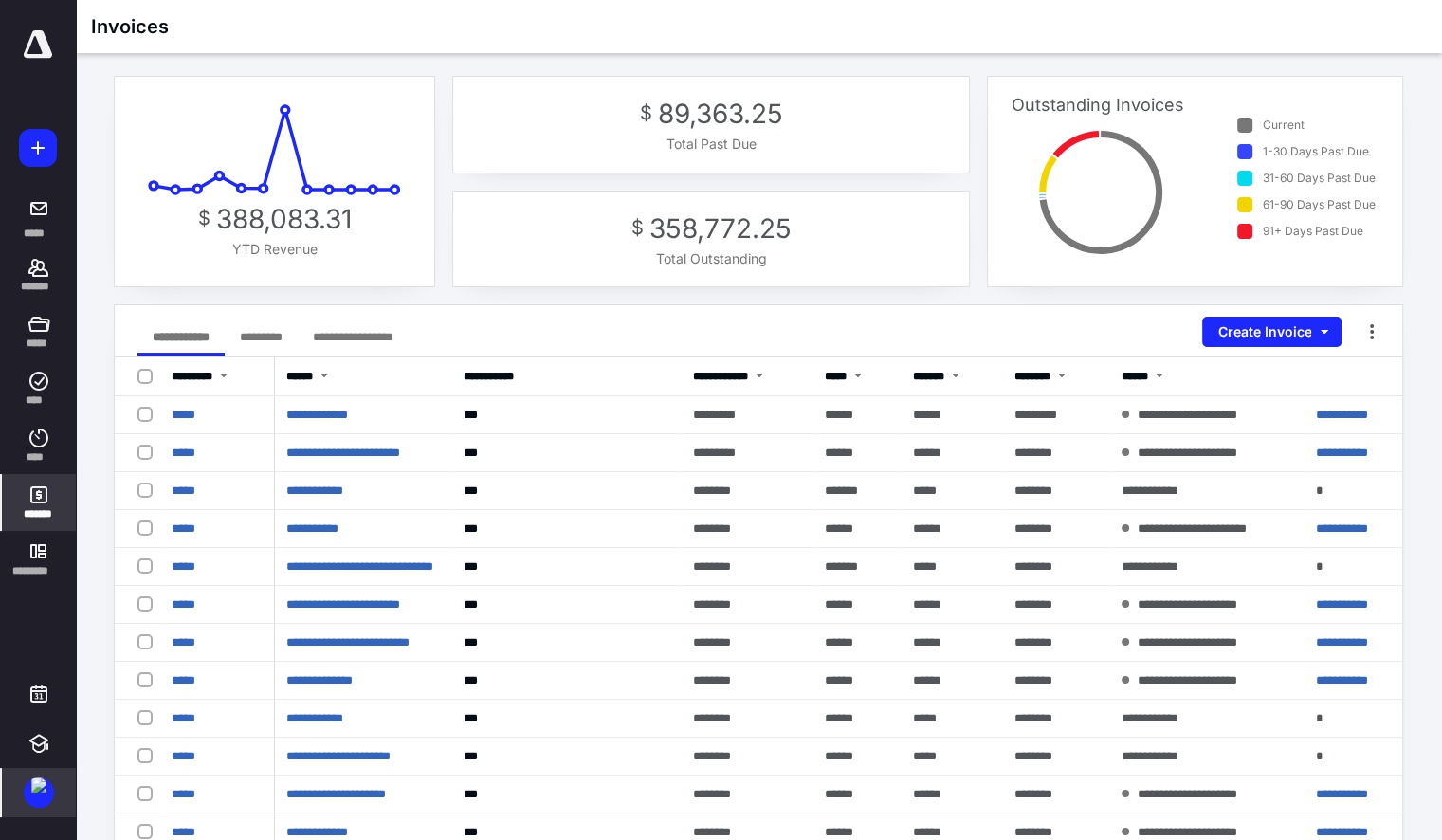 click on "*******" at bounding box center (39, 514) 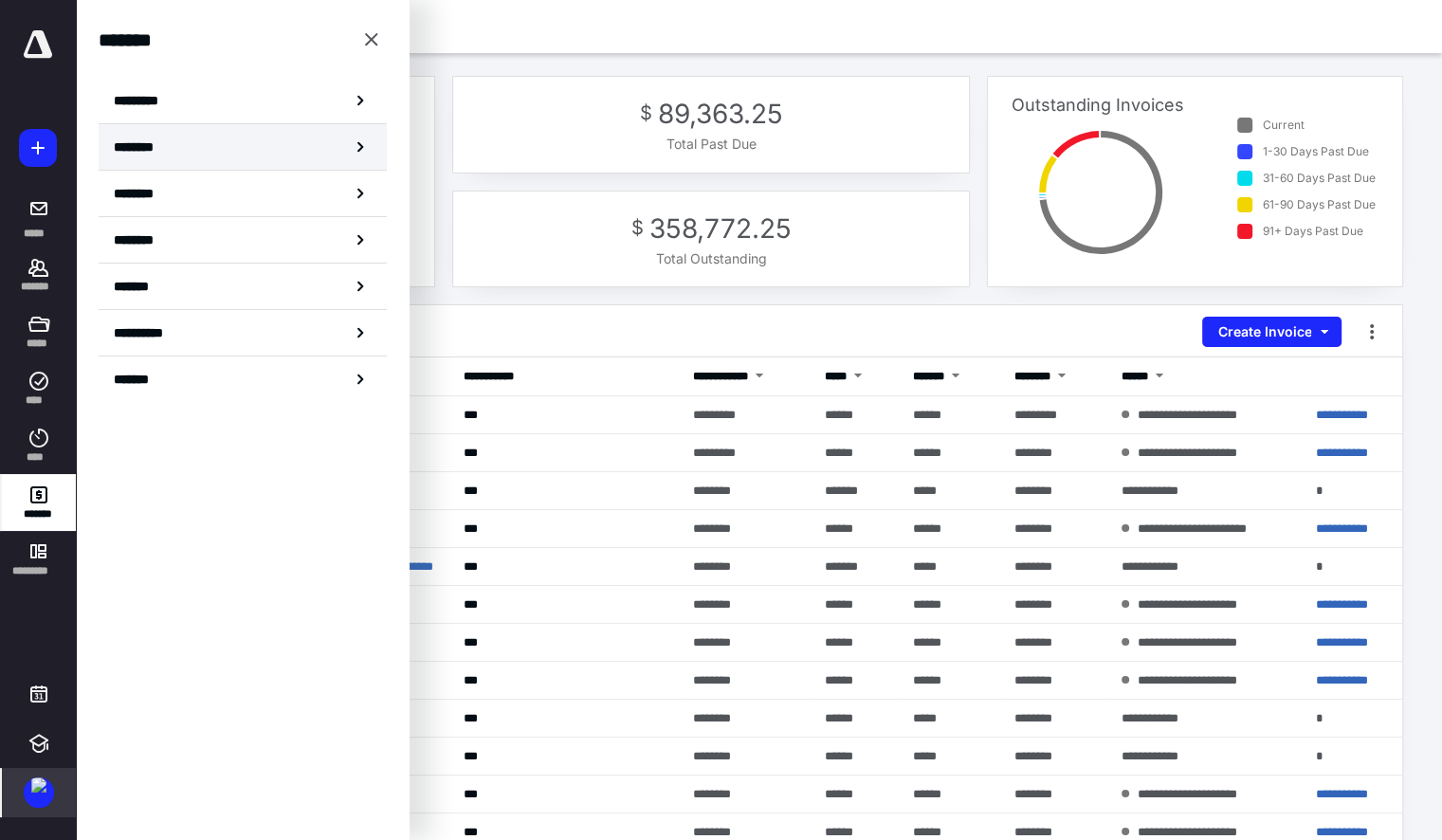 click on "********" at bounding box center (243, 147) 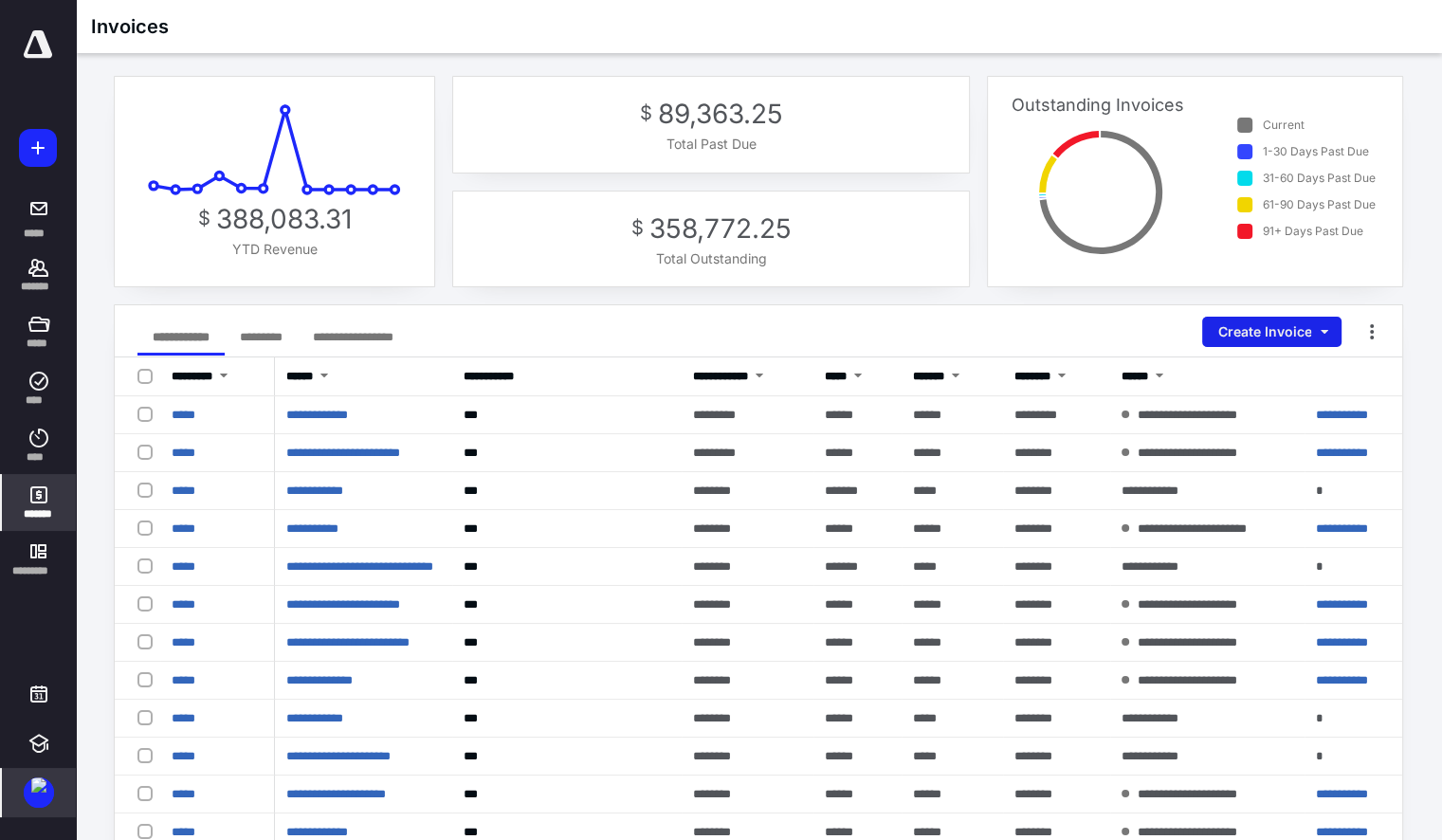 click on "Create Invoice" at bounding box center [1271, 332] 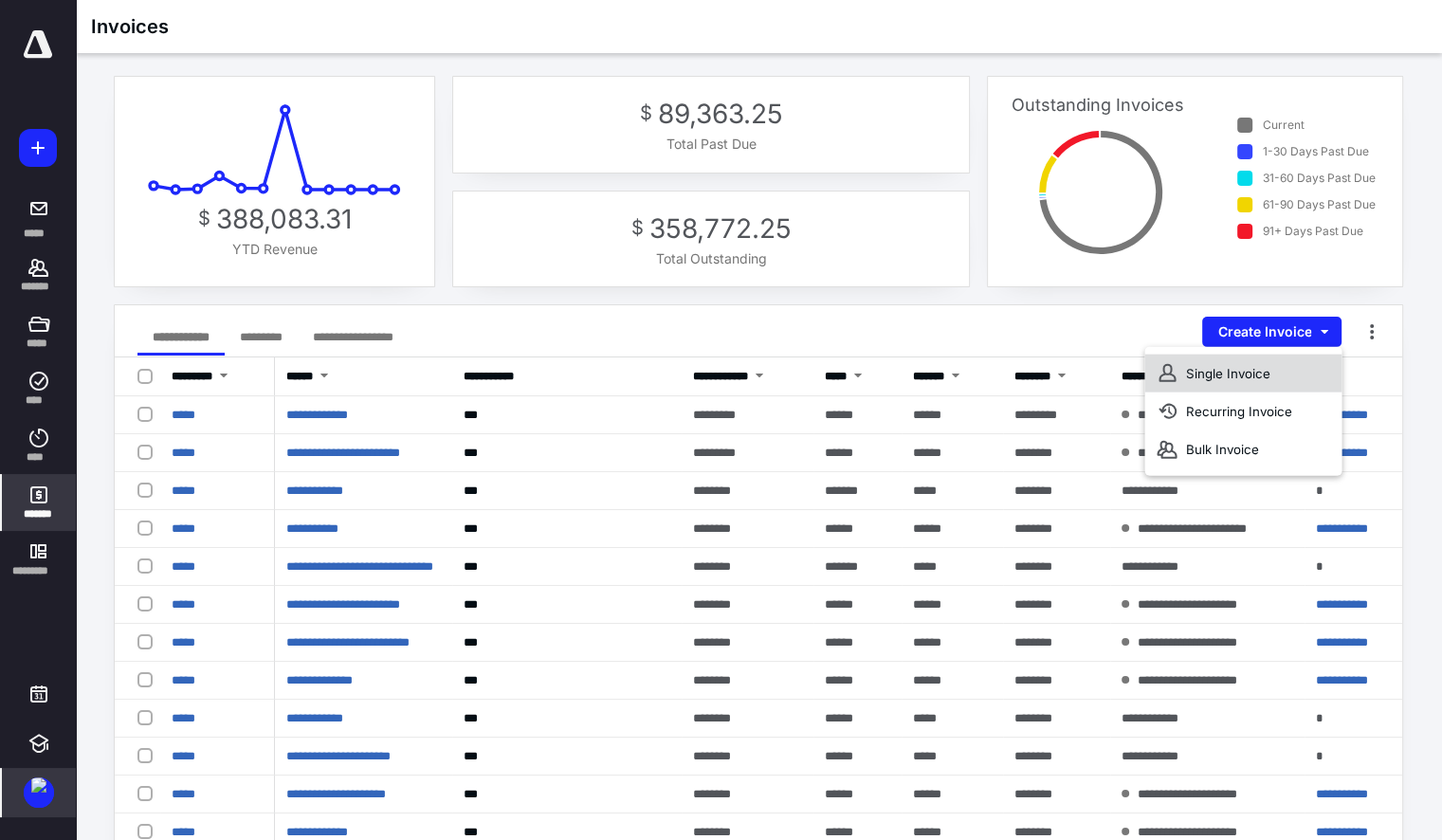 click on "Single Invoice" at bounding box center (1243, 374) 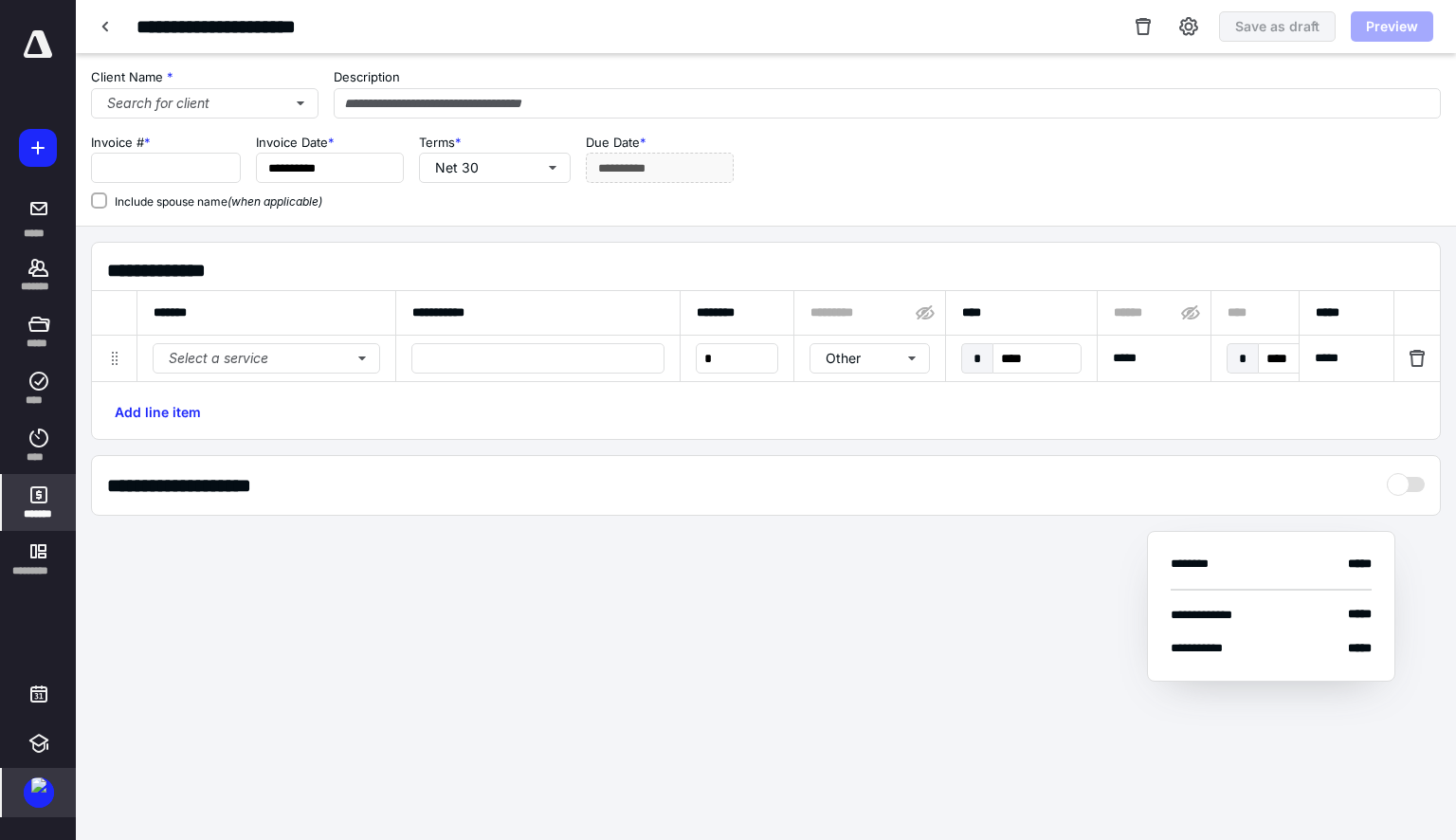 type on "*****" 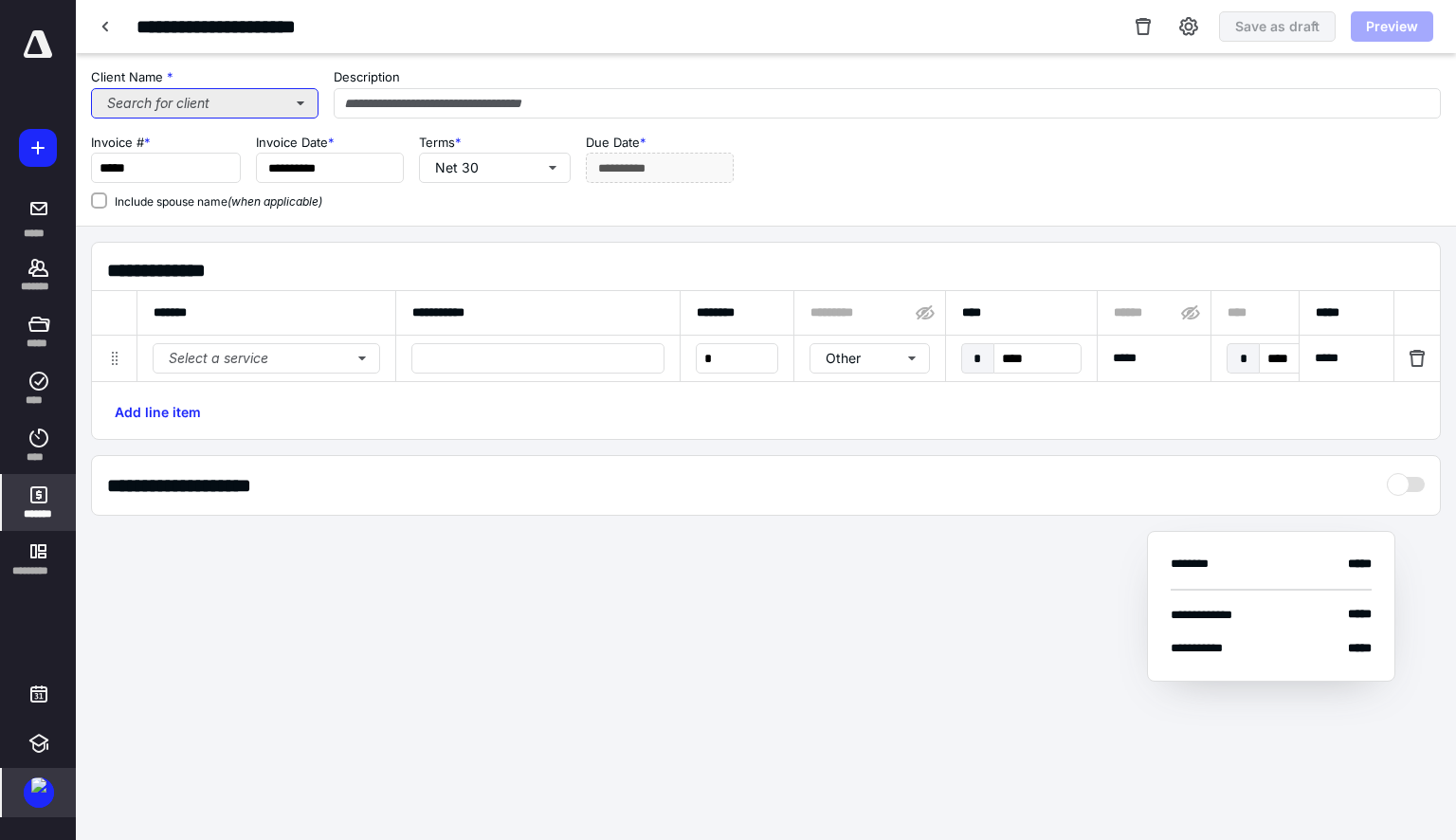 click on "Search for client" at bounding box center (205, 103) 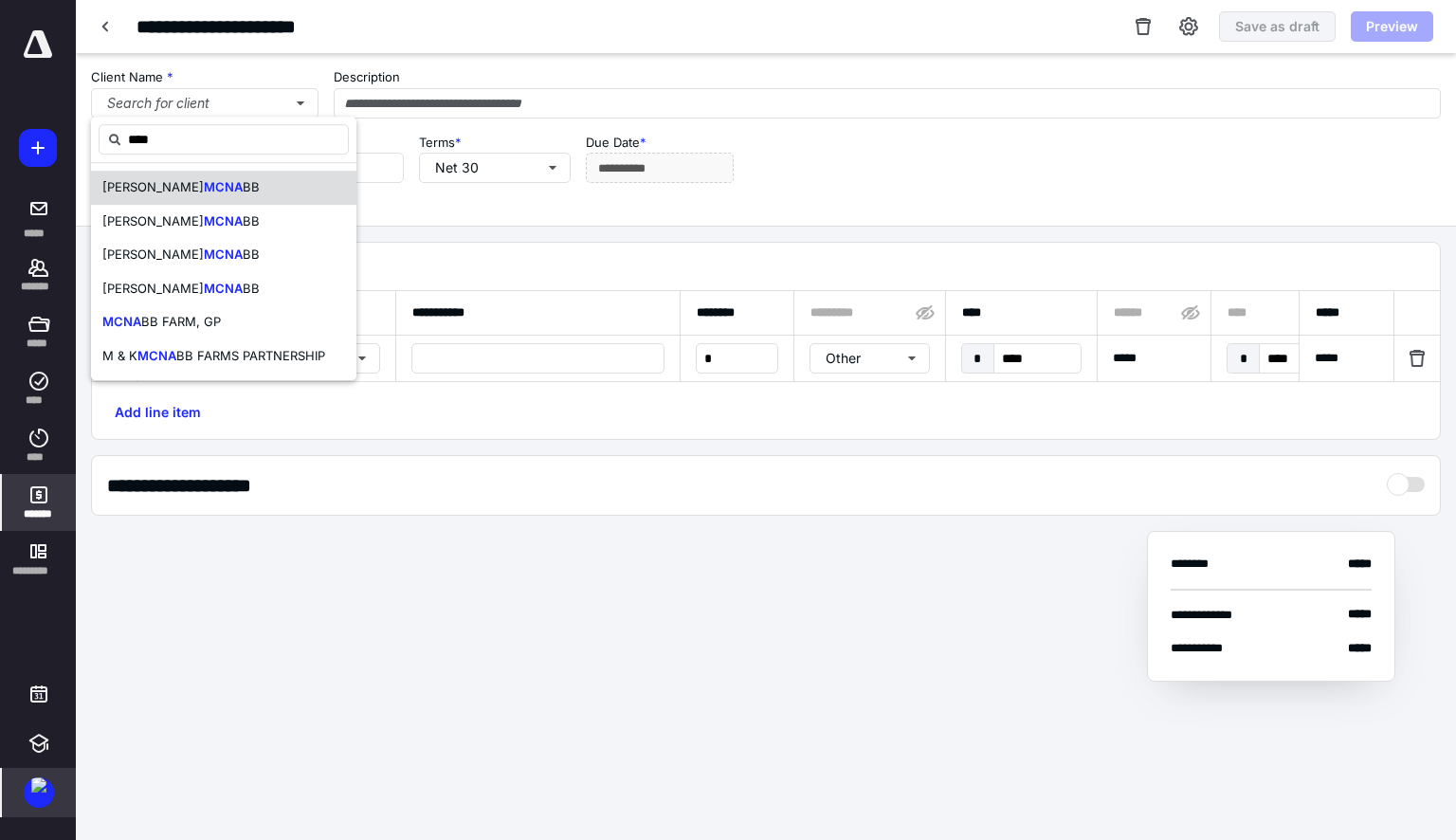 click on "MCNA" at bounding box center (223, 187) 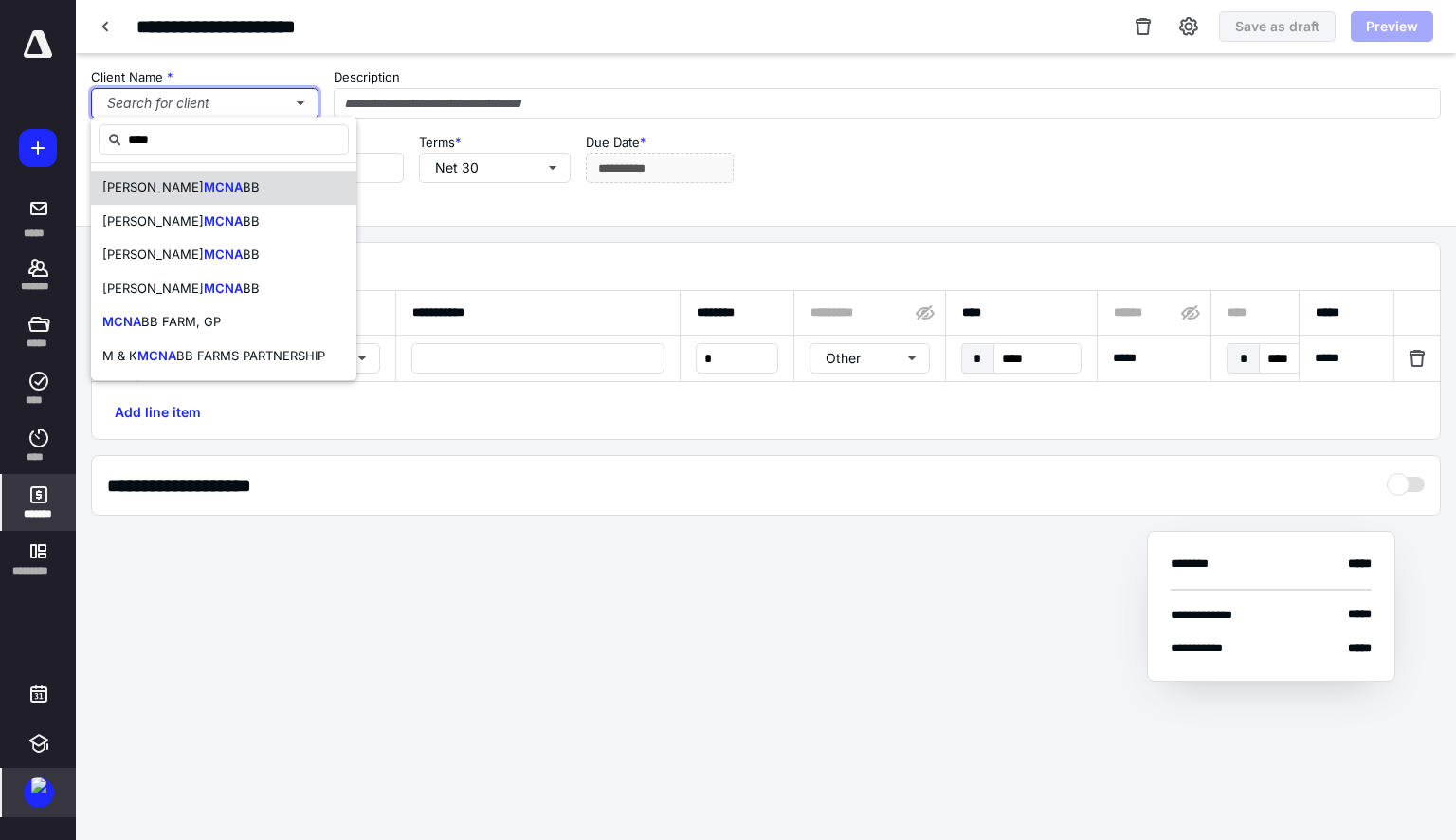 type 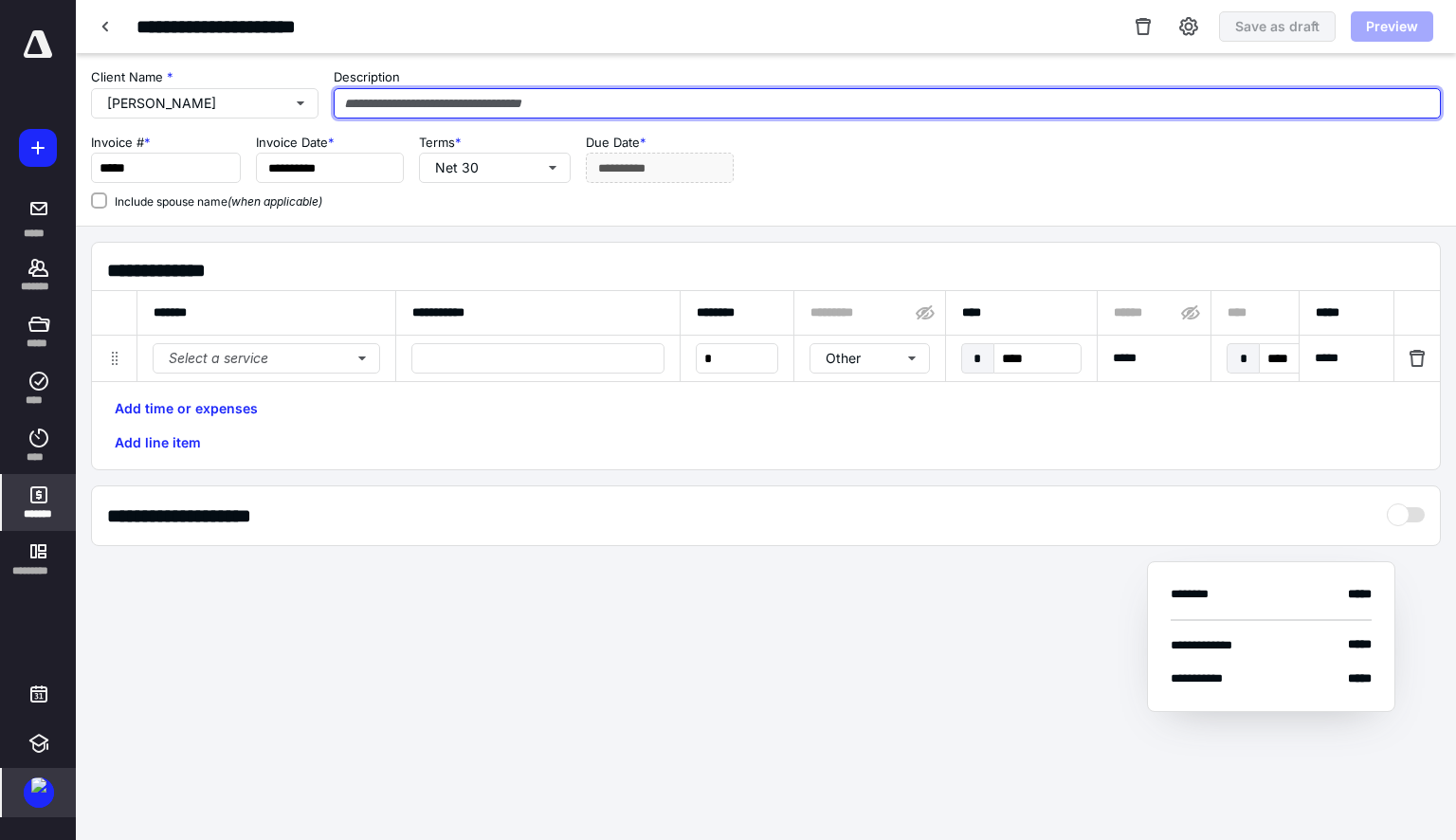 click at bounding box center [887, 103] 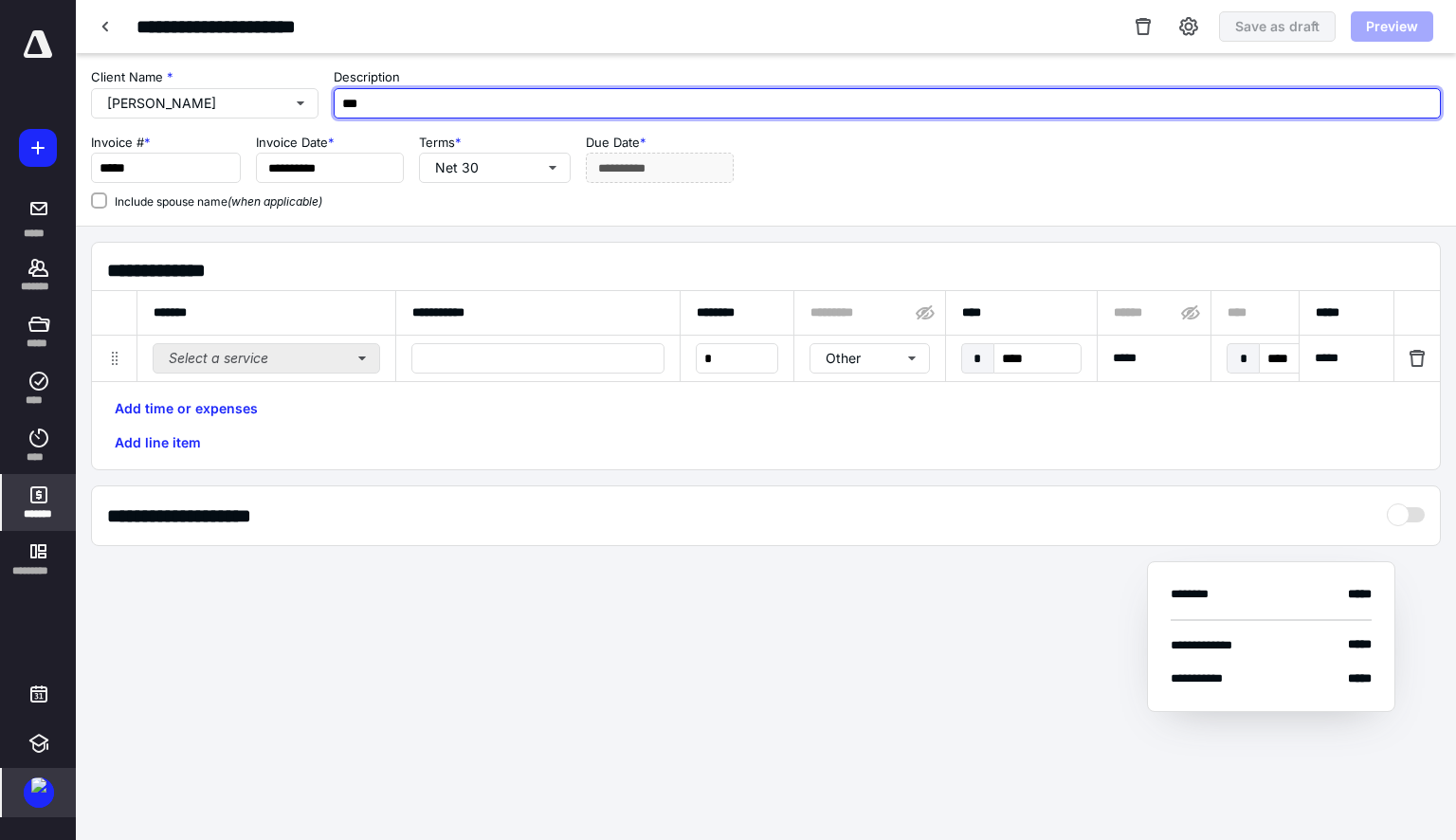type on "***" 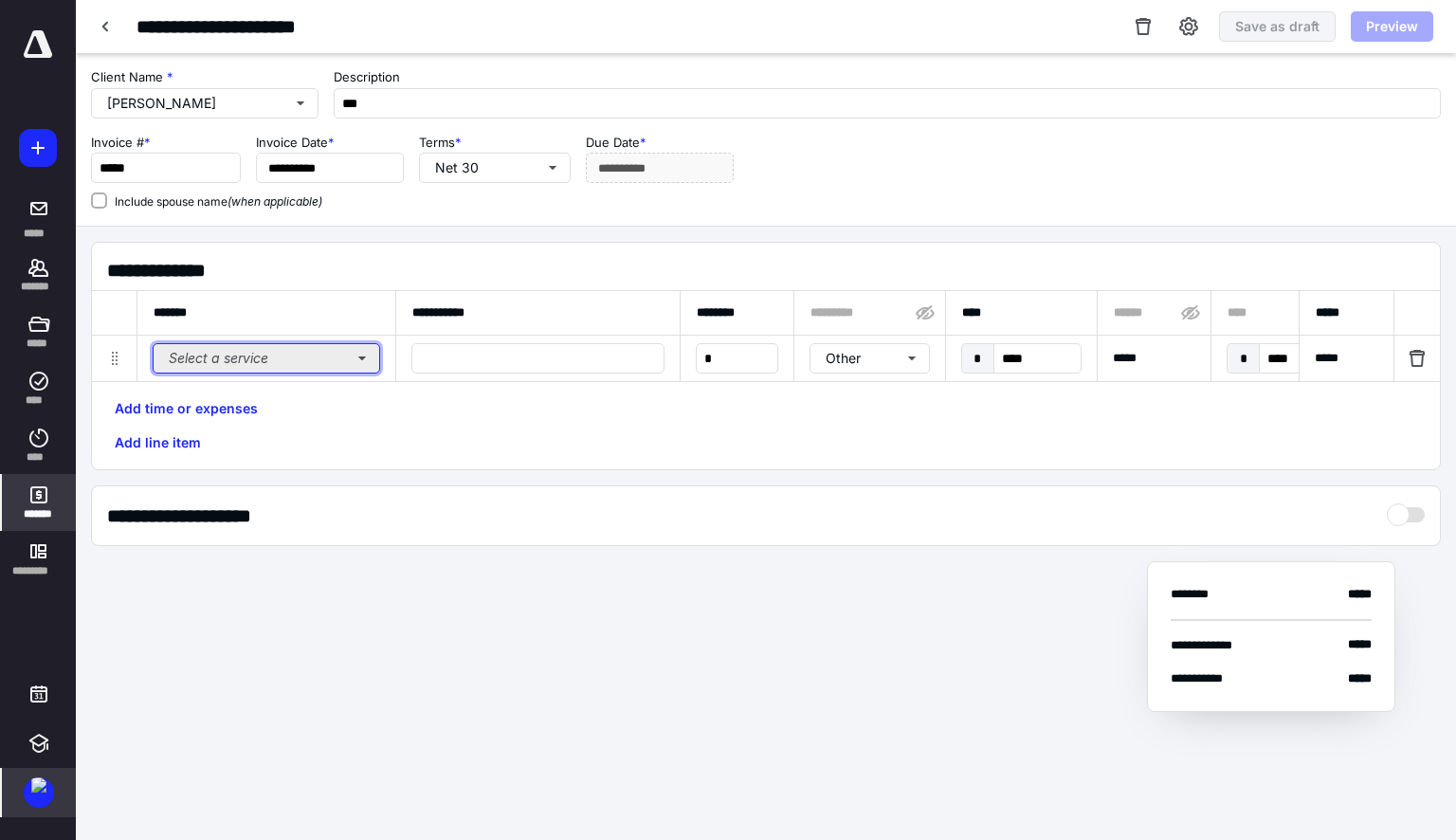 click on "Select a service" at bounding box center (266, 358) 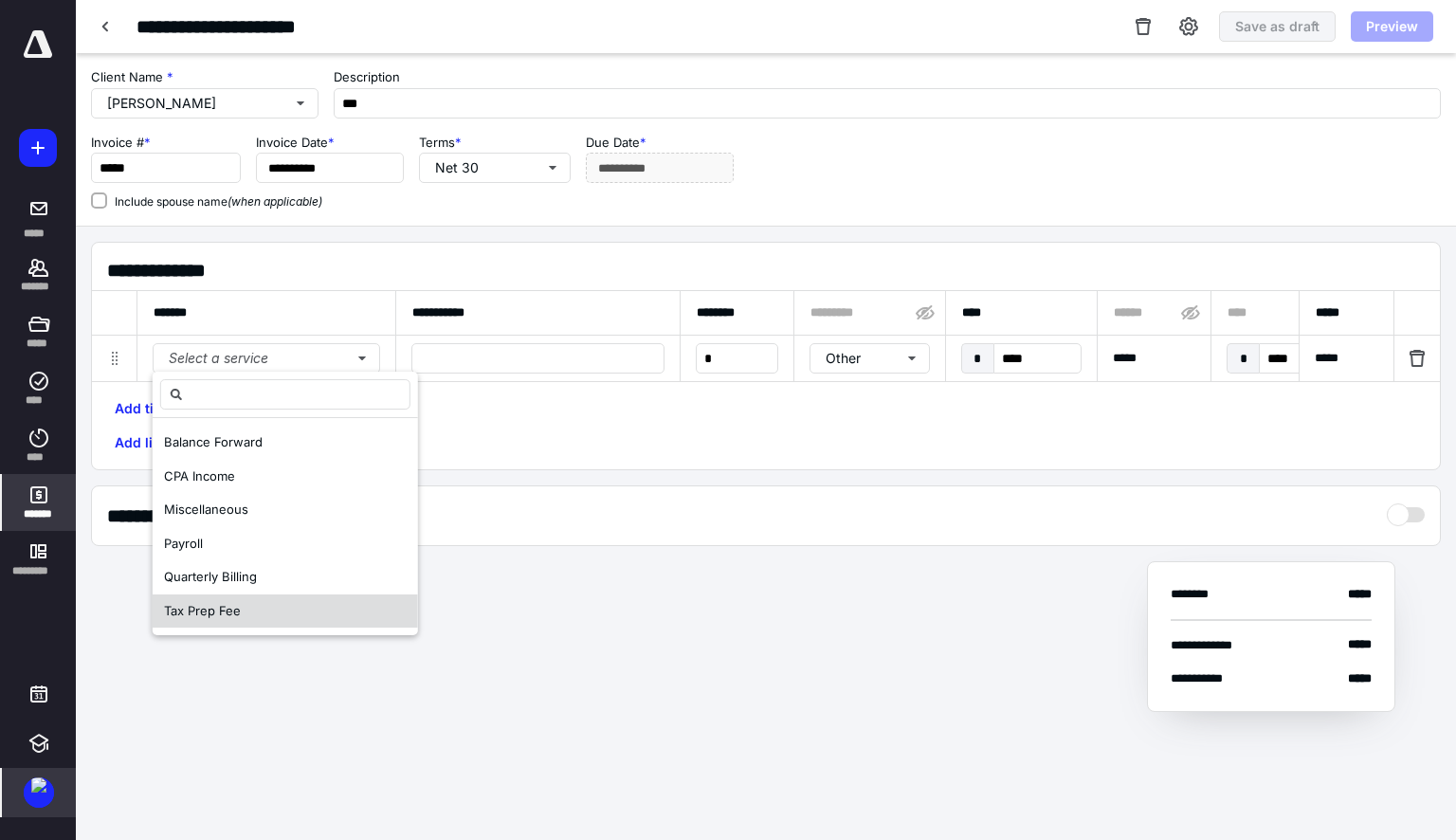 click on "Tax Prep Fee" at bounding box center (285, 612) 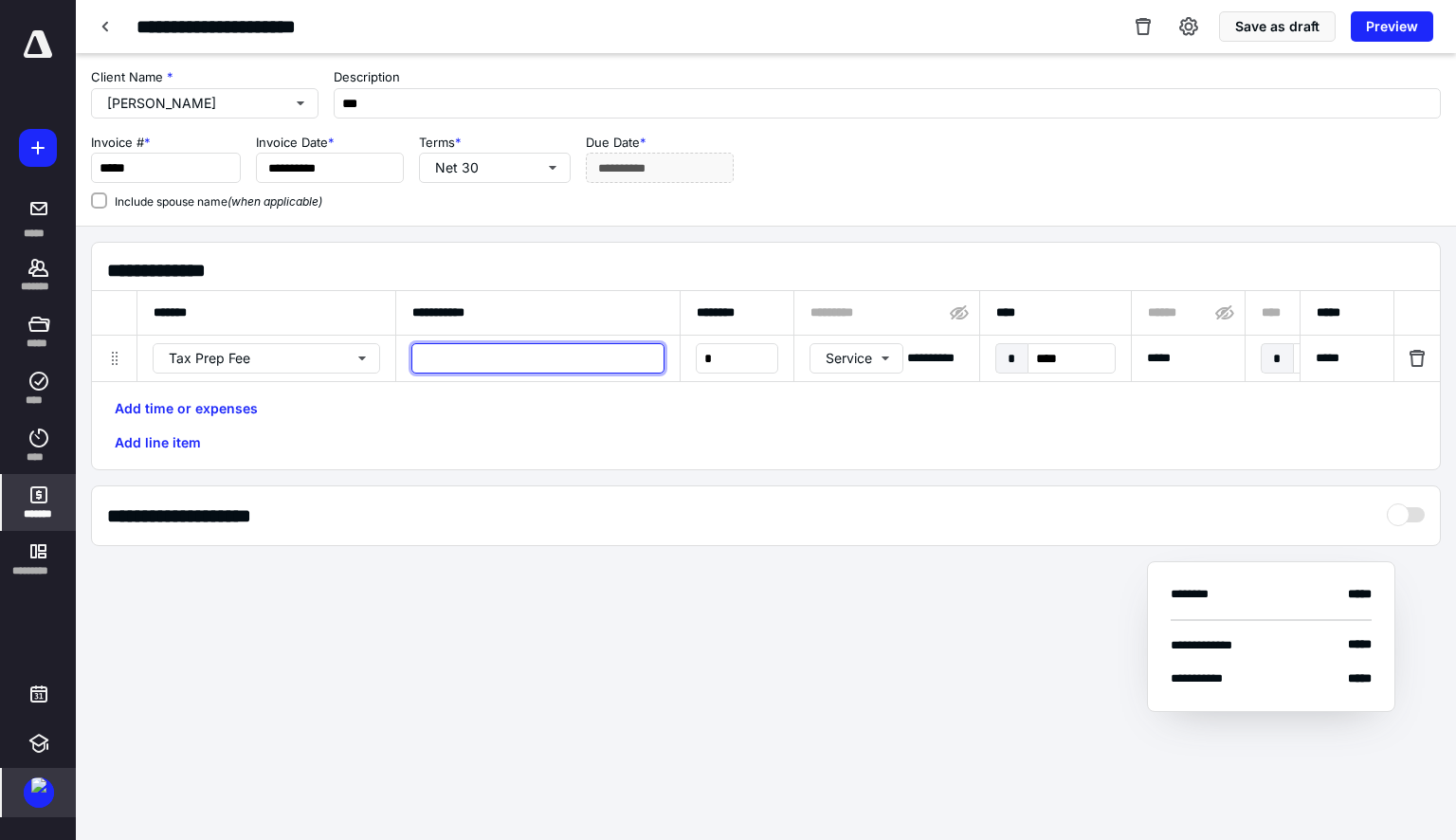 click at bounding box center [537, 358] 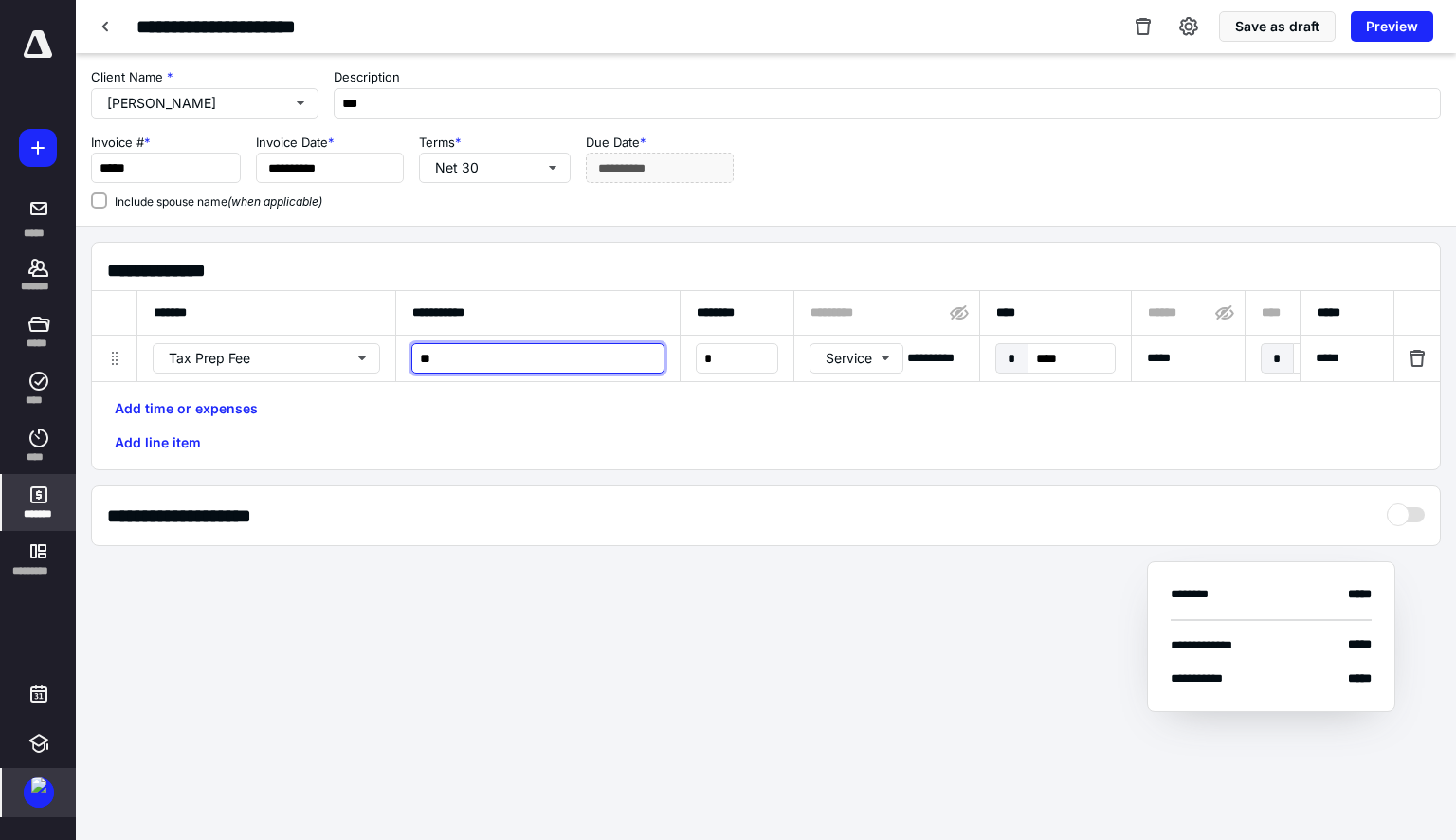 type on "*" 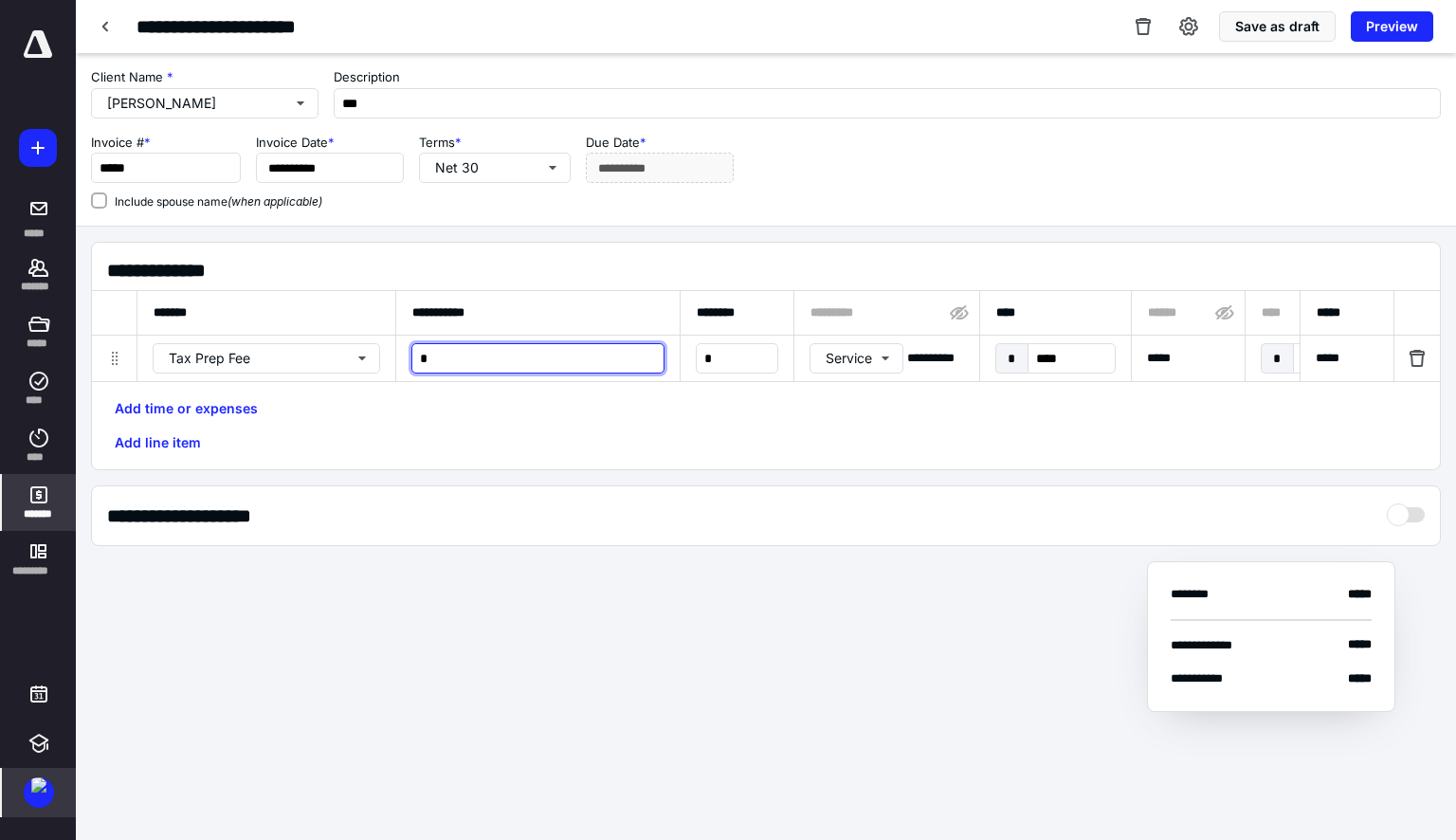 type 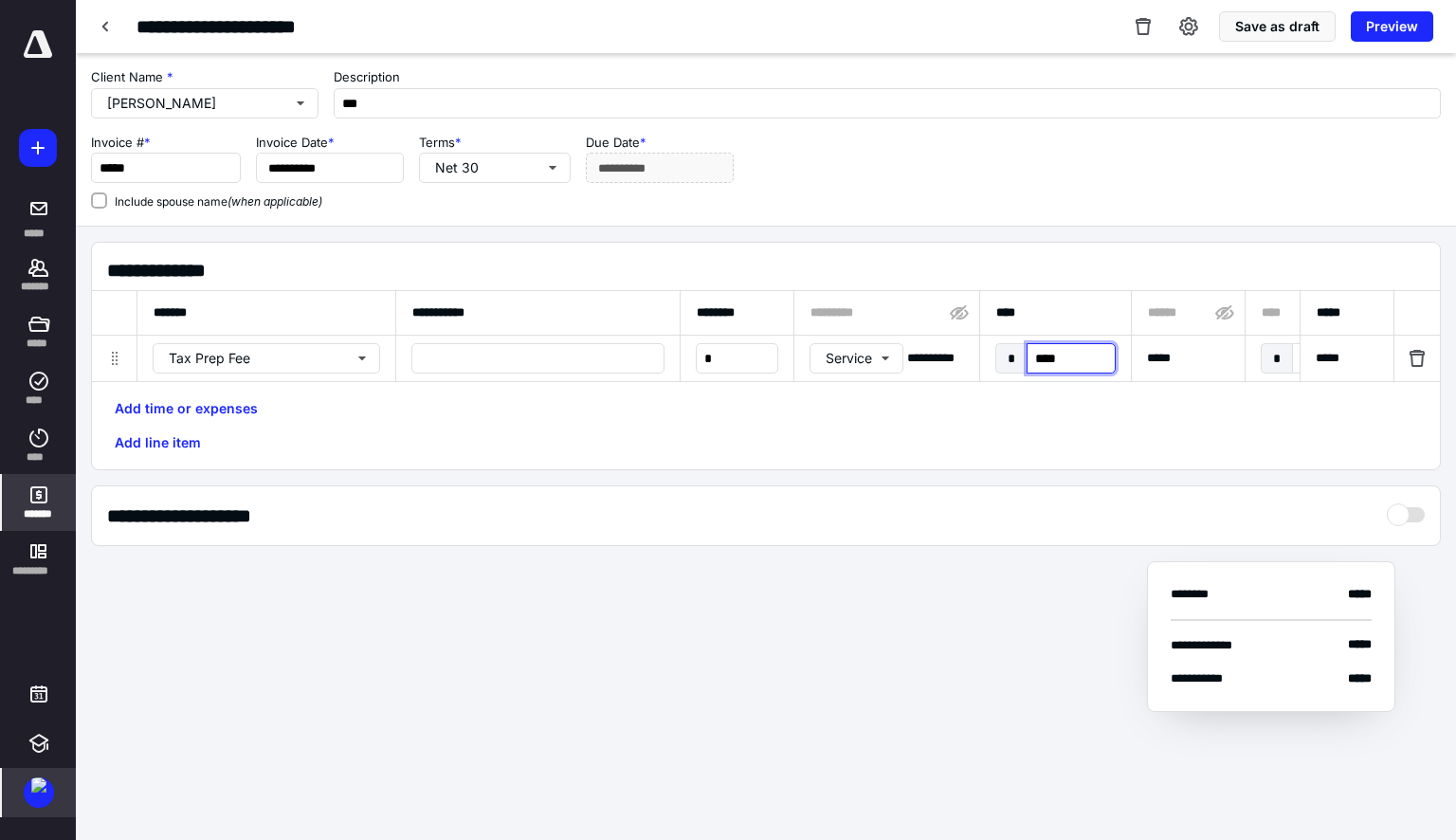 click on "****" at bounding box center [1071, 358] 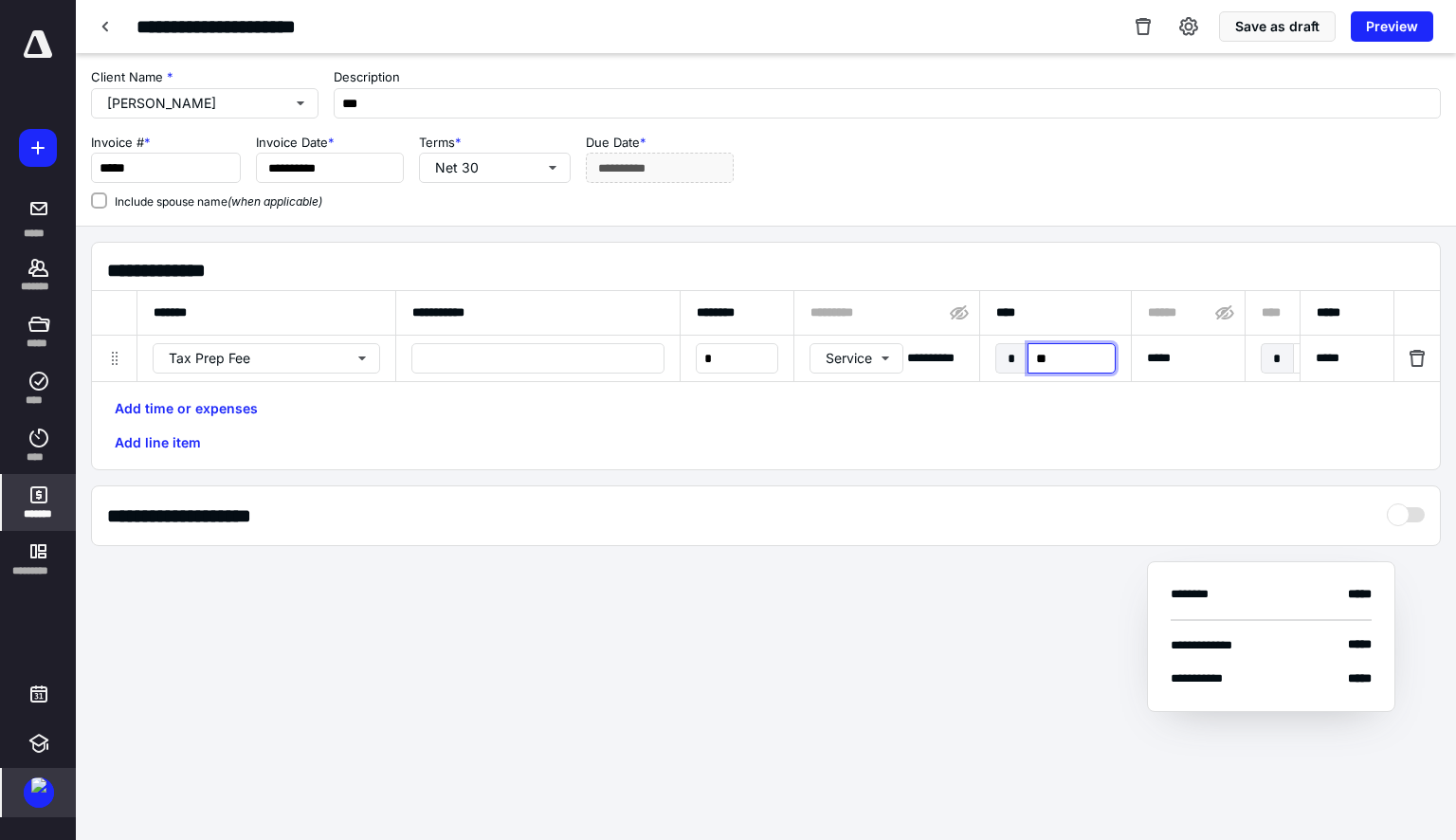 type on "***" 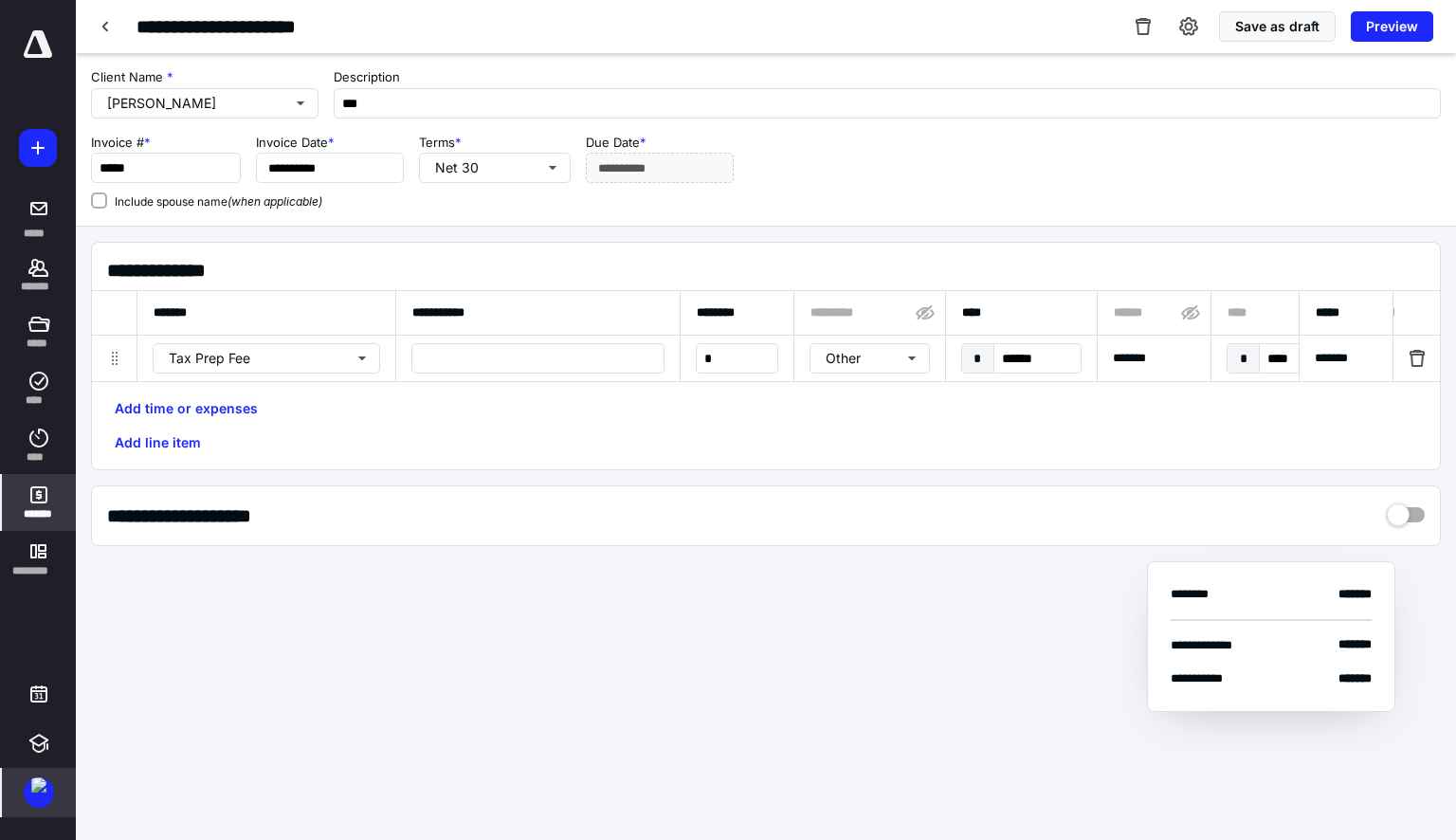 scroll, scrollTop: 0, scrollLeft: 973, axis: horizontal 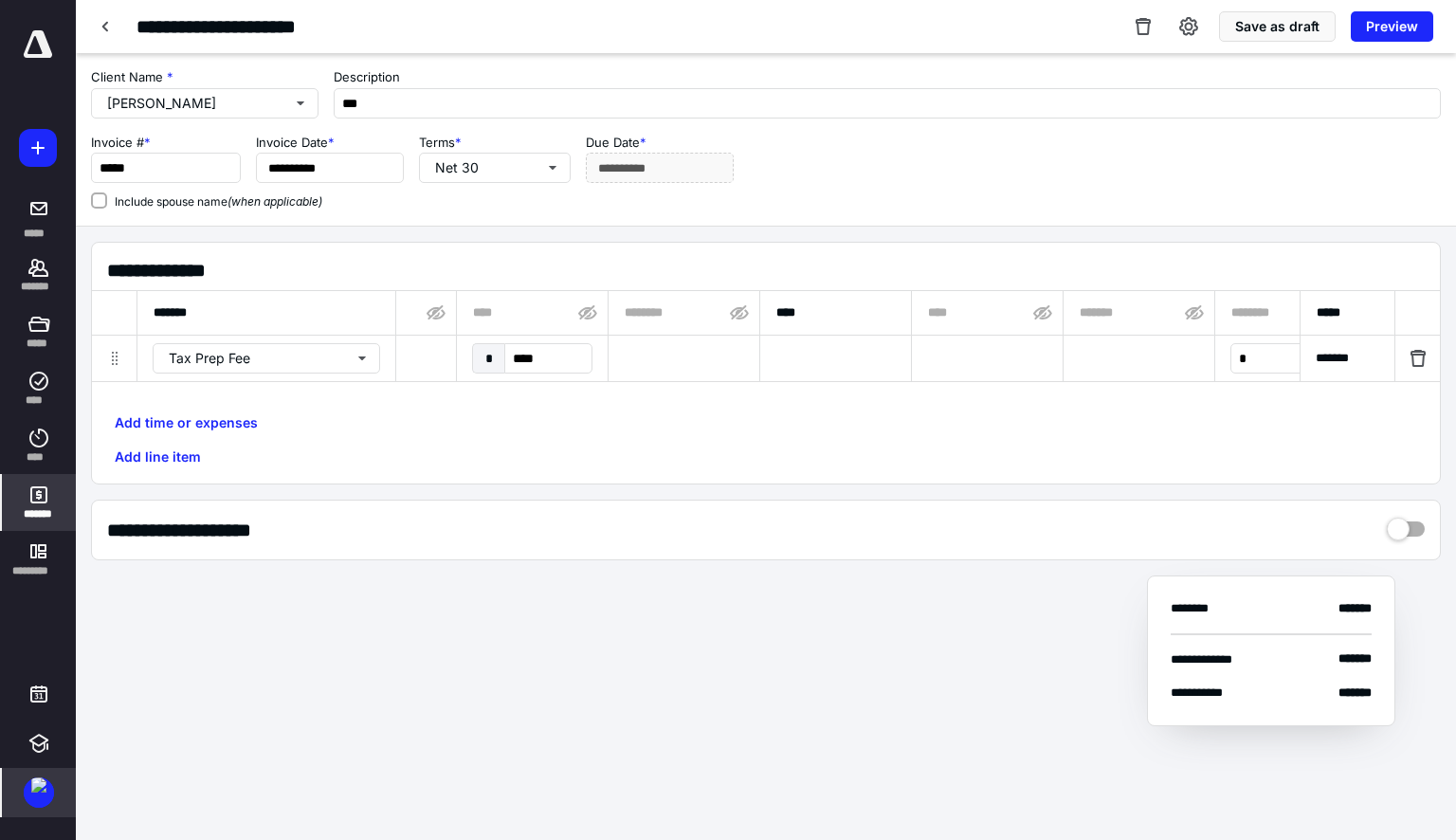 click 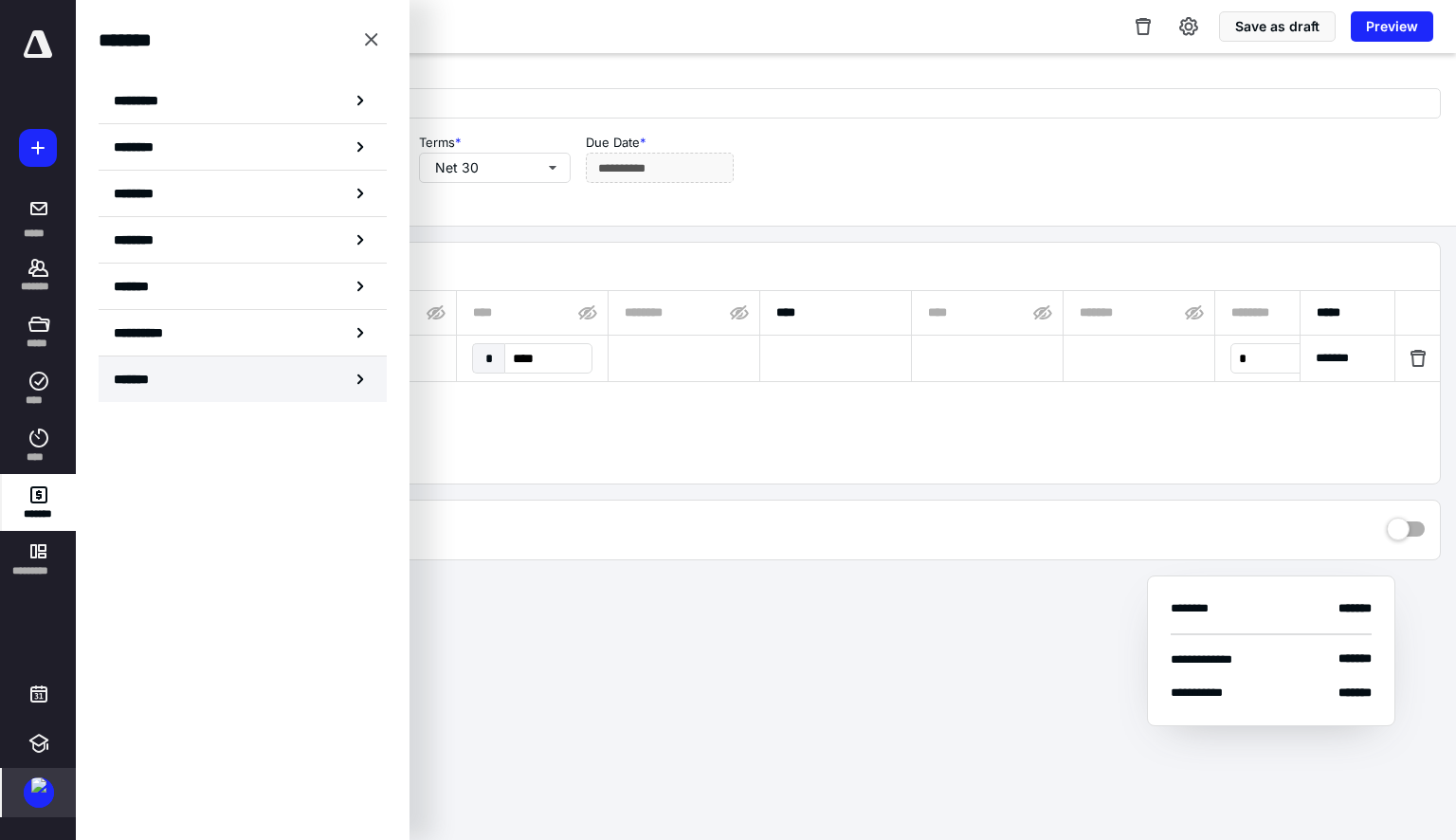 click on "*******" at bounding box center [138, 379] 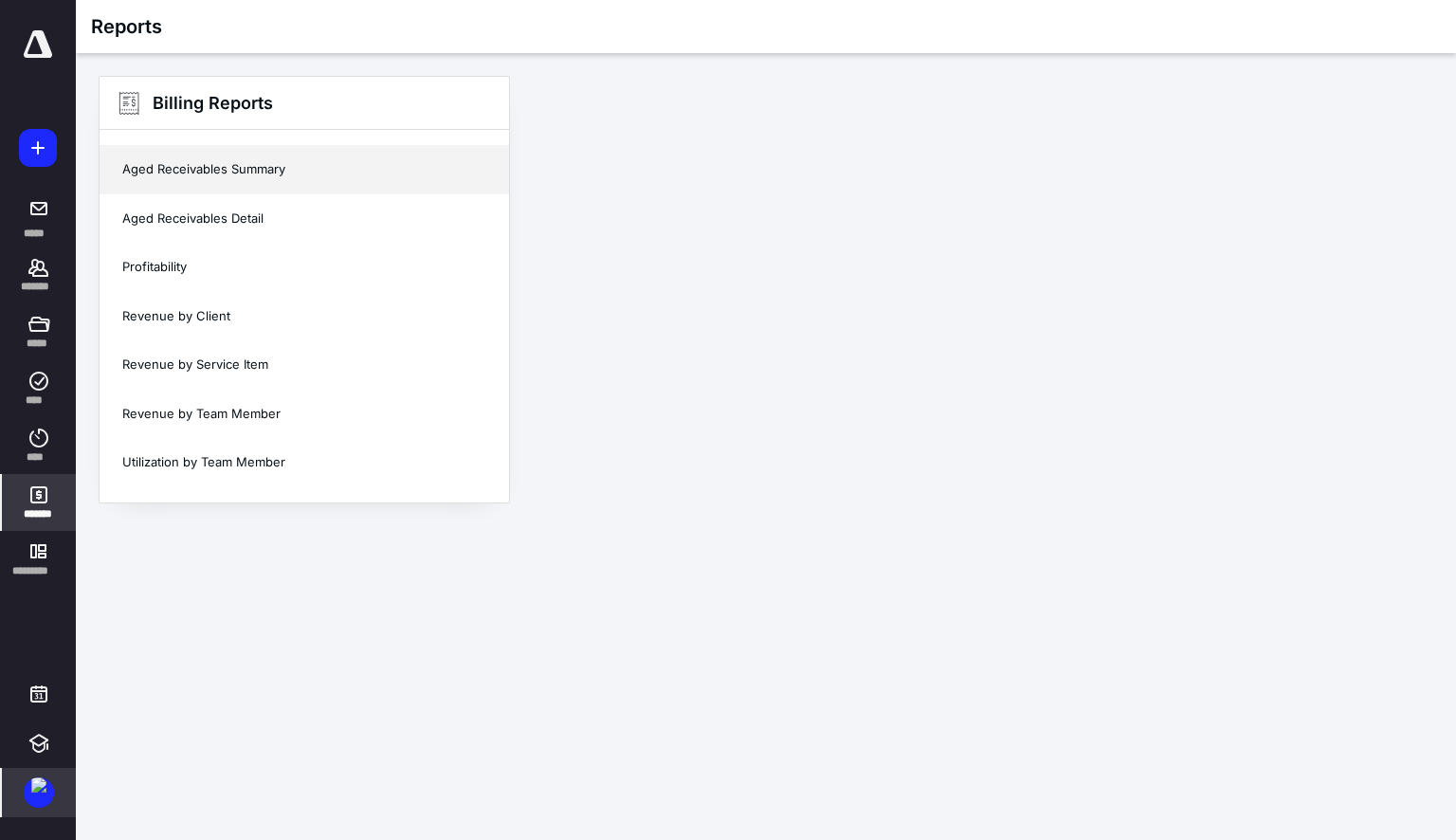 click on "Aged Receivables Summary" at bounding box center (304, 170) 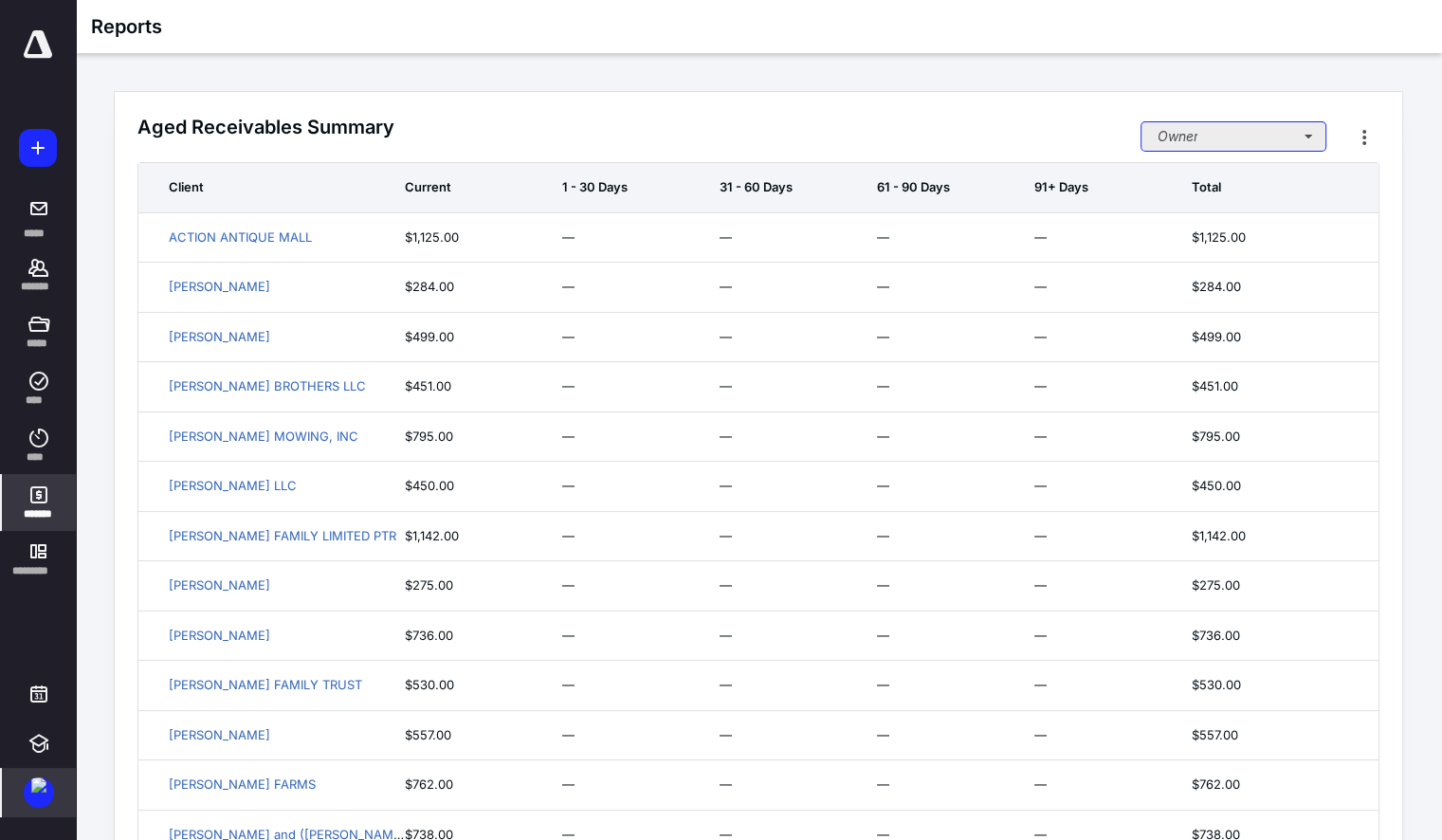 click on "Owner" at bounding box center (1233, 137) 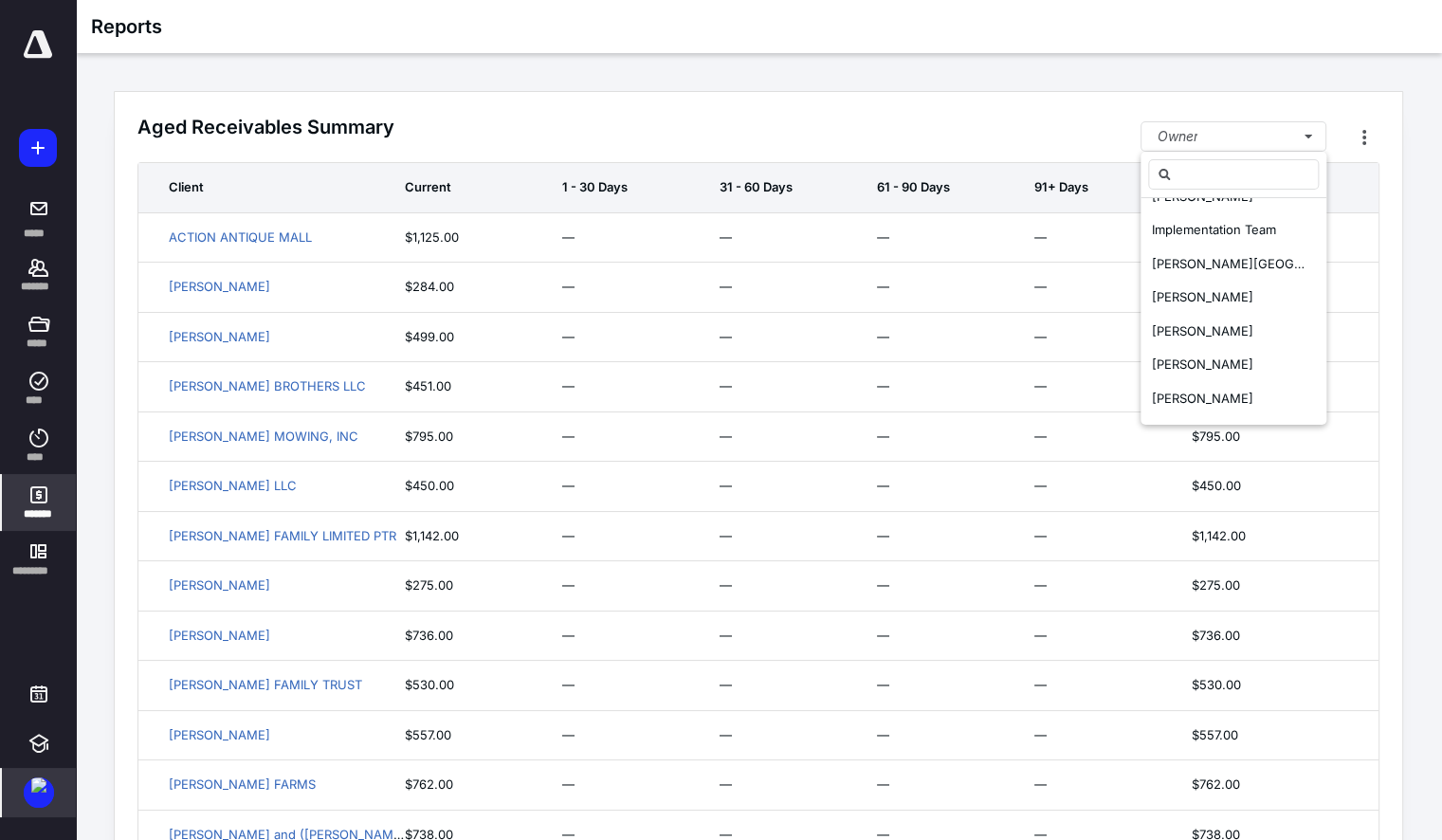 scroll, scrollTop: 133, scrollLeft: 0, axis: vertical 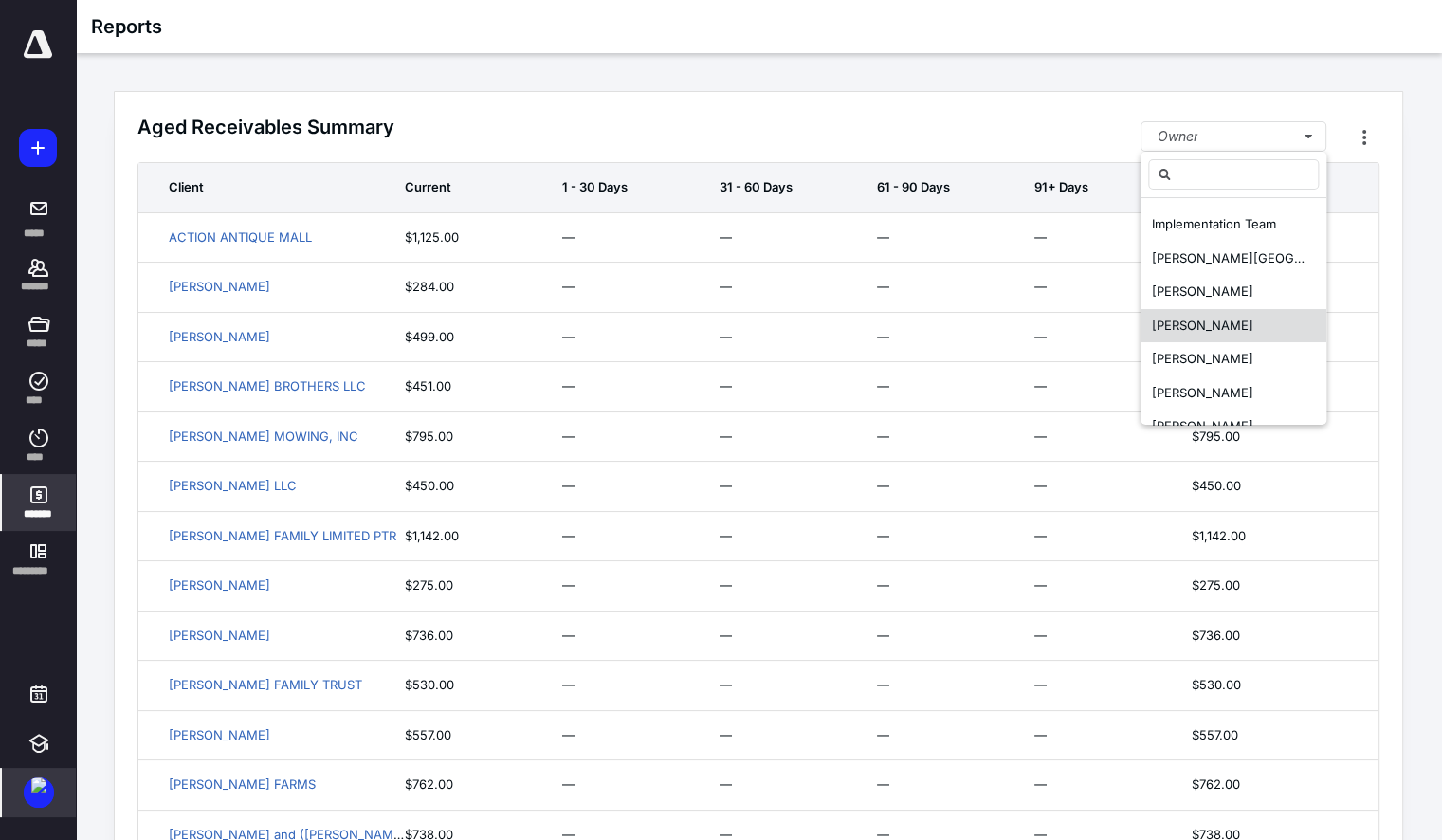 click on "Janet Tucker" at bounding box center (1233, 326) 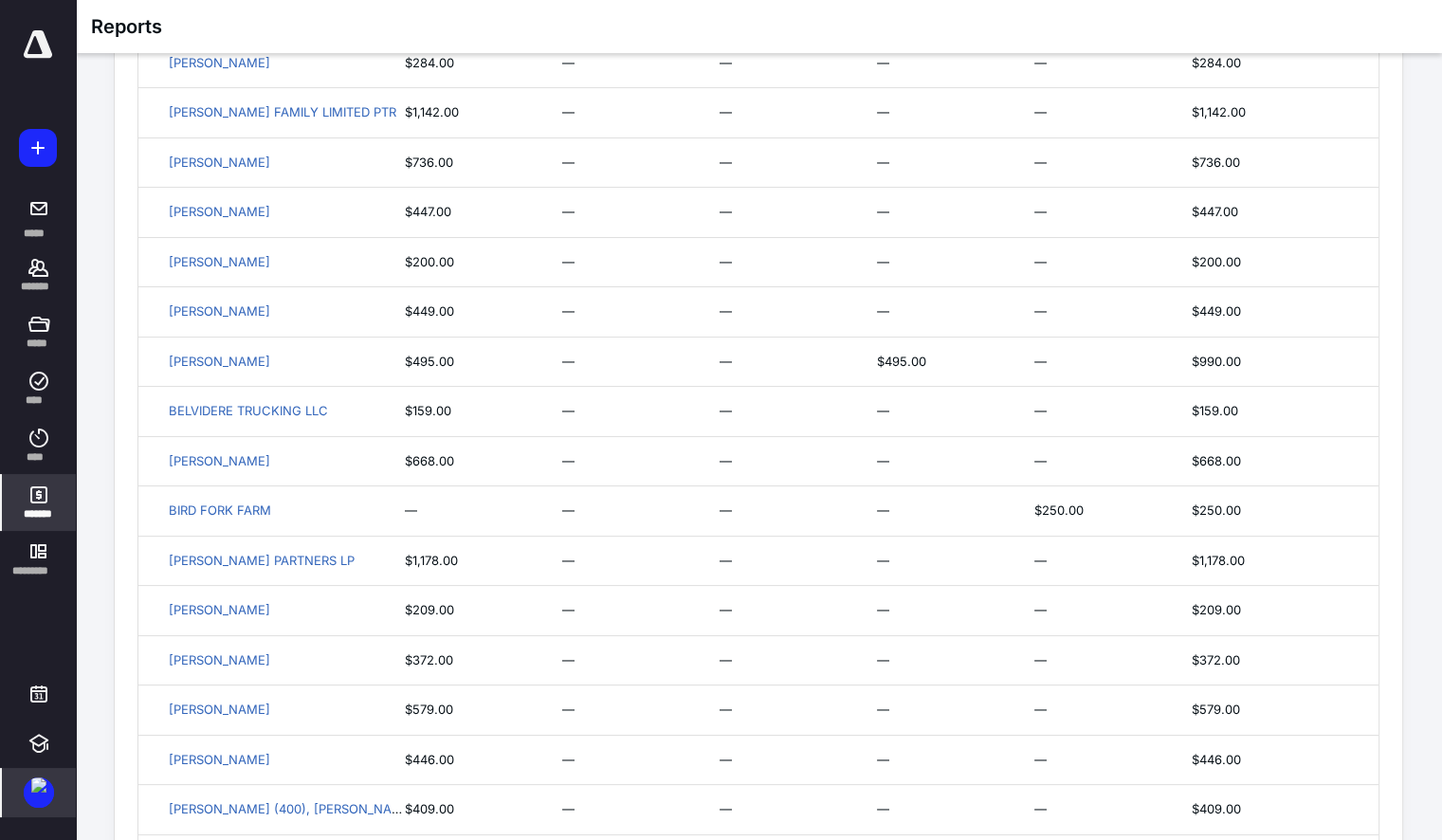 scroll, scrollTop: 0, scrollLeft: 0, axis: both 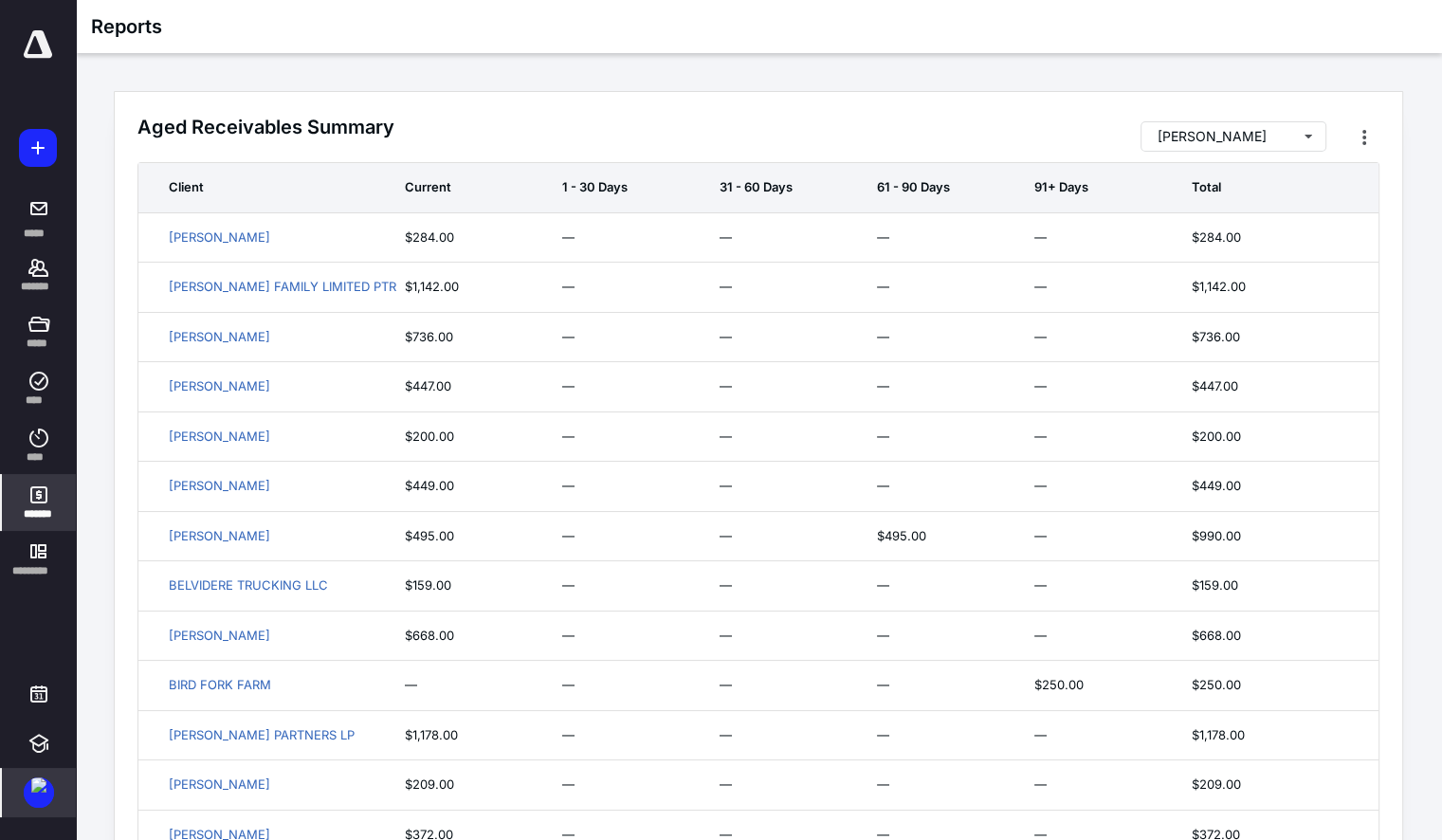 click at bounding box center [39, 785] 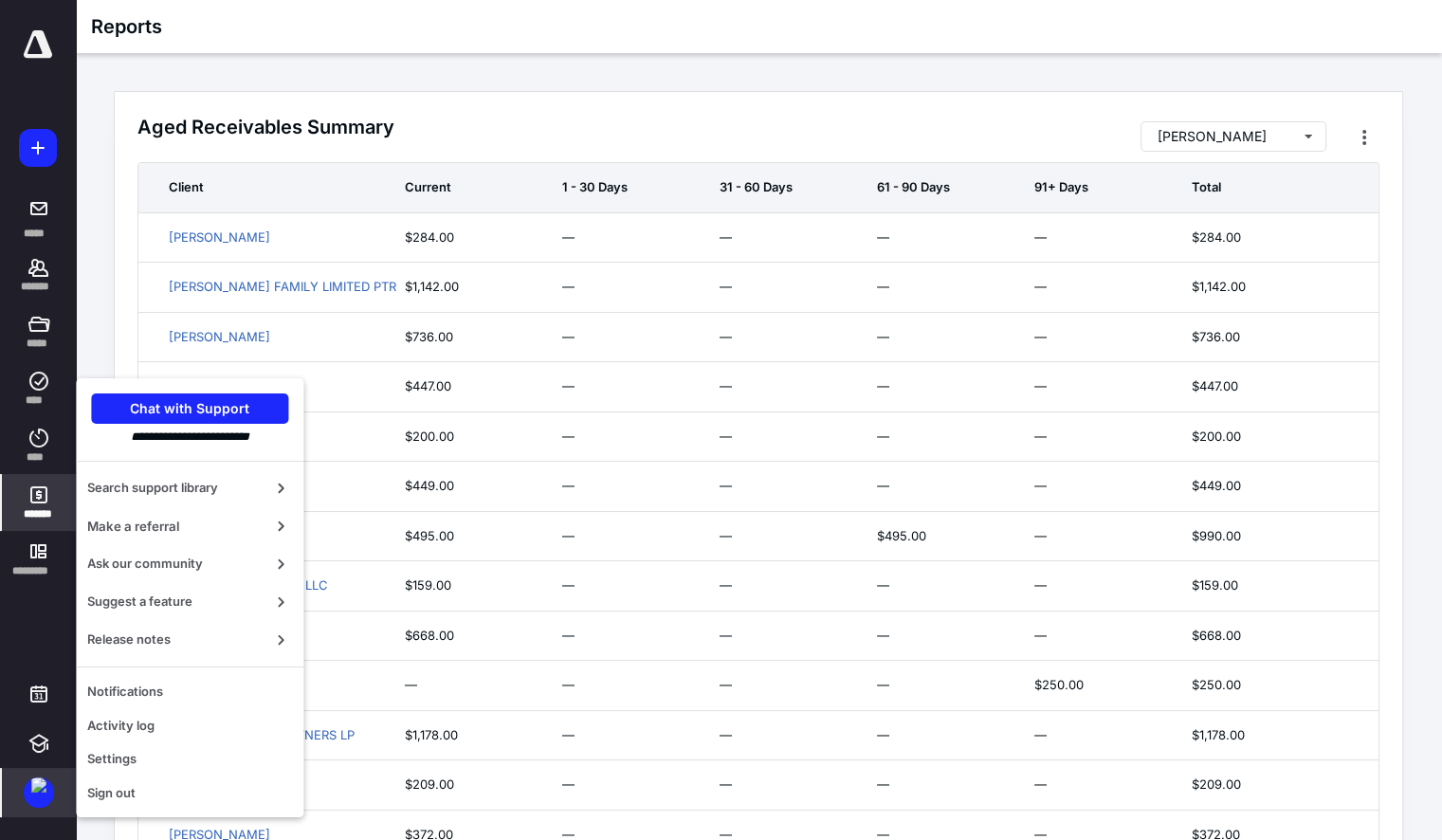 click at bounding box center [39, 785] 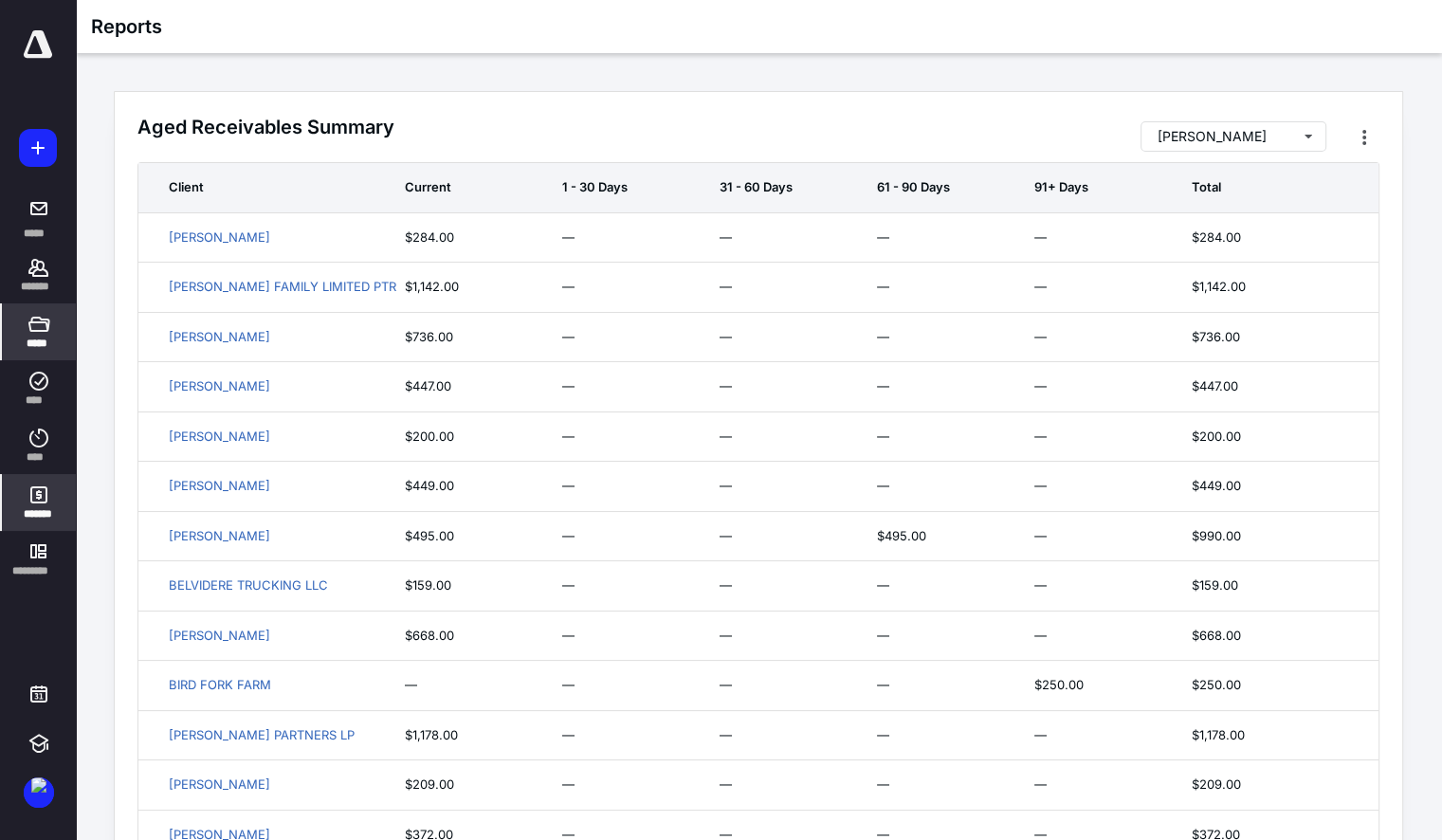 click on "*****" at bounding box center (38, 343) 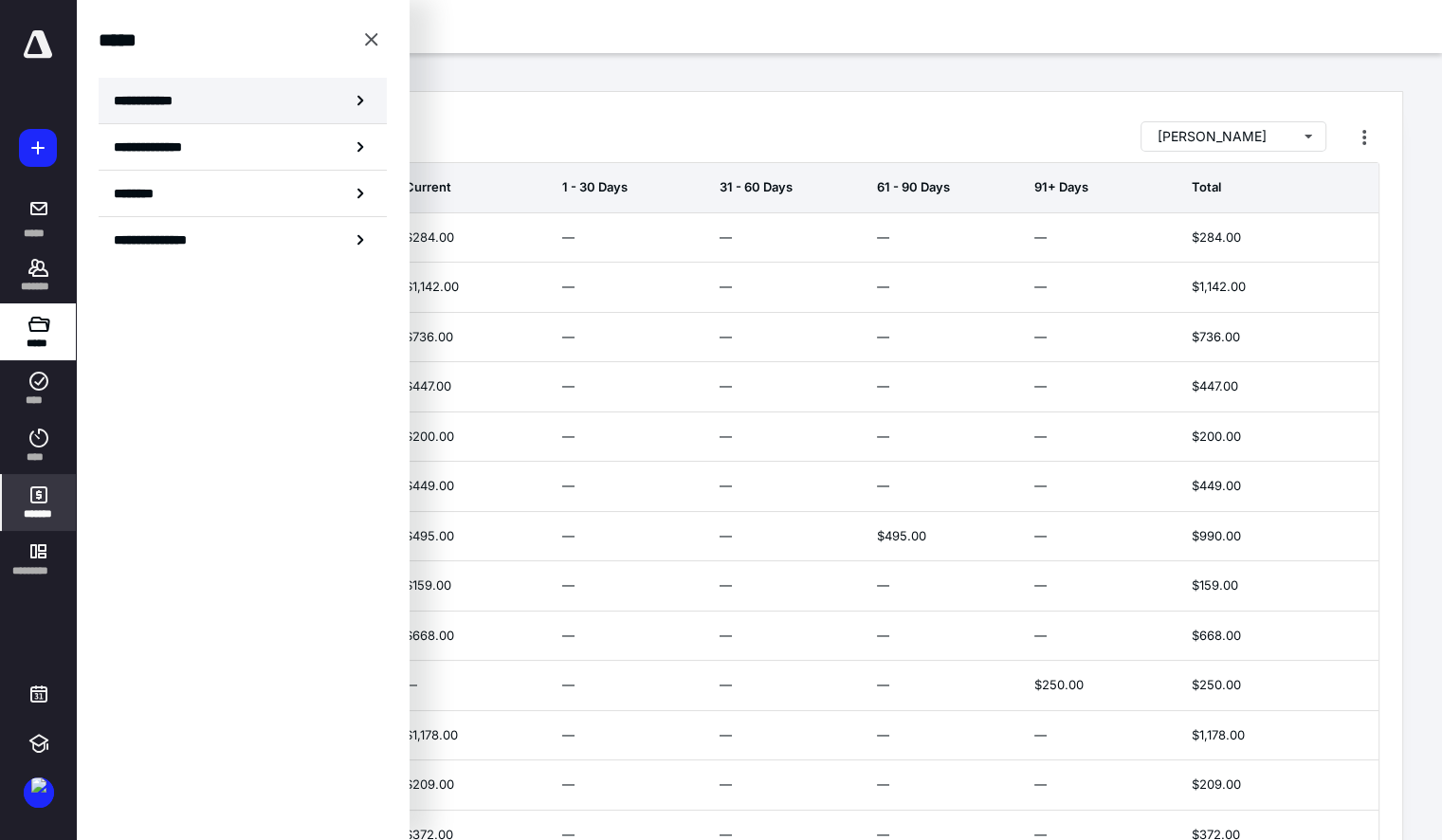 click on "**********" at bounding box center [243, 100] 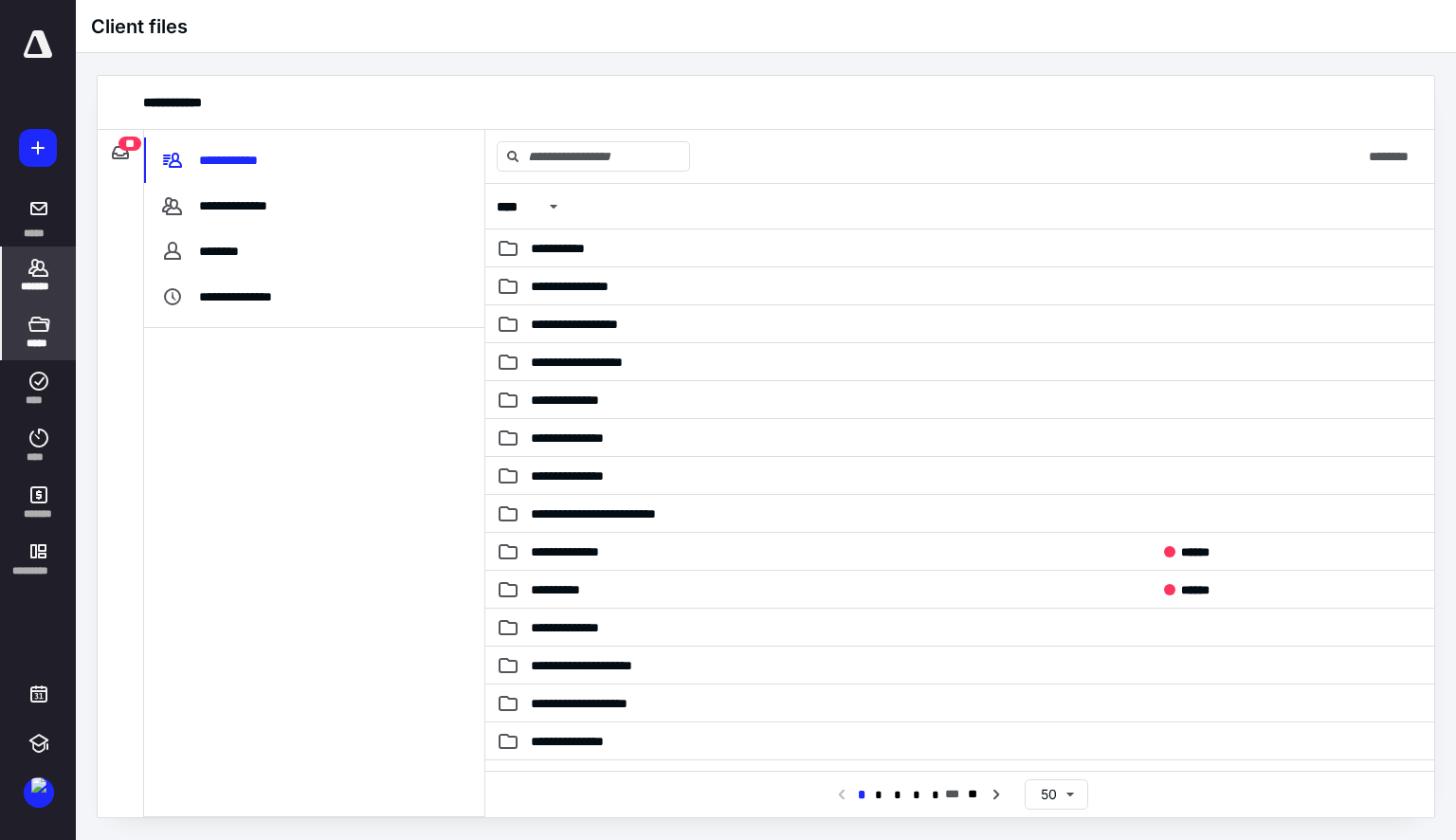 click 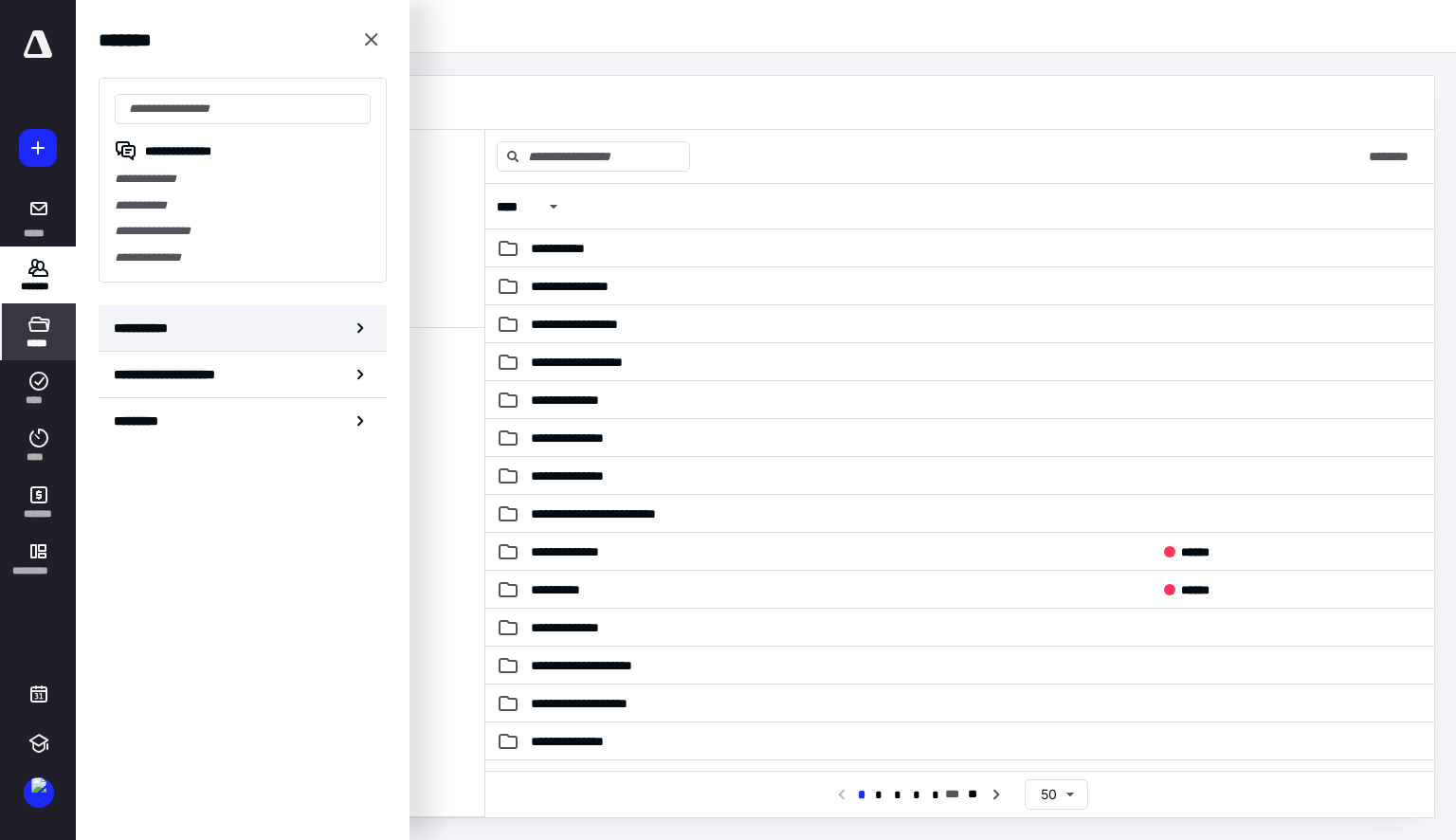 click on "**********" at bounding box center (145, 328) 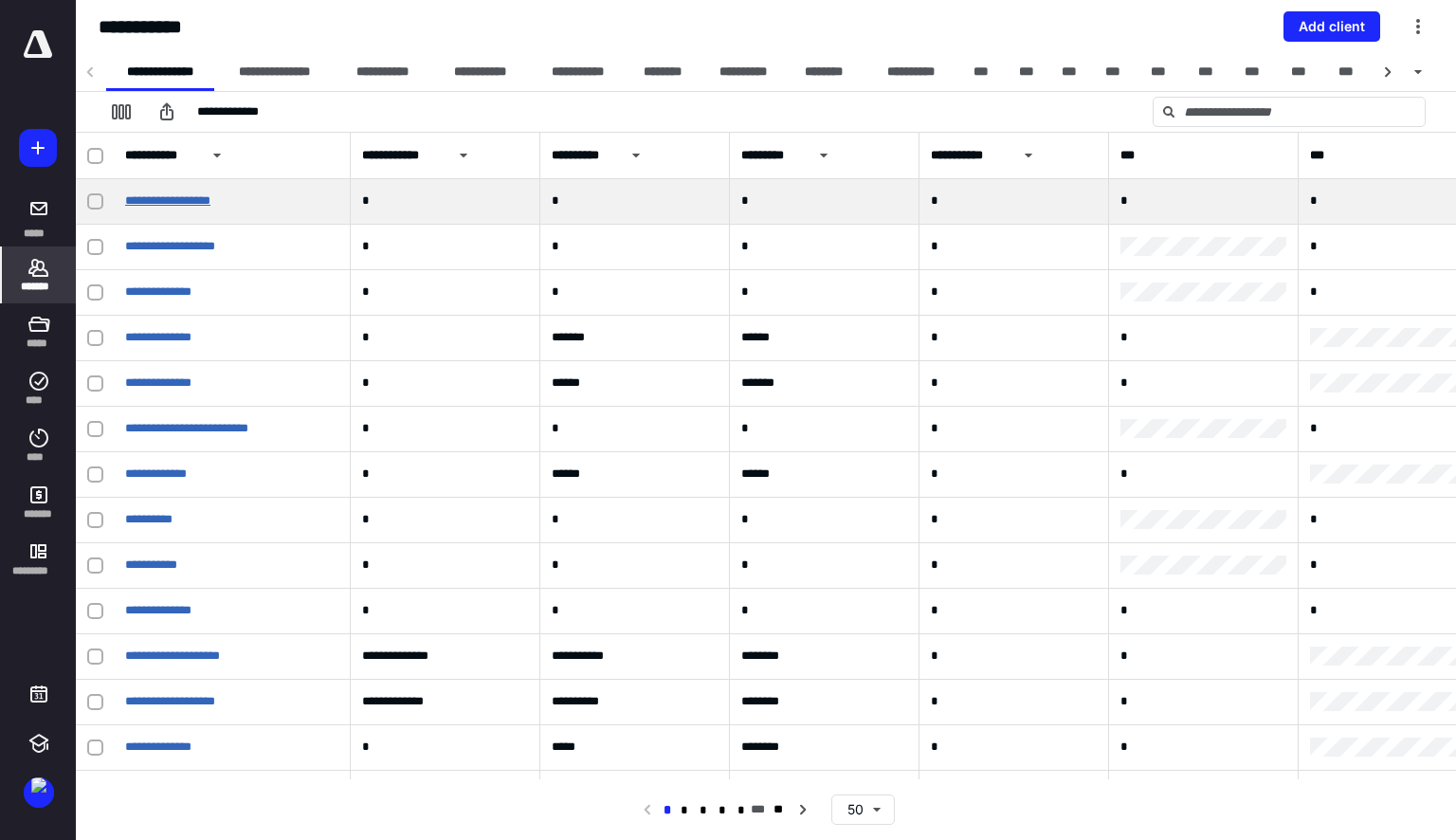 click on "**********" at bounding box center [168, 200] 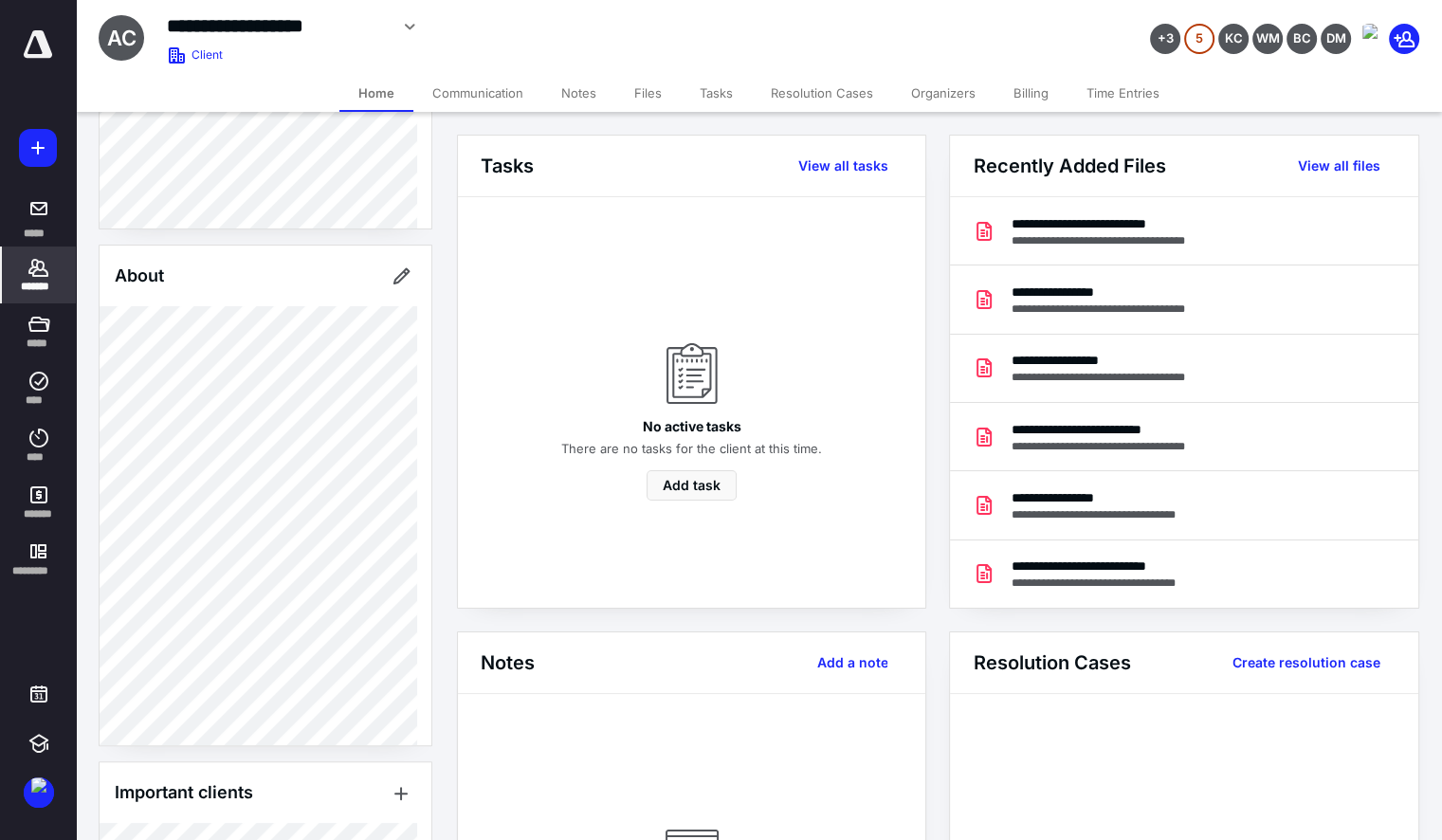 scroll, scrollTop: 474, scrollLeft: 0, axis: vertical 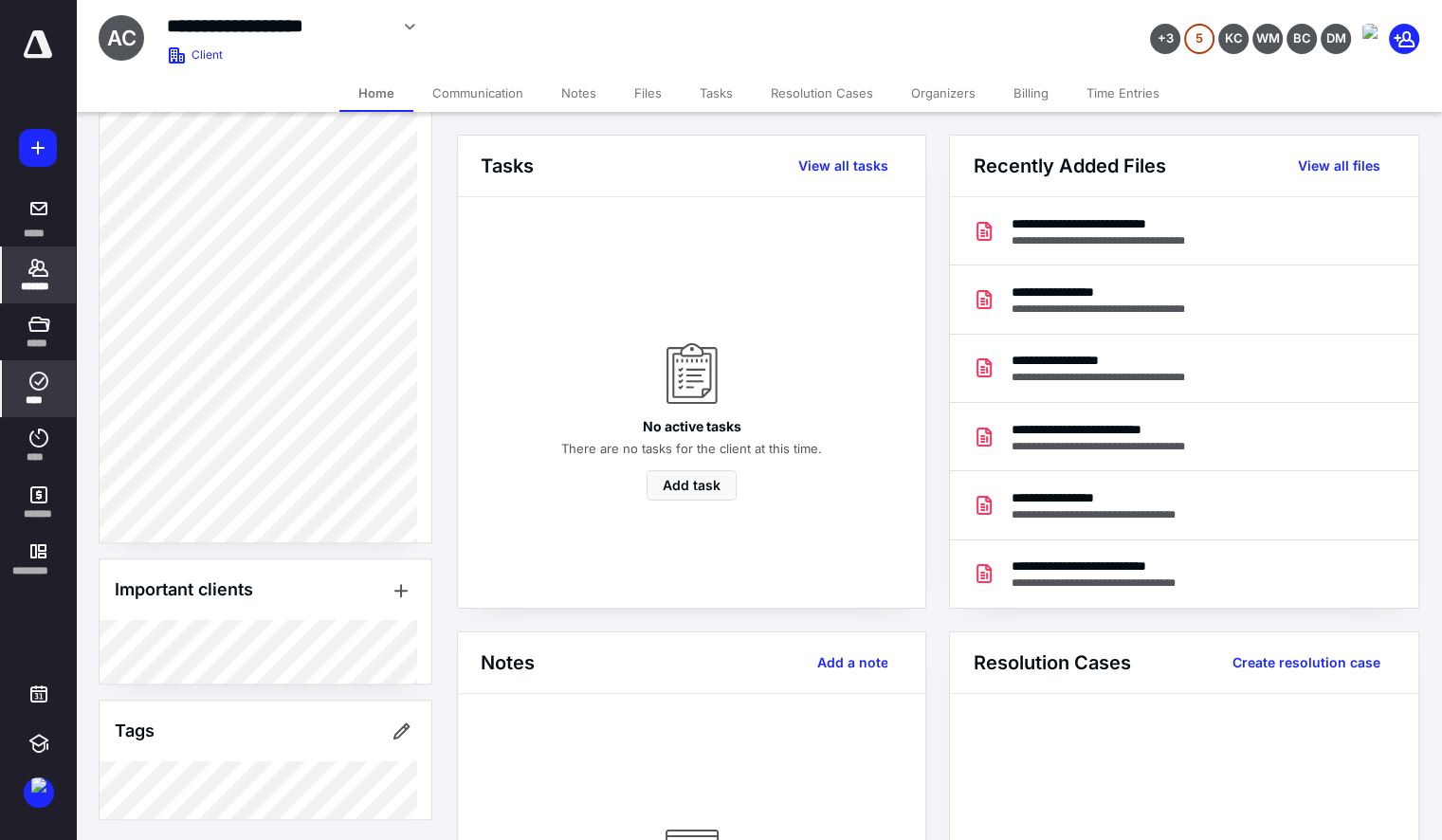 click 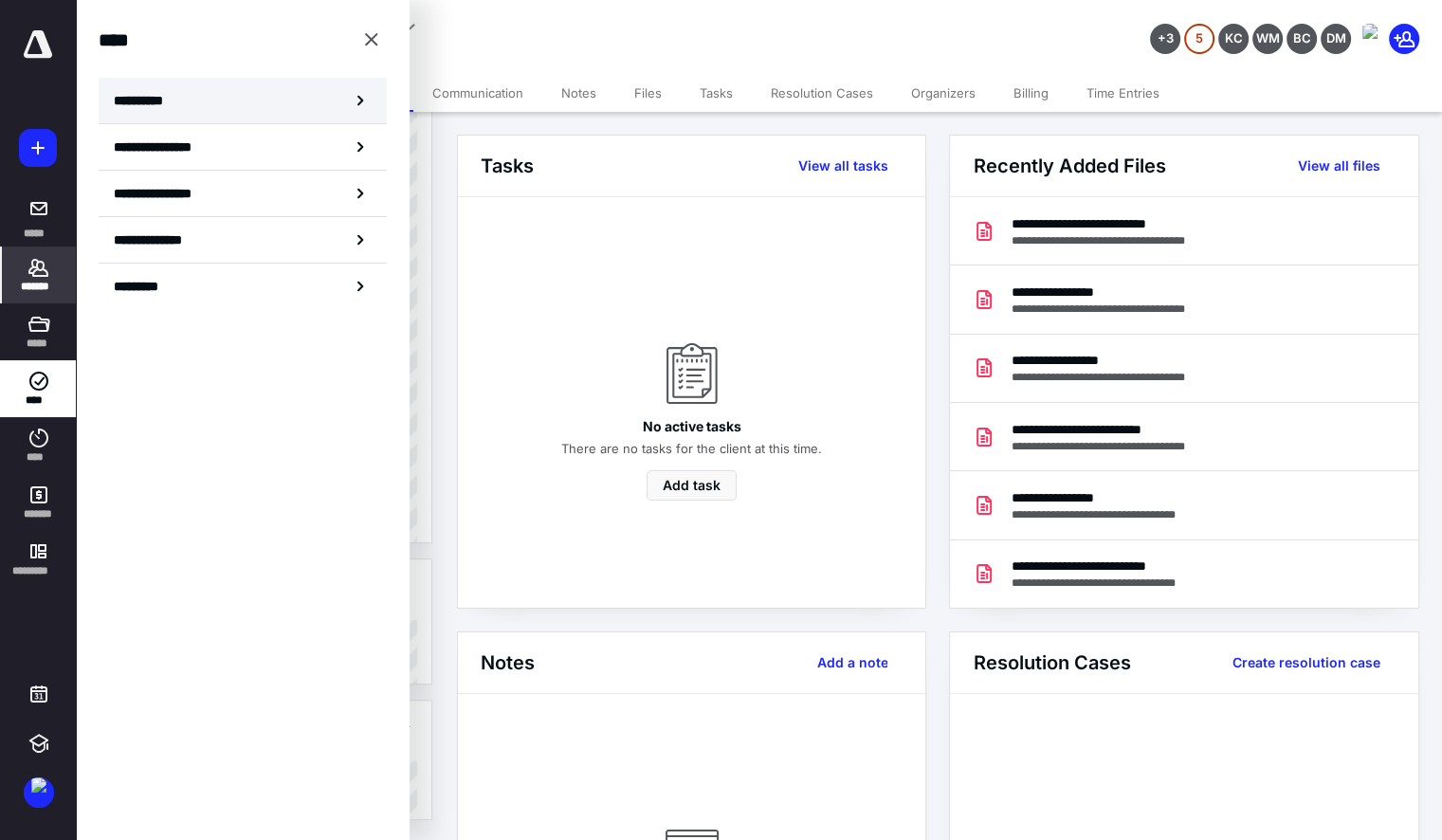 click on "**********" at bounding box center [243, 100] 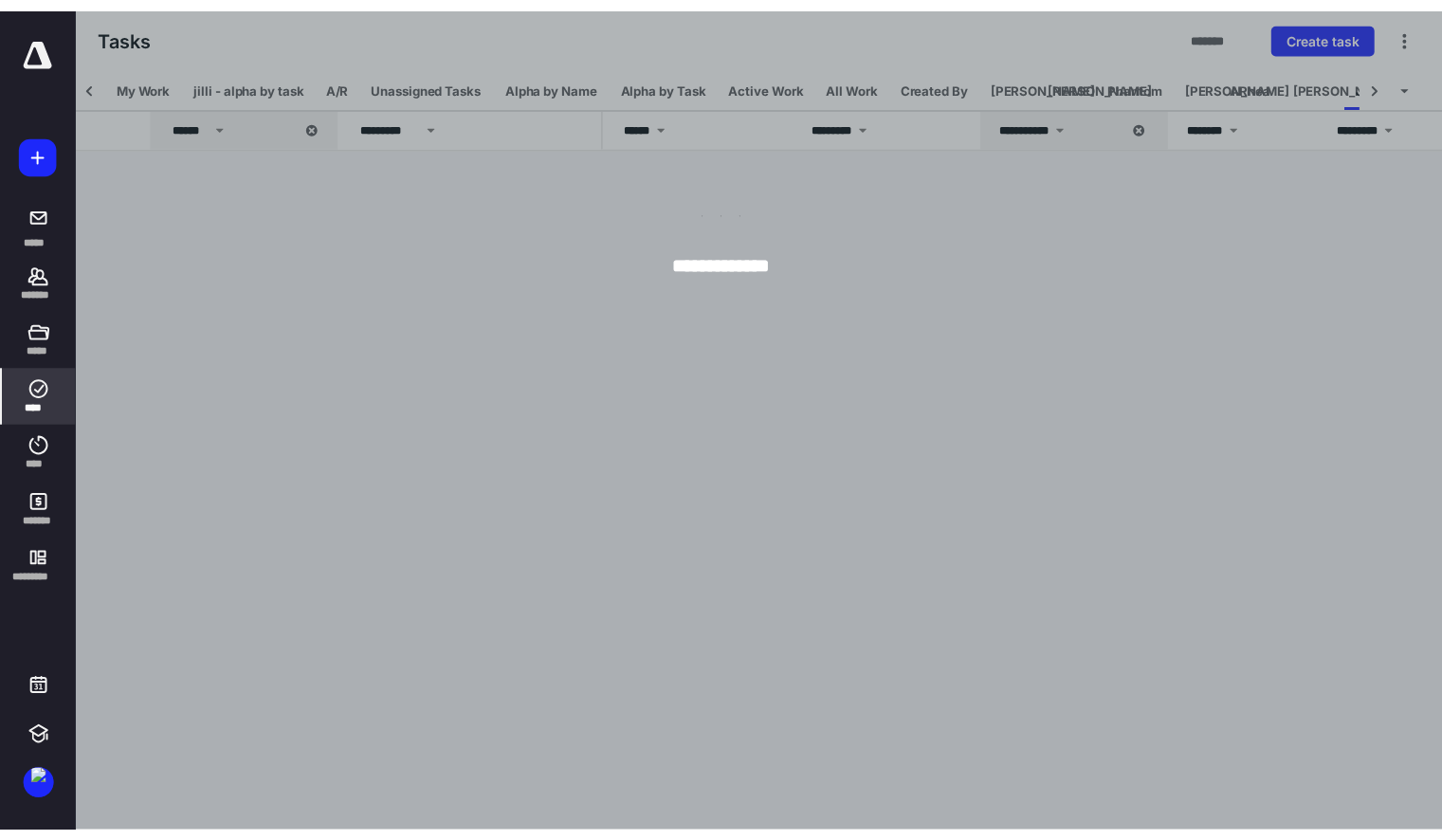 scroll, scrollTop: 0, scrollLeft: 30, axis: horizontal 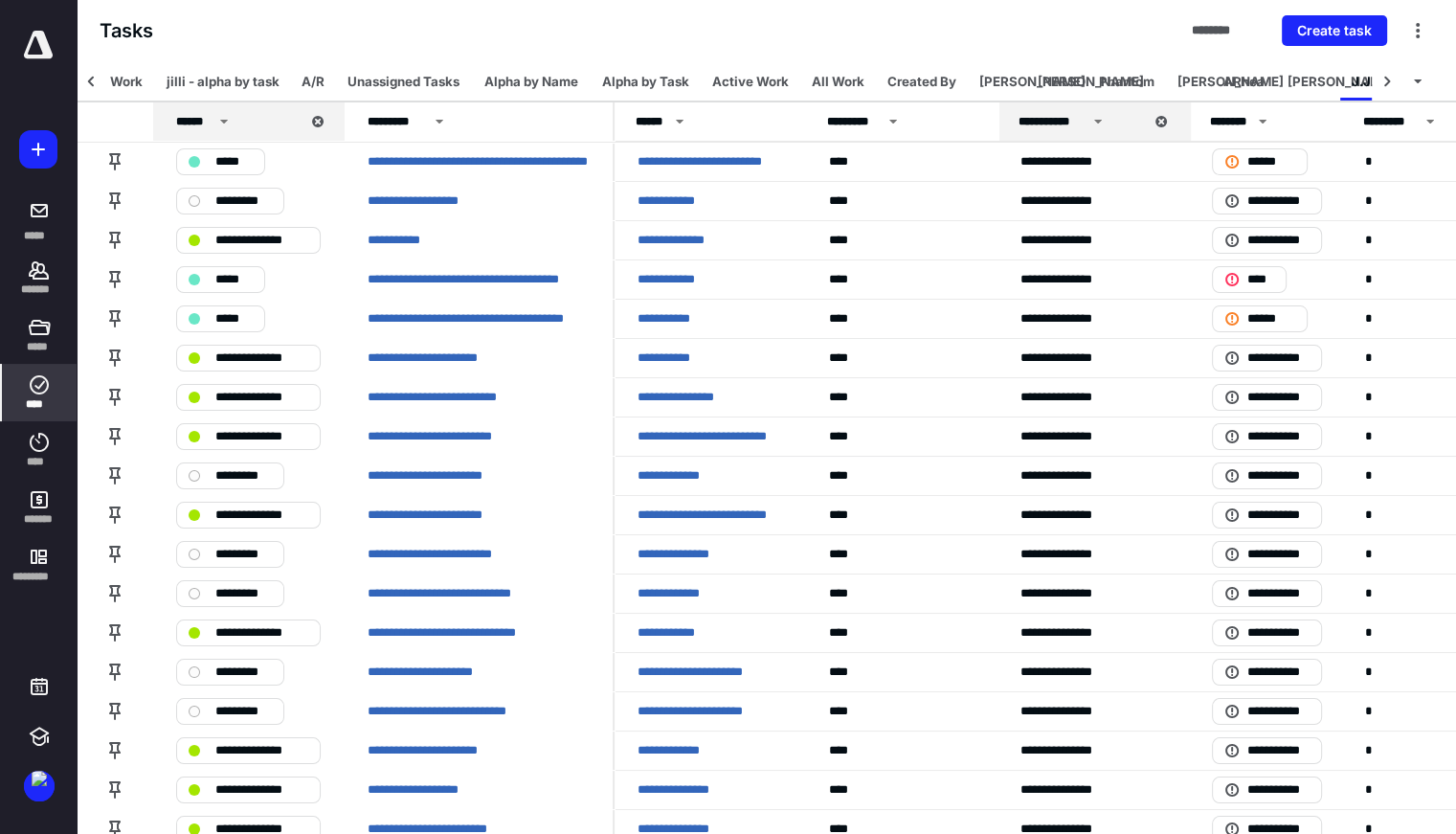 click at bounding box center [38, 45] 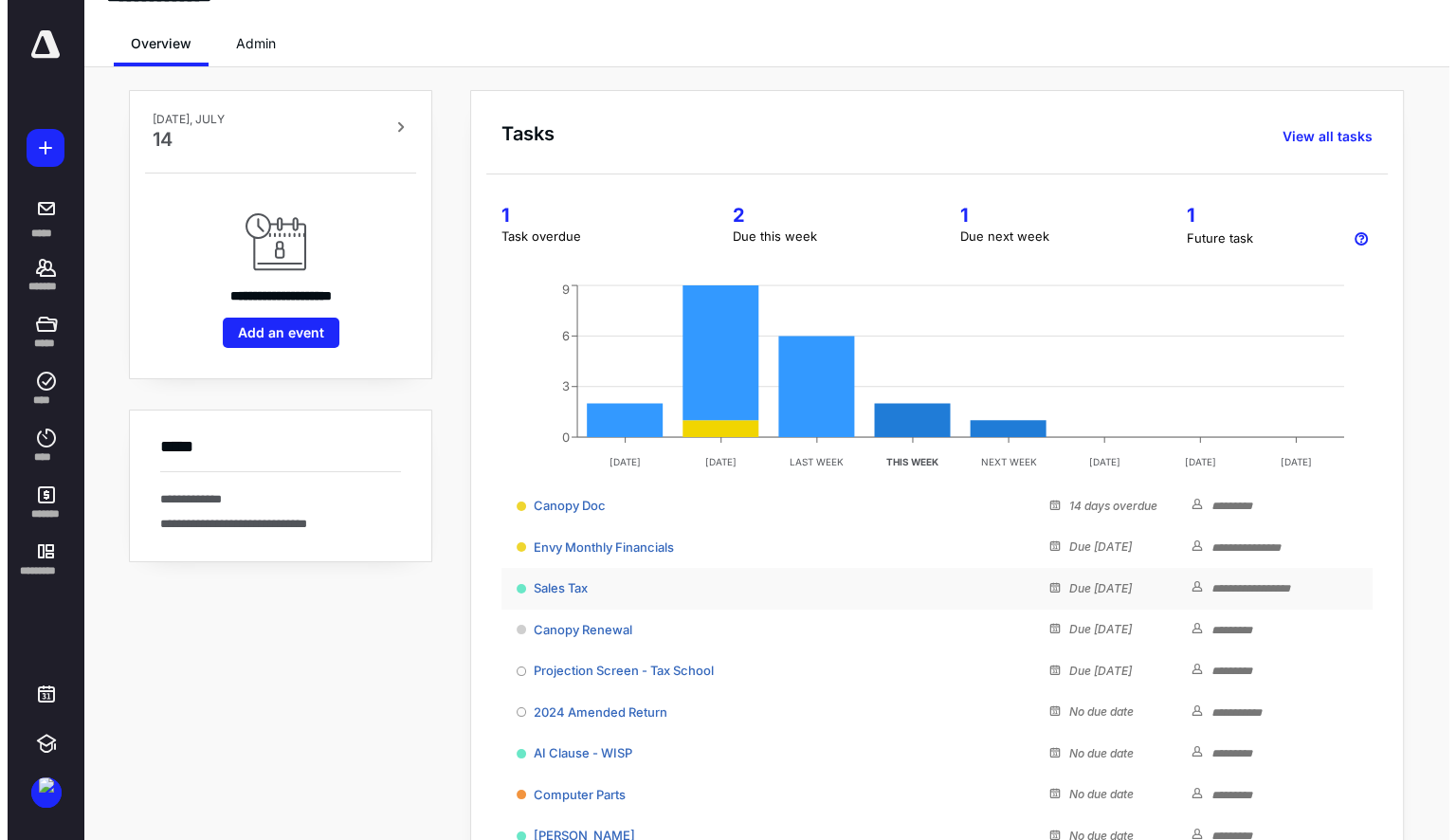 scroll, scrollTop: 0, scrollLeft: 0, axis: both 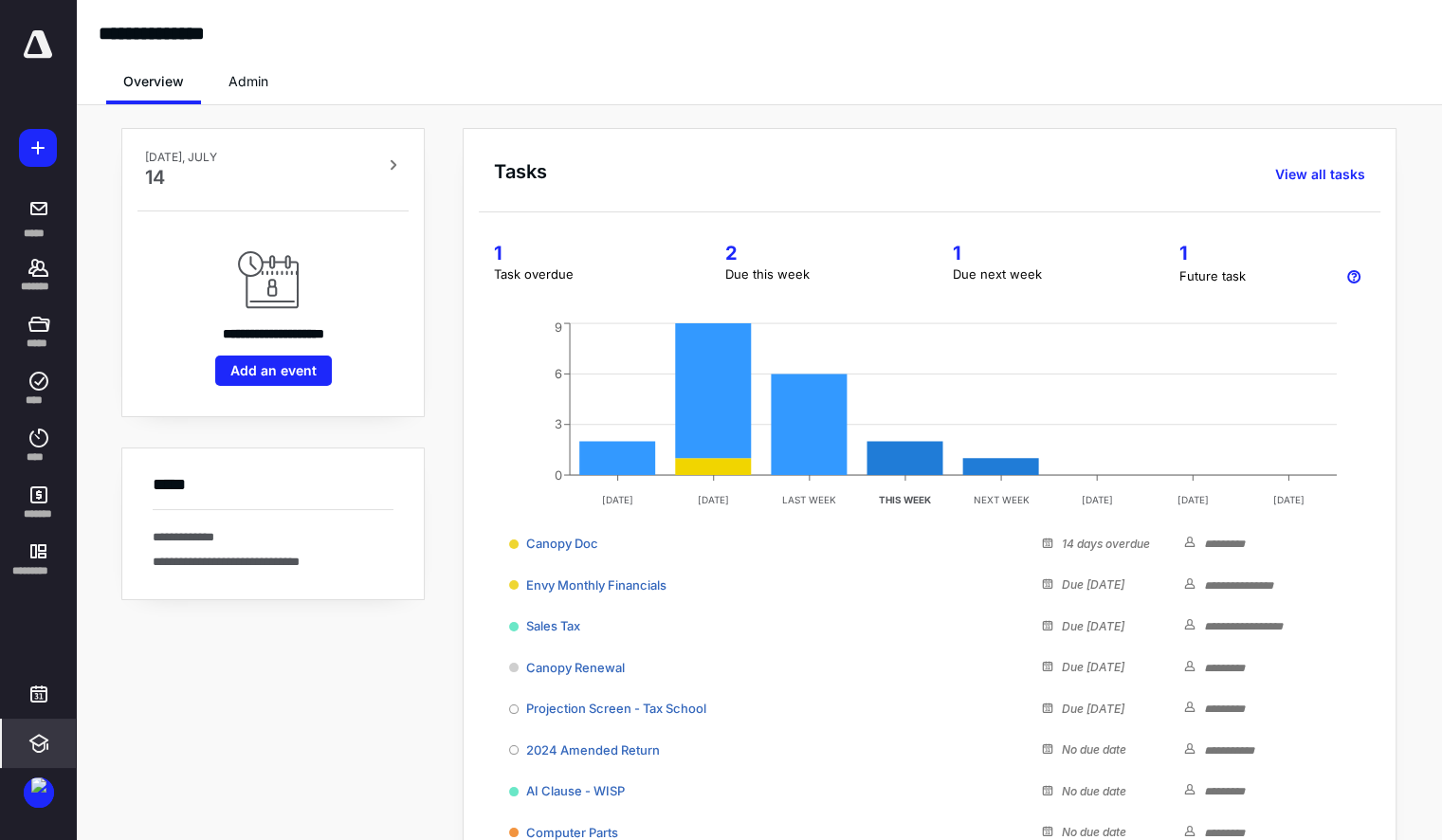click 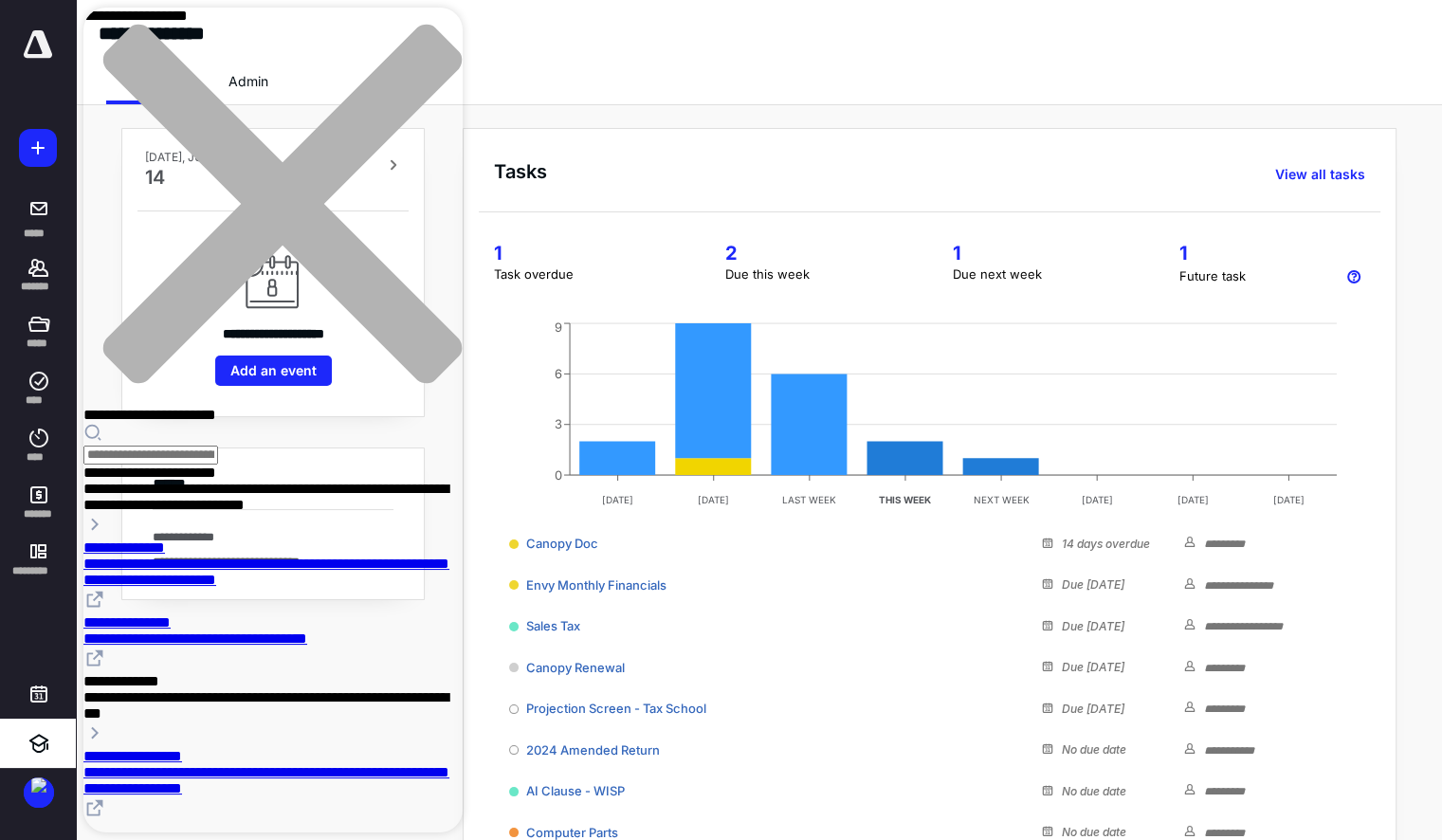 click on "**********" at bounding box center (758, 551) 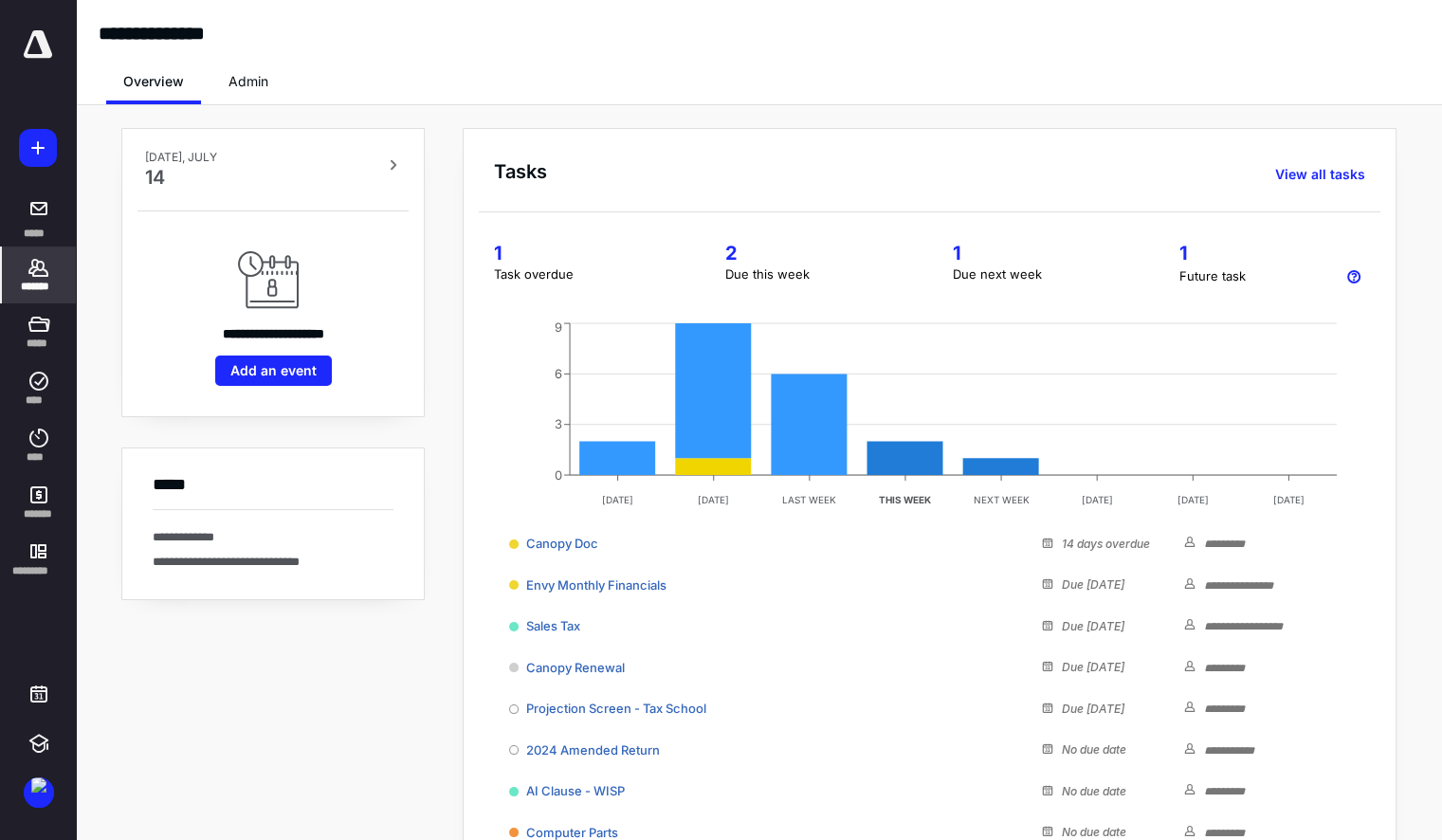 click 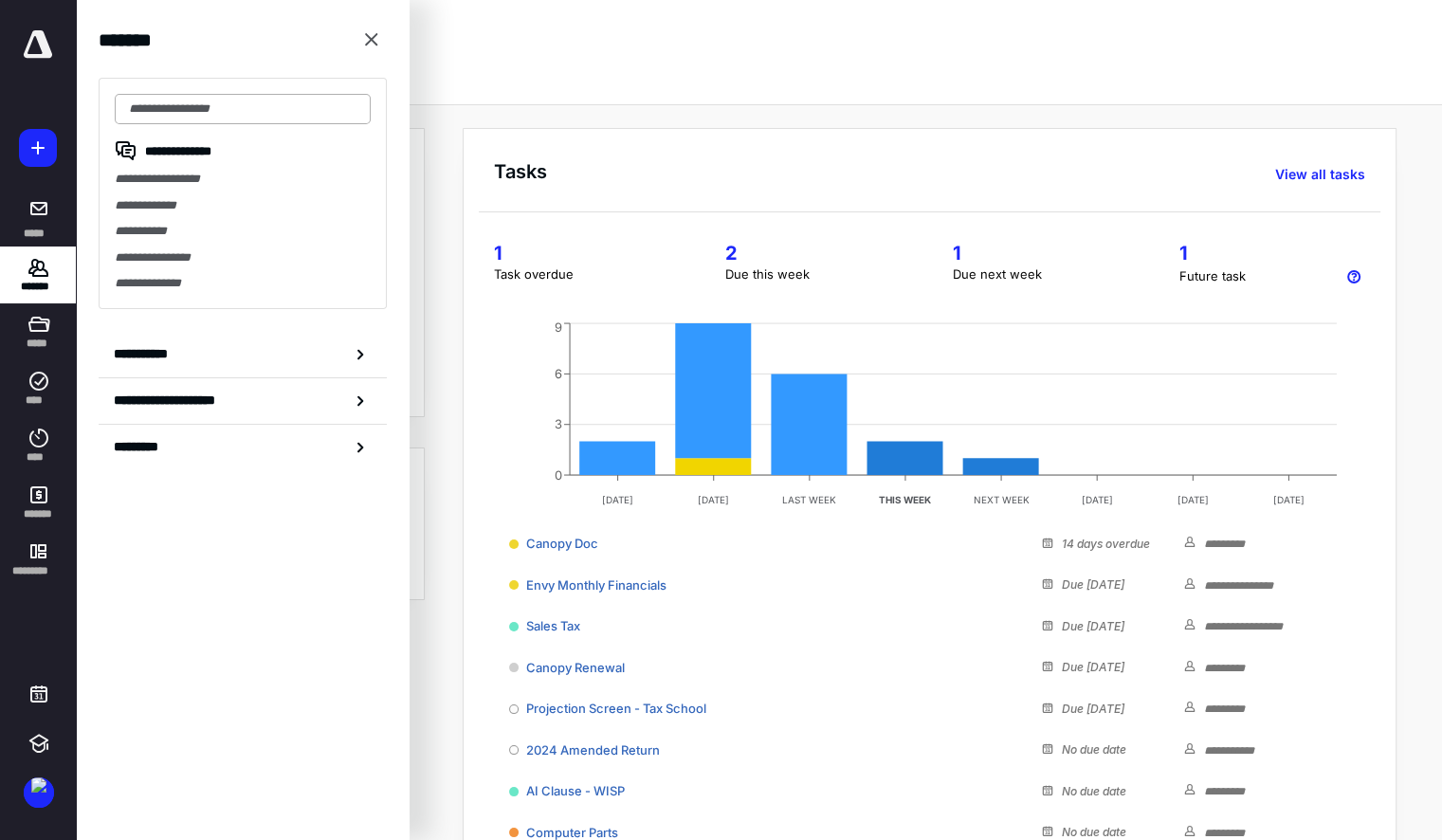 click at bounding box center [243, 109] 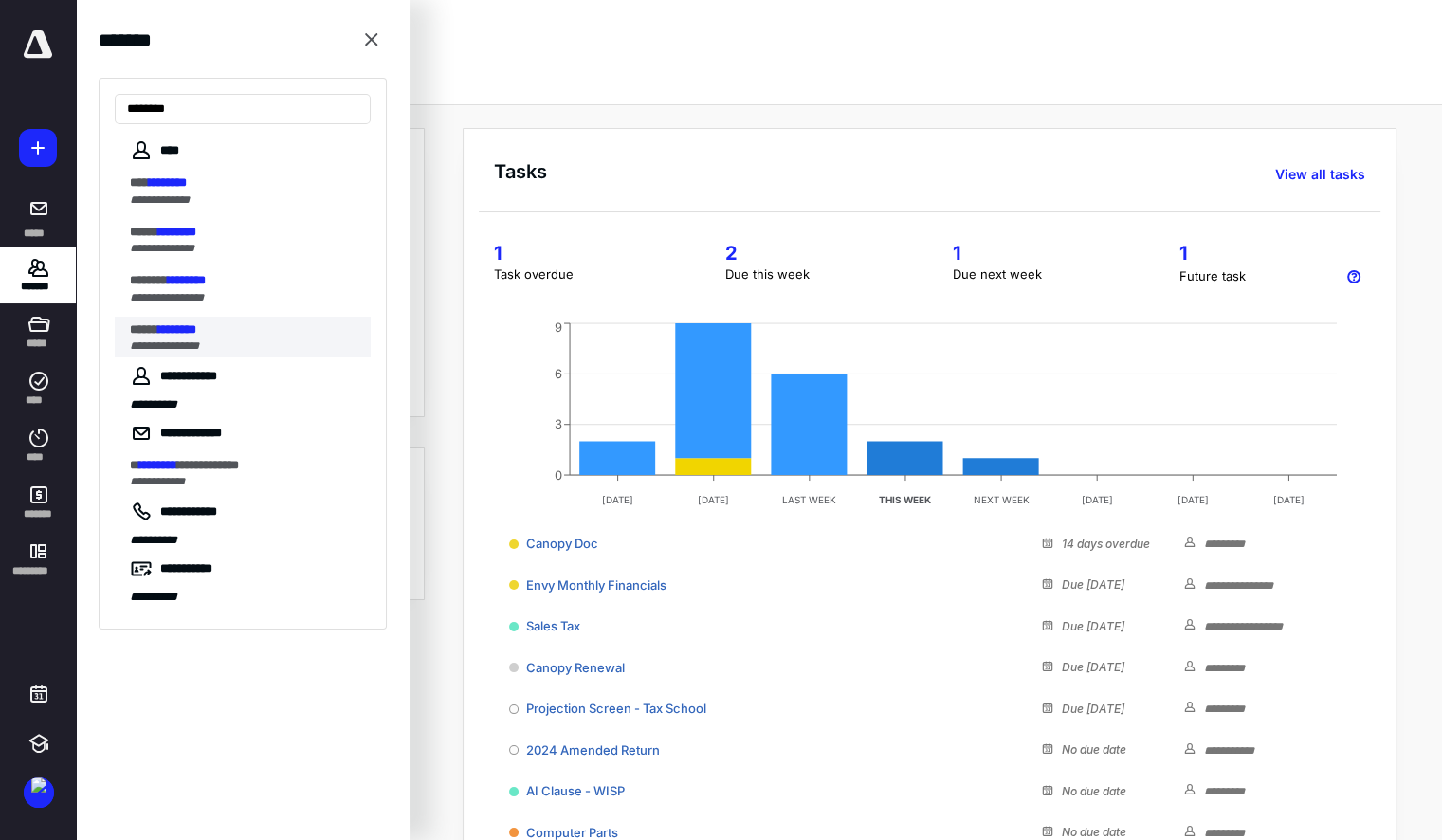 type on "********" 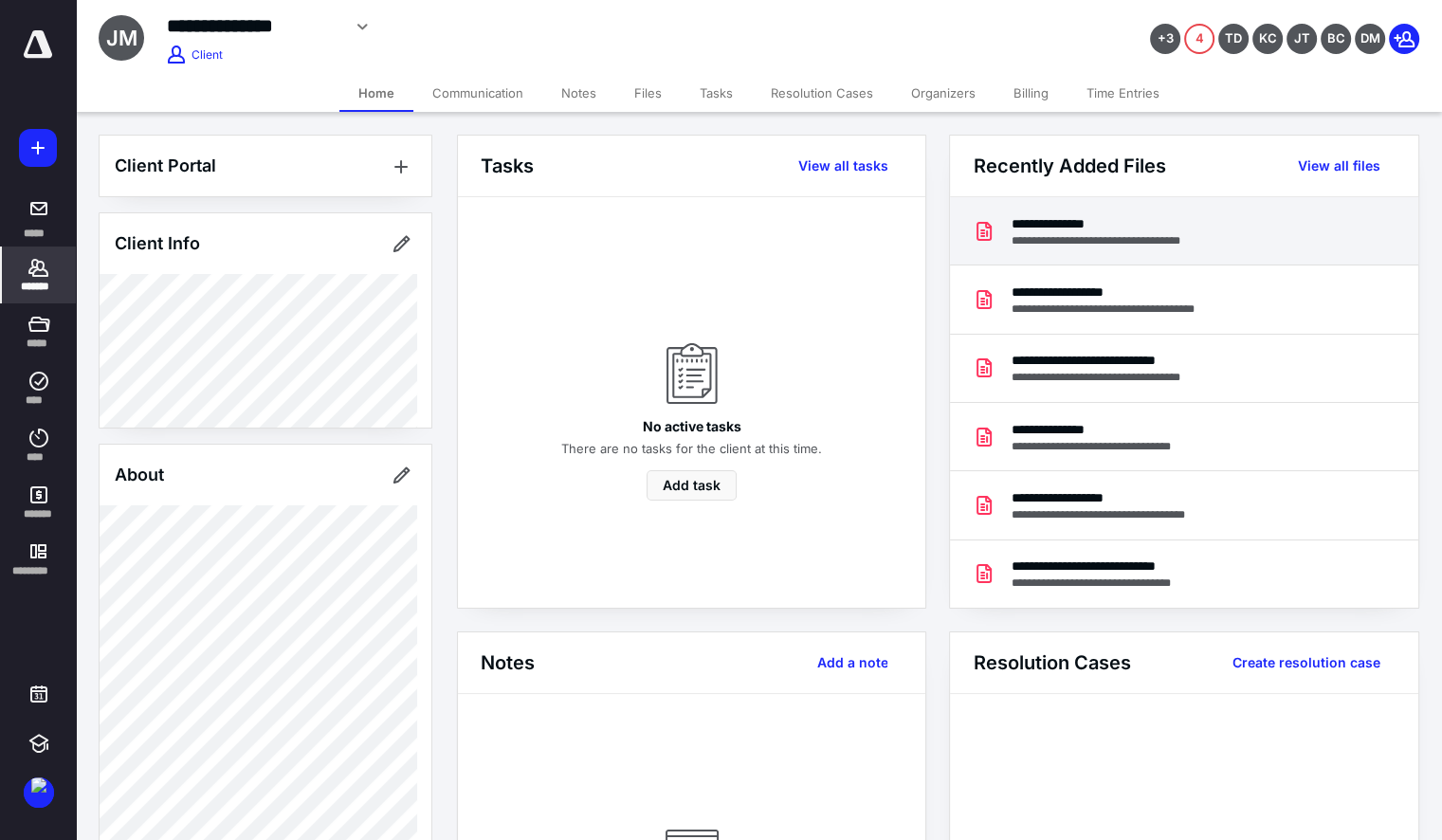 click on "**********" at bounding box center [1114, 241] 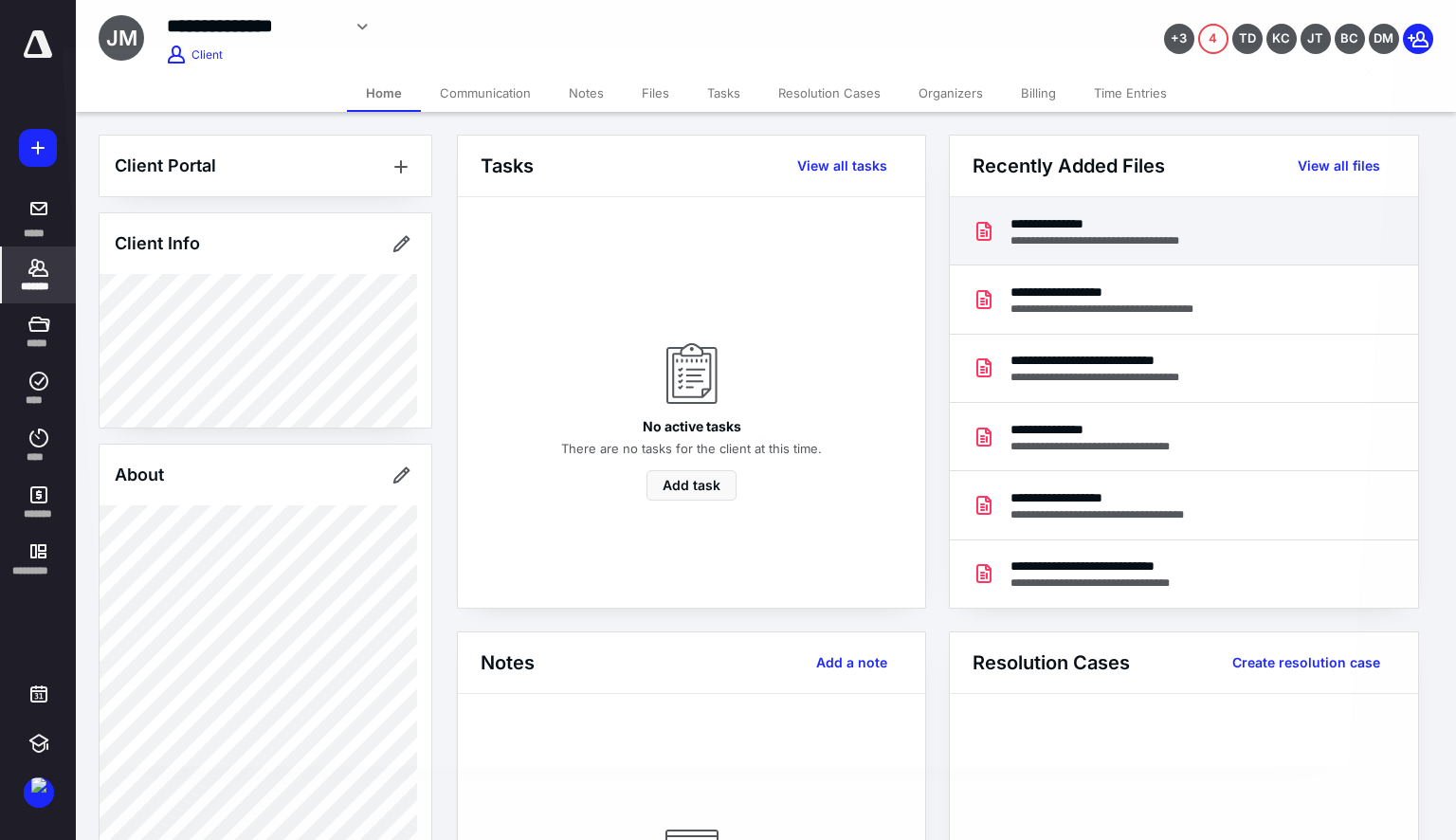 click at bounding box center [727, 430] 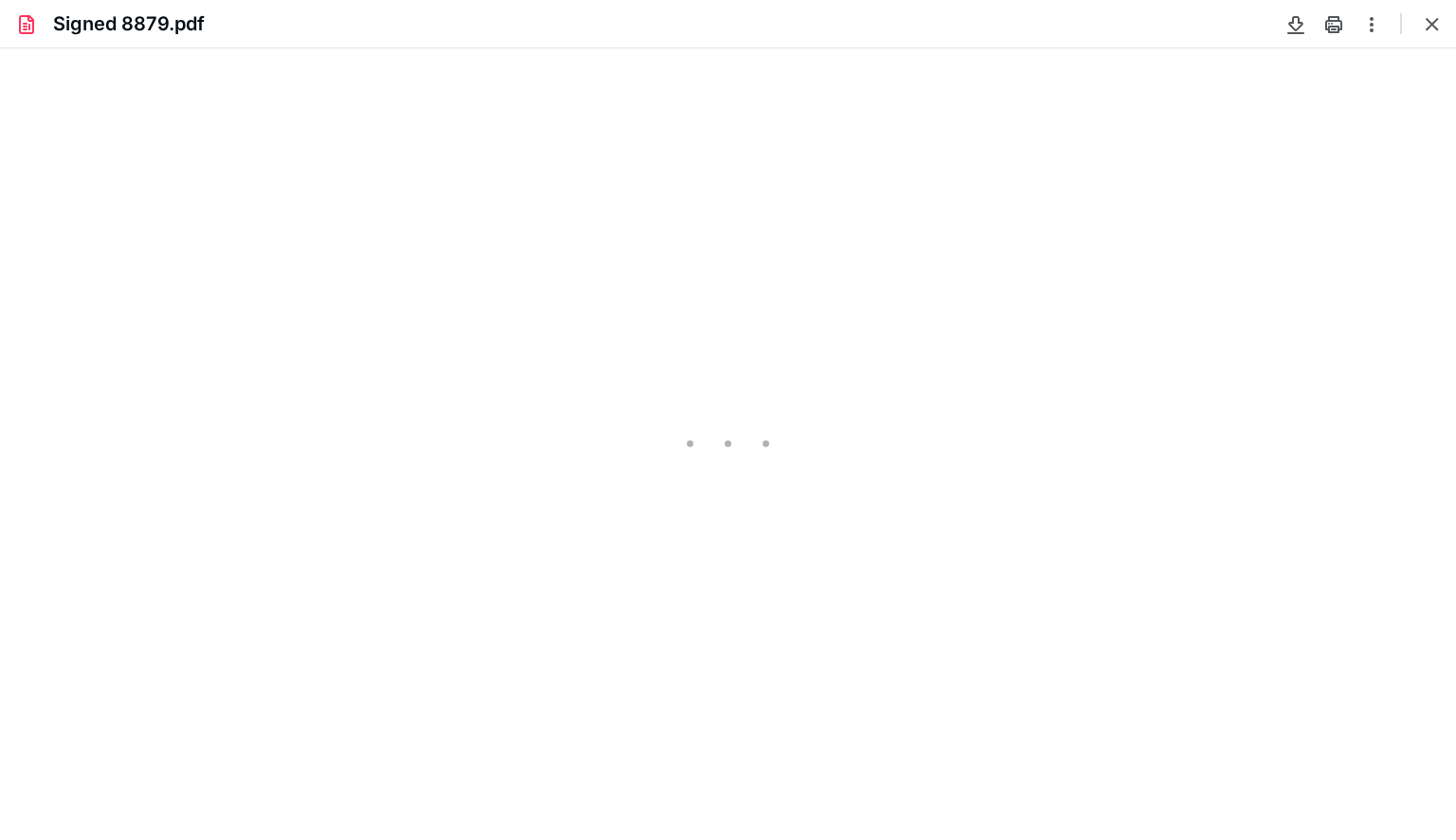 scroll, scrollTop: 0, scrollLeft: 0, axis: both 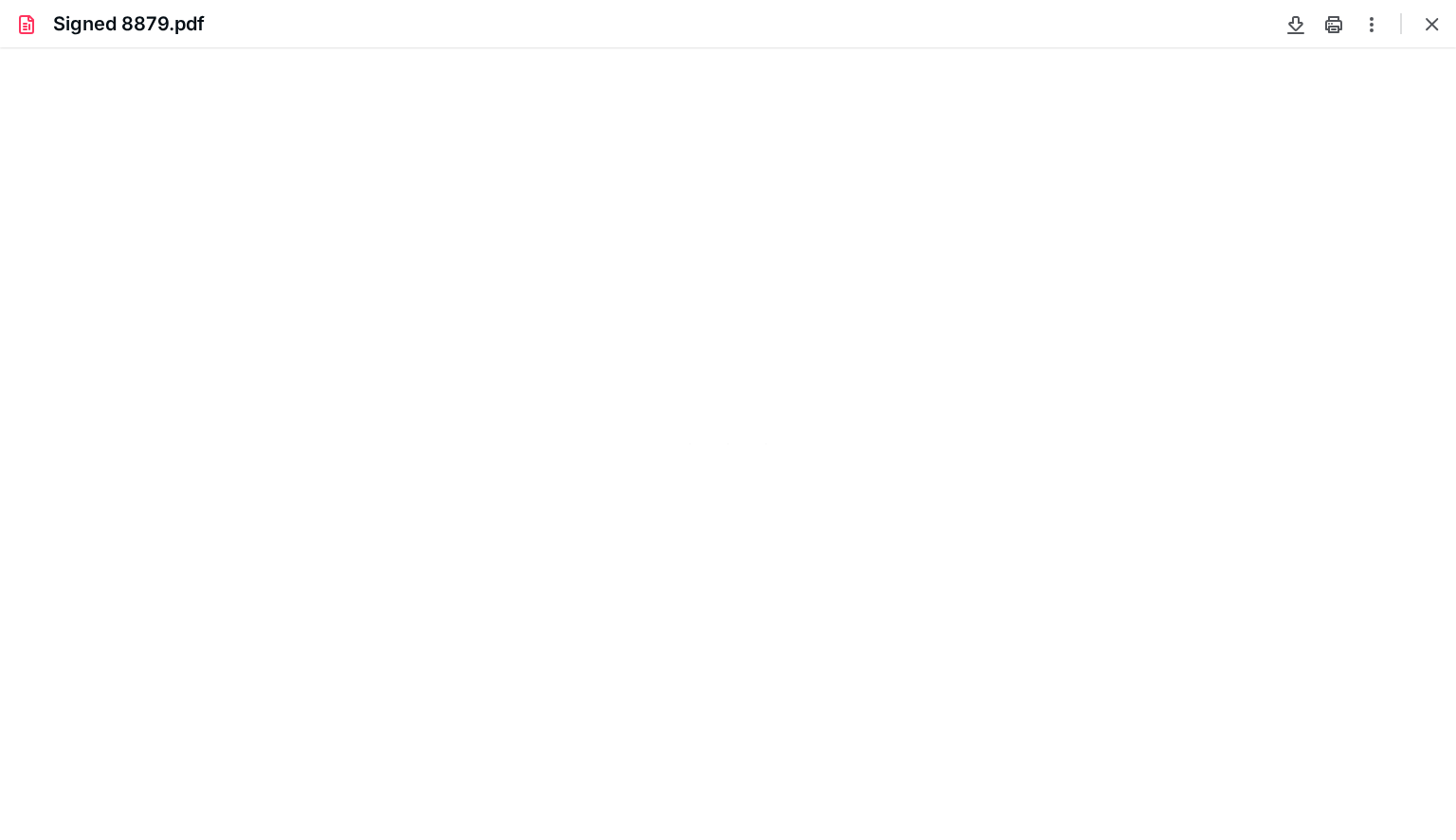 type on "101" 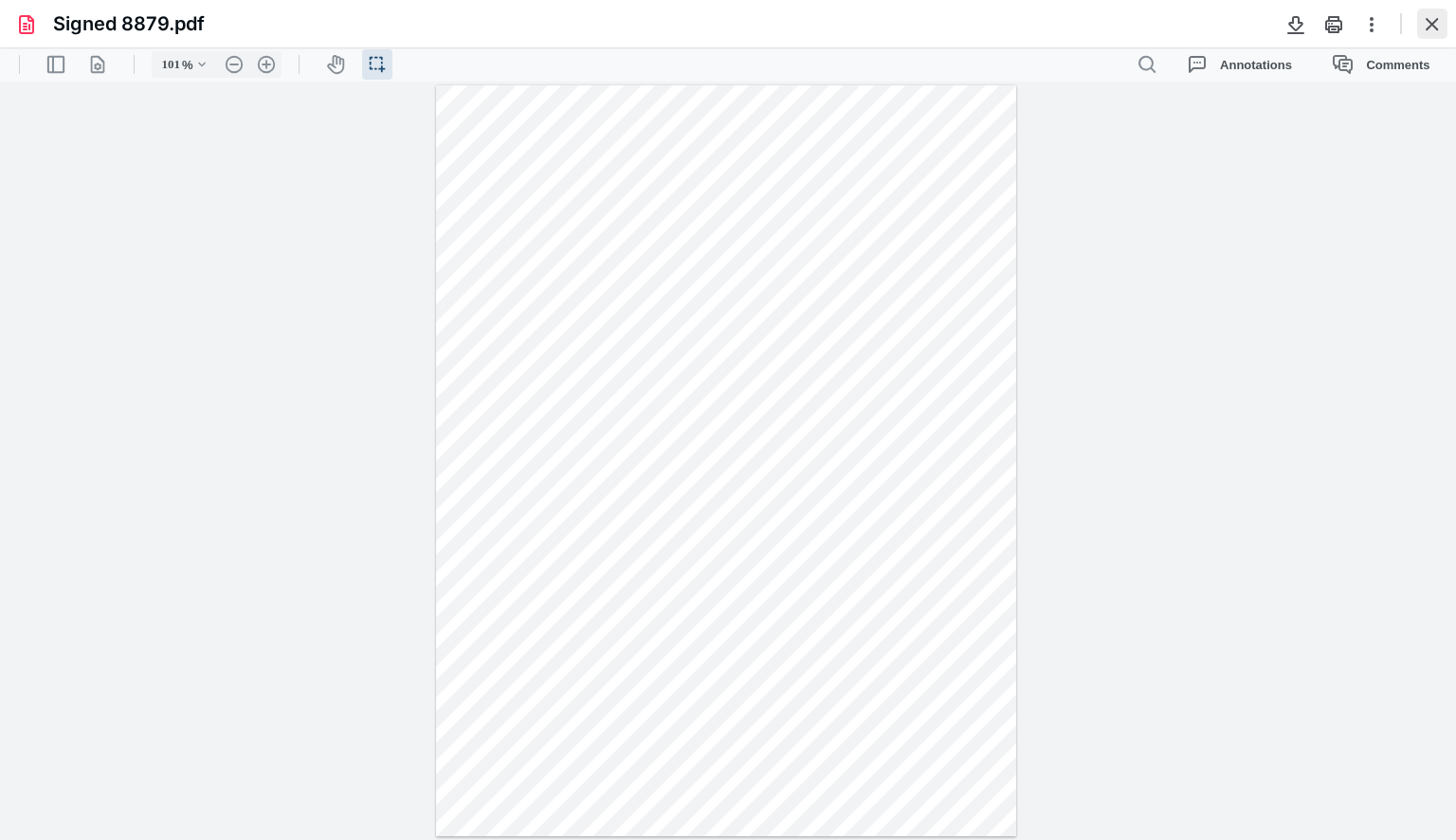 click at bounding box center [1432, 24] 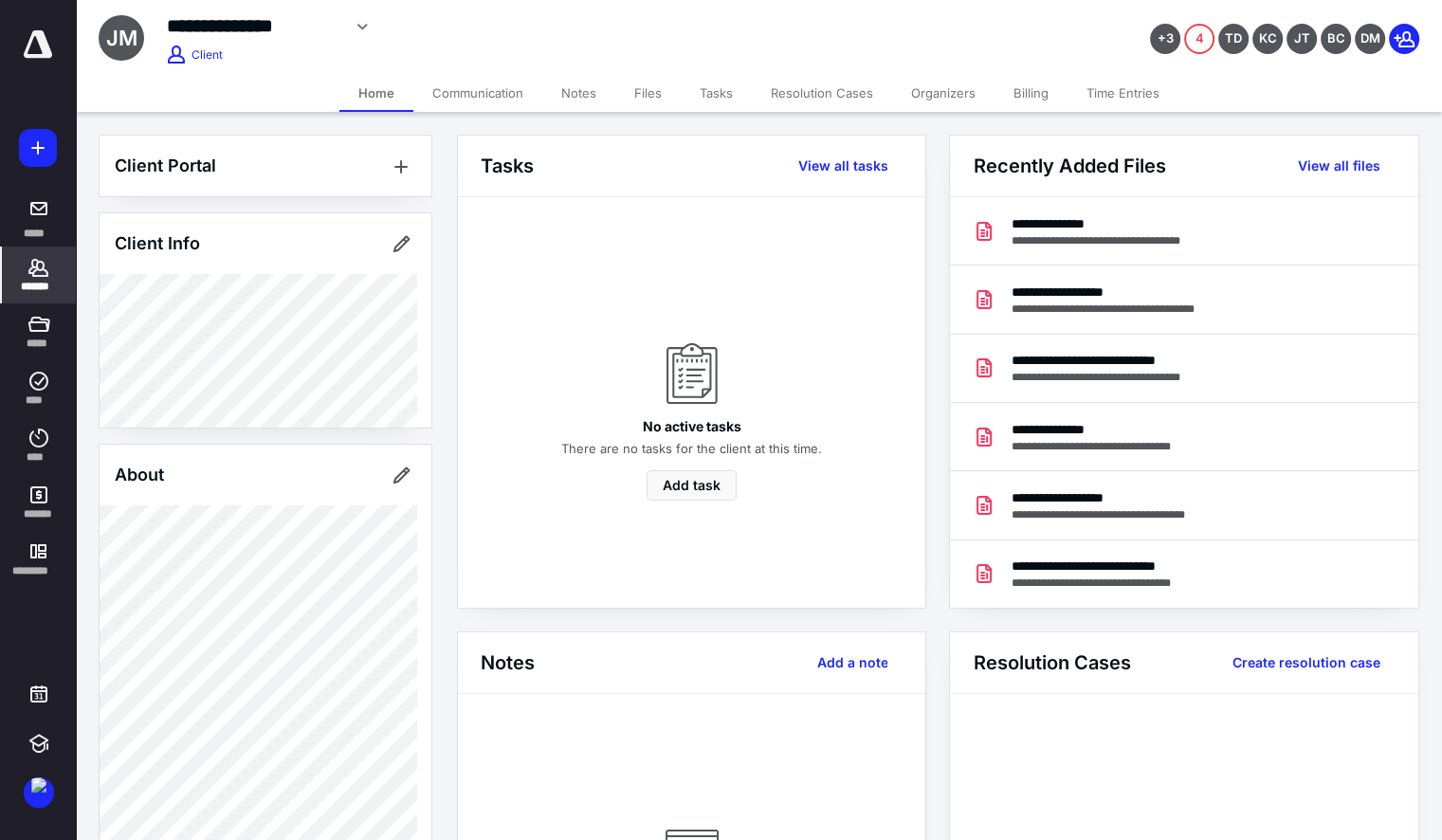 click on "*******" at bounding box center (39, 286) 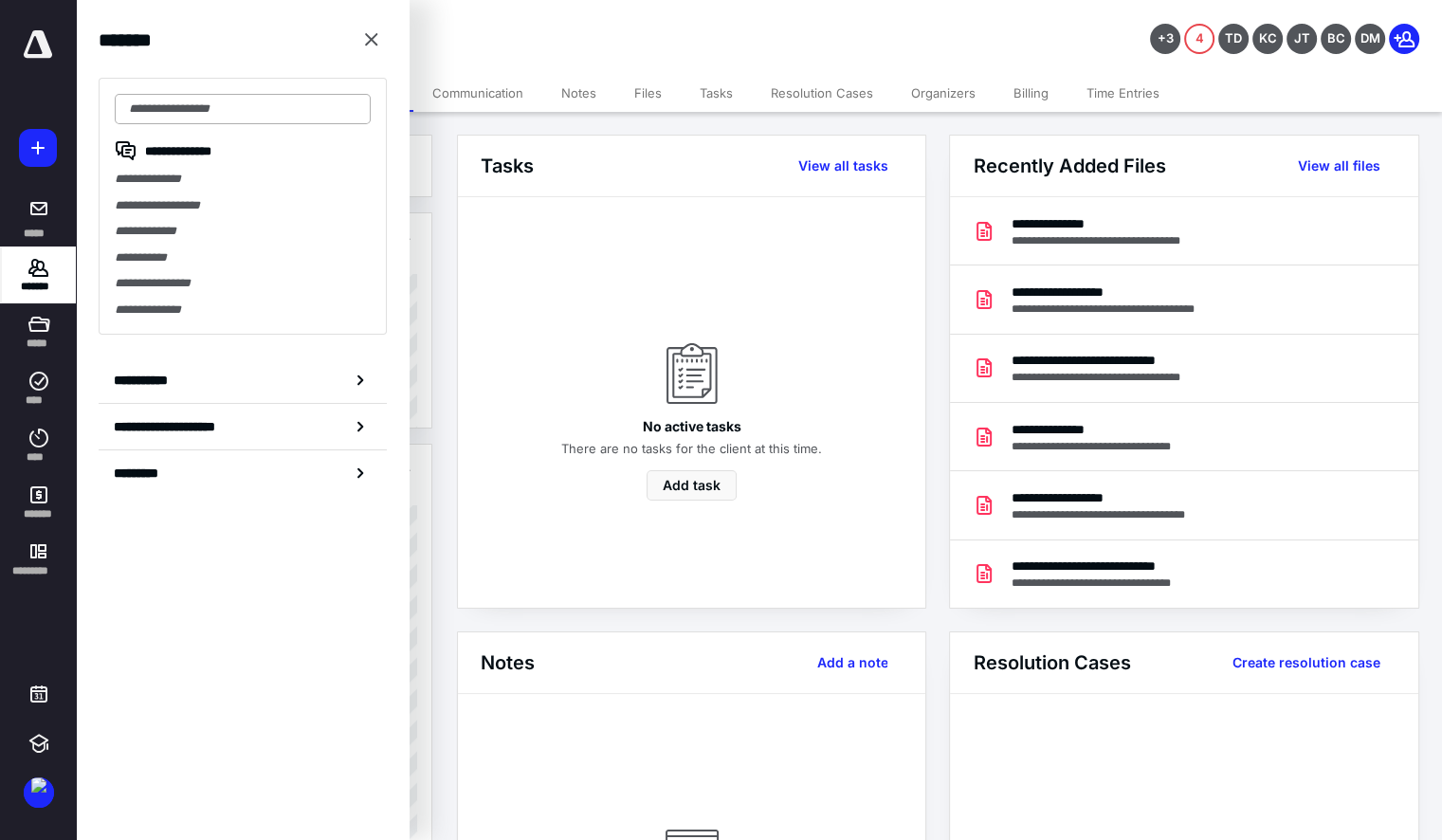 click at bounding box center [243, 109] 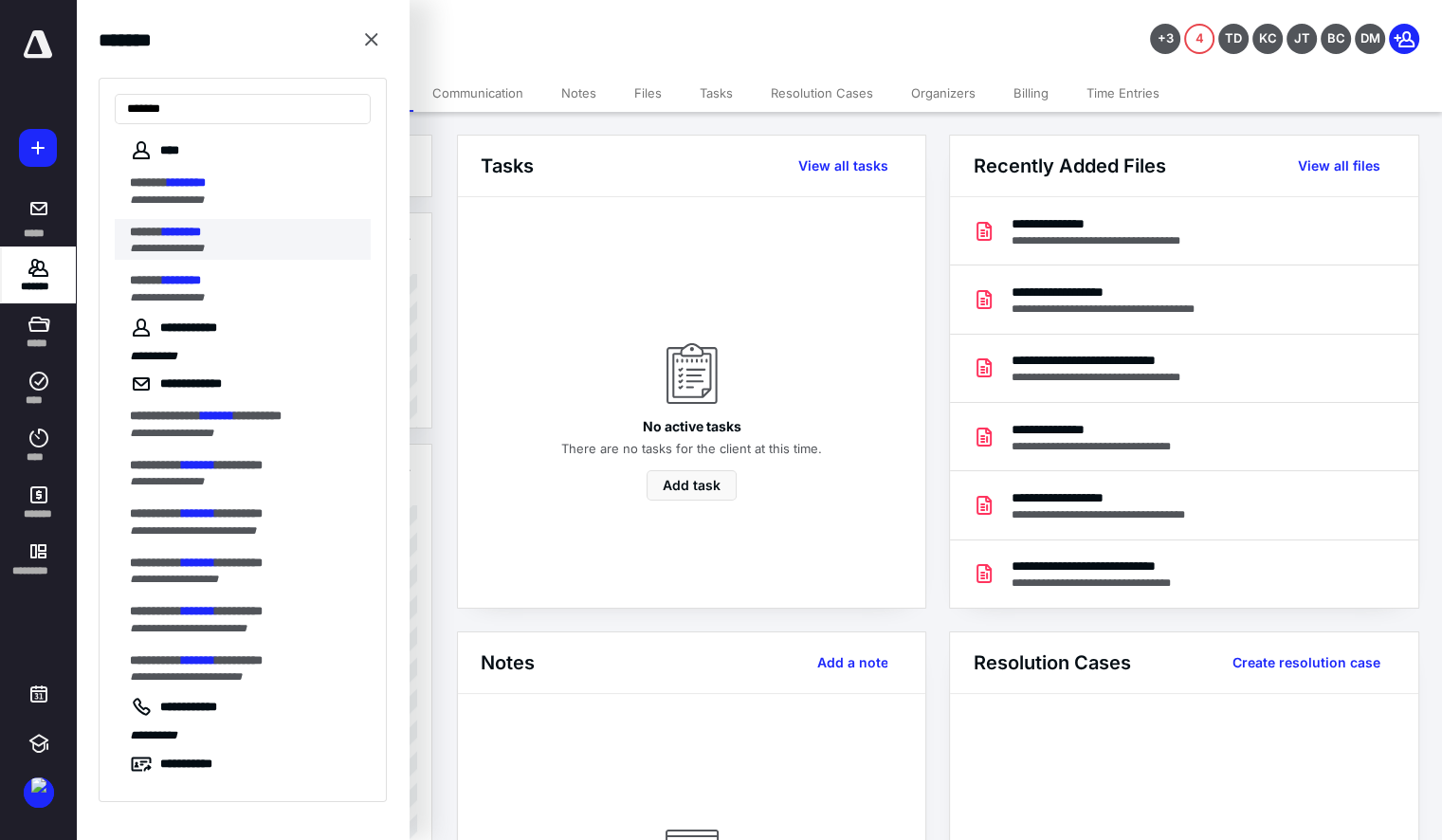 type on "*******" 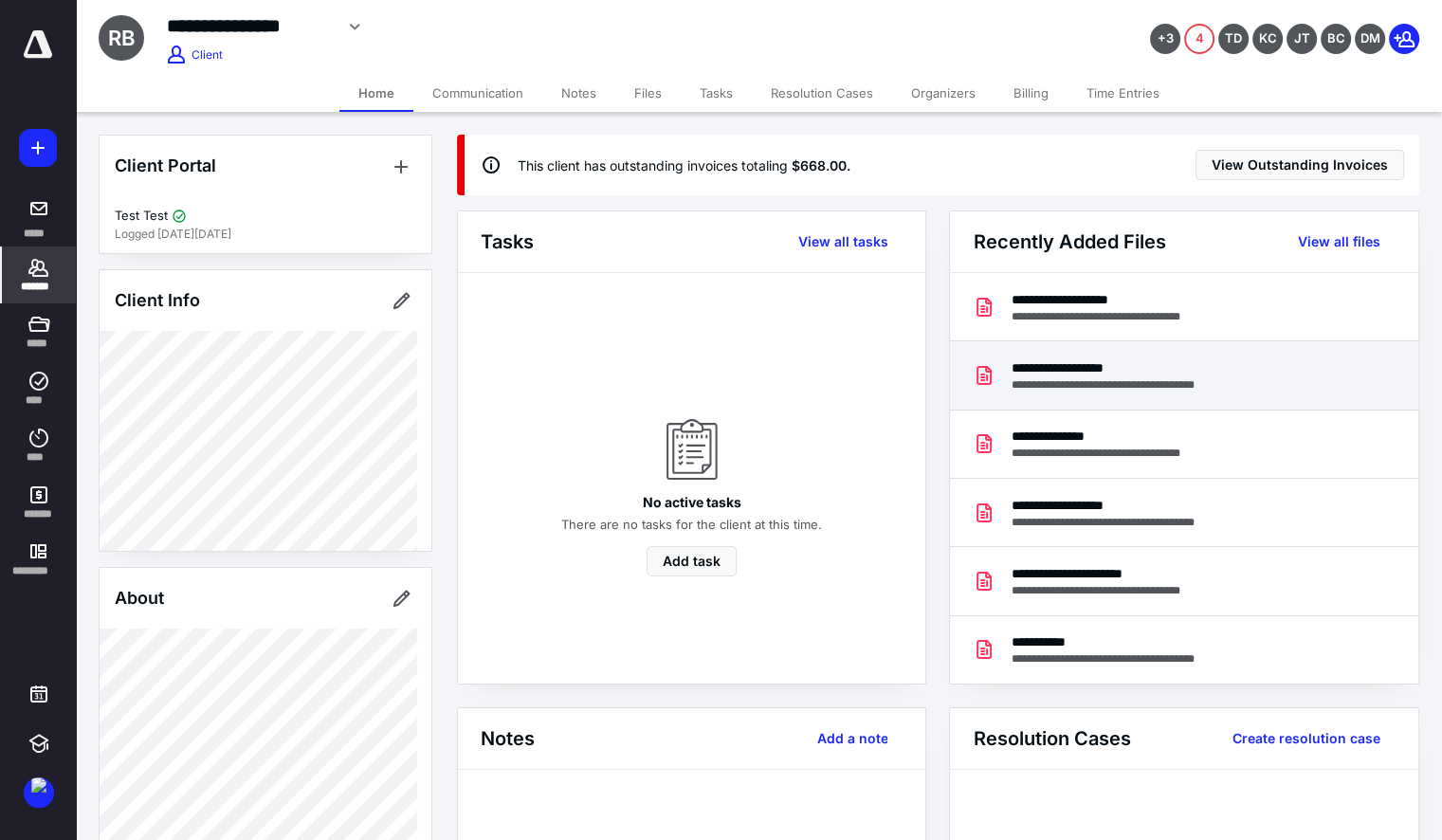 click on "**********" at bounding box center [1123, 385] 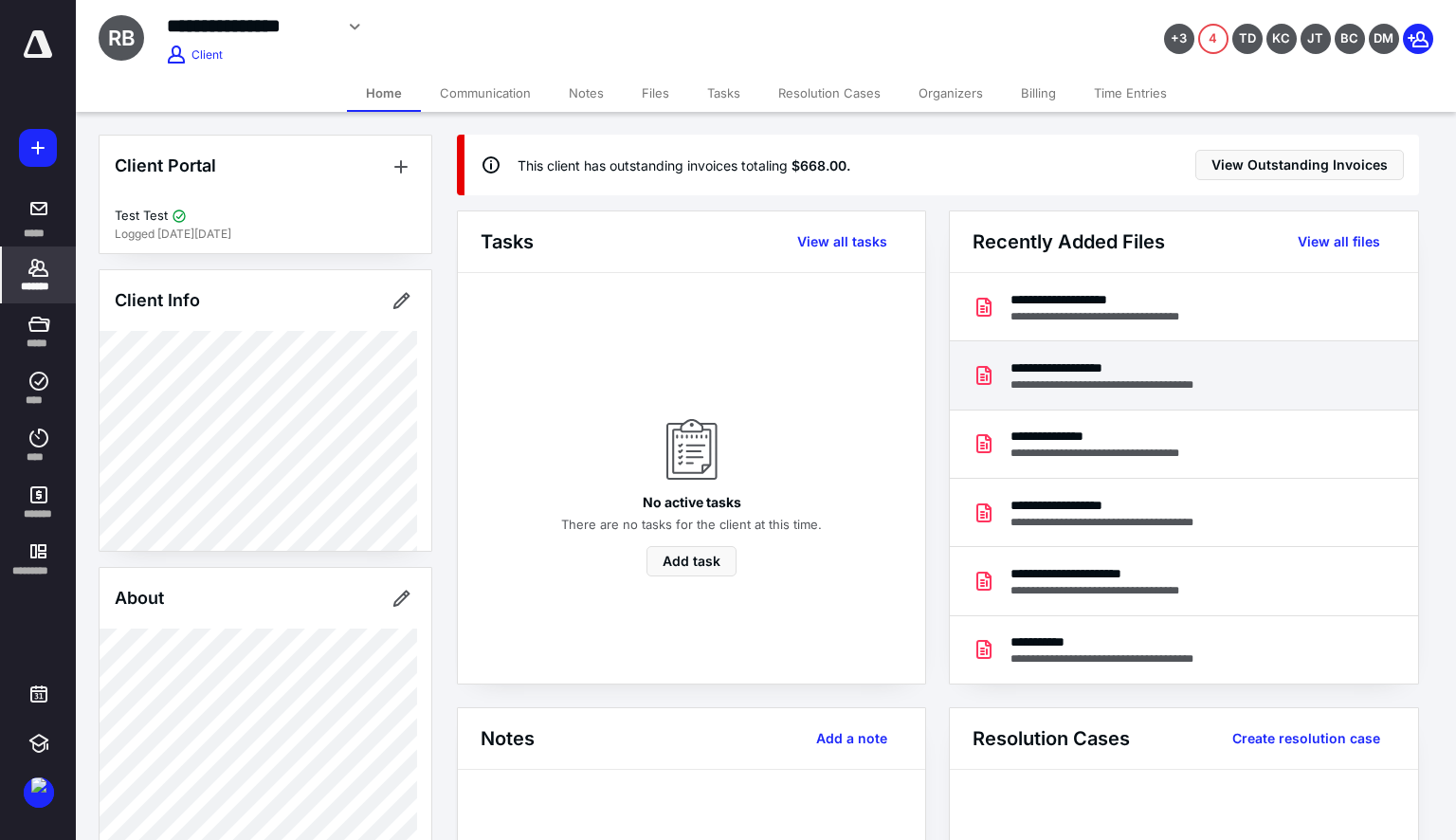 click at bounding box center [728, 430] 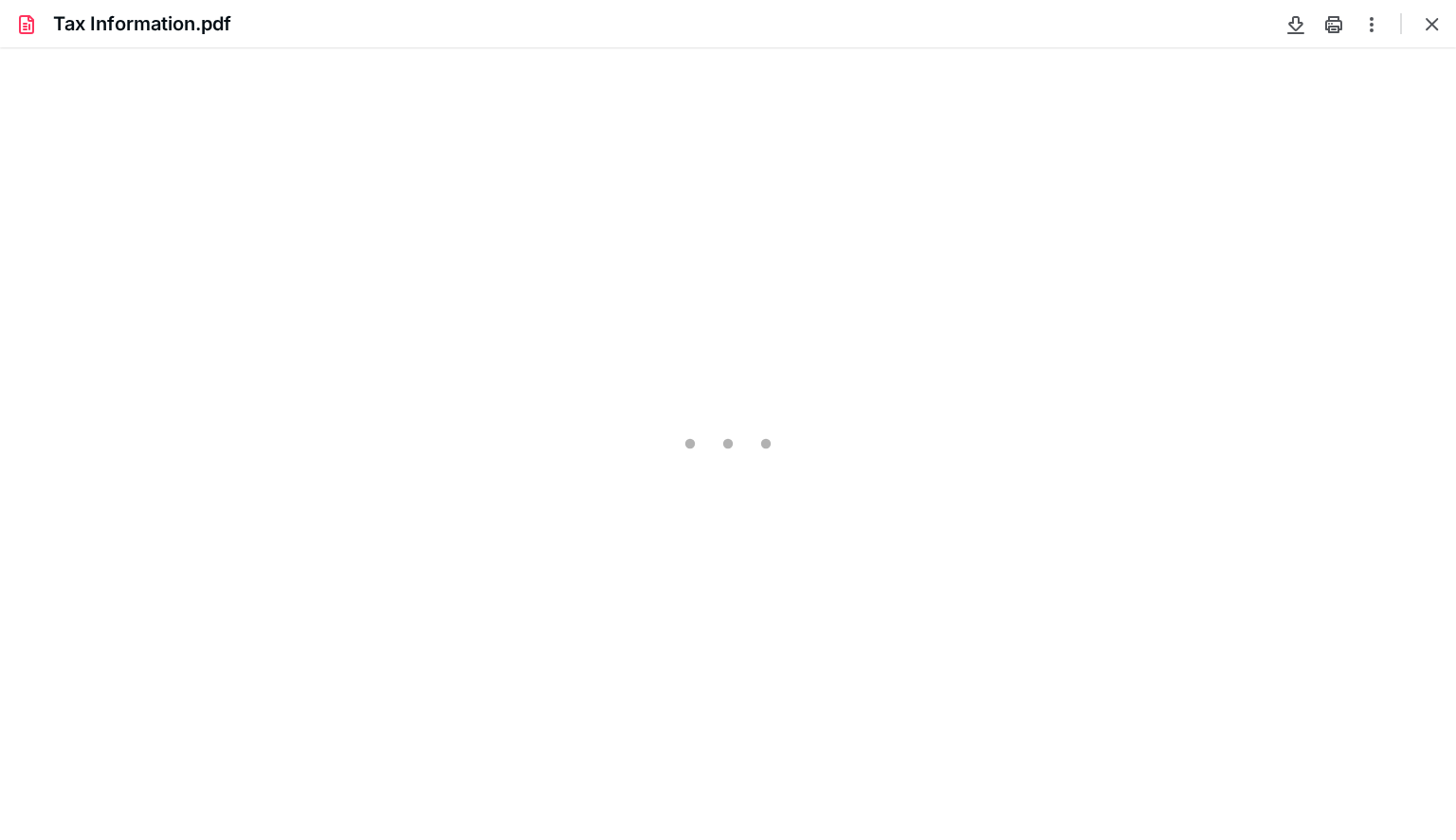 scroll, scrollTop: 0, scrollLeft: 0, axis: both 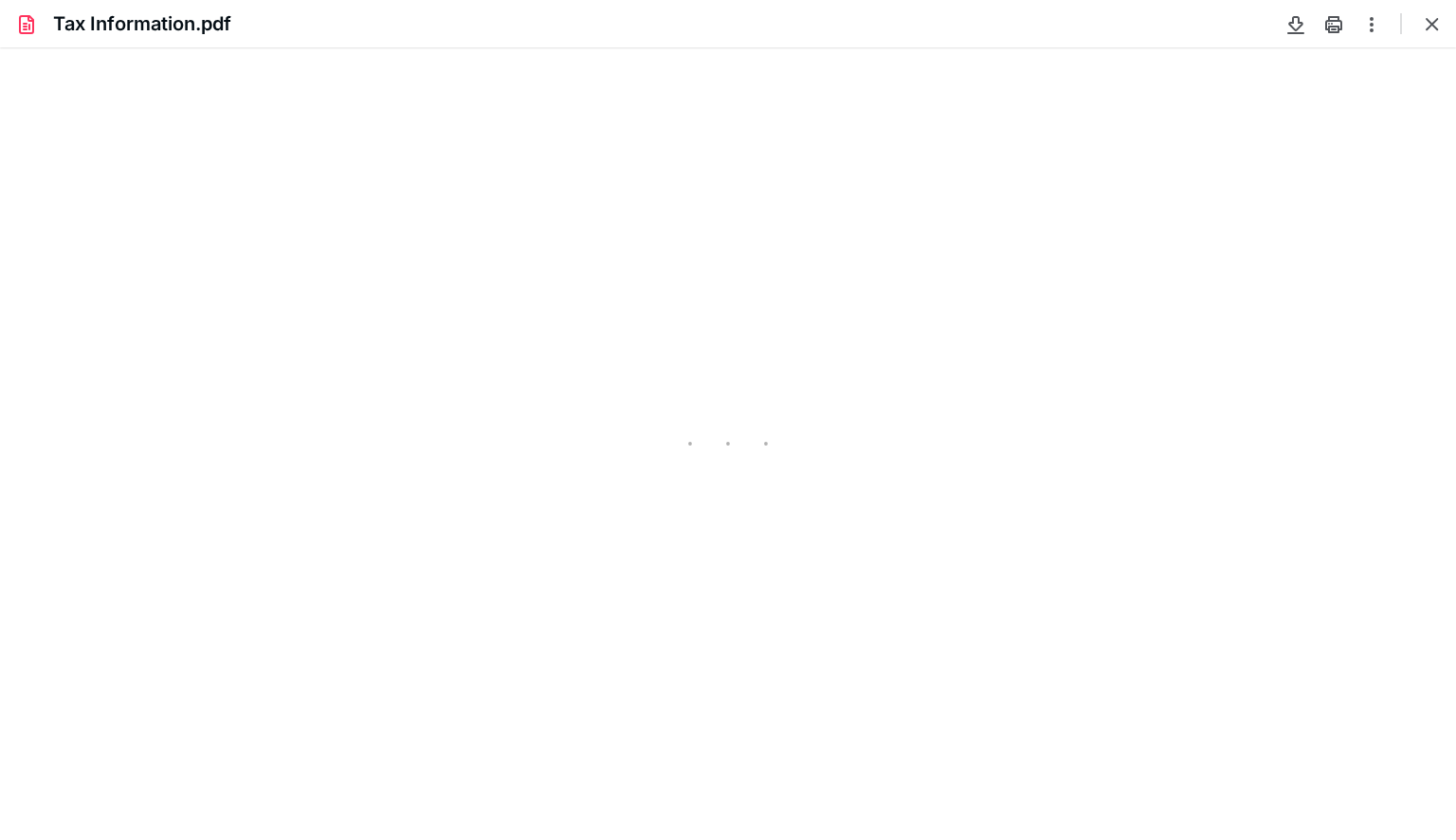 type on "256" 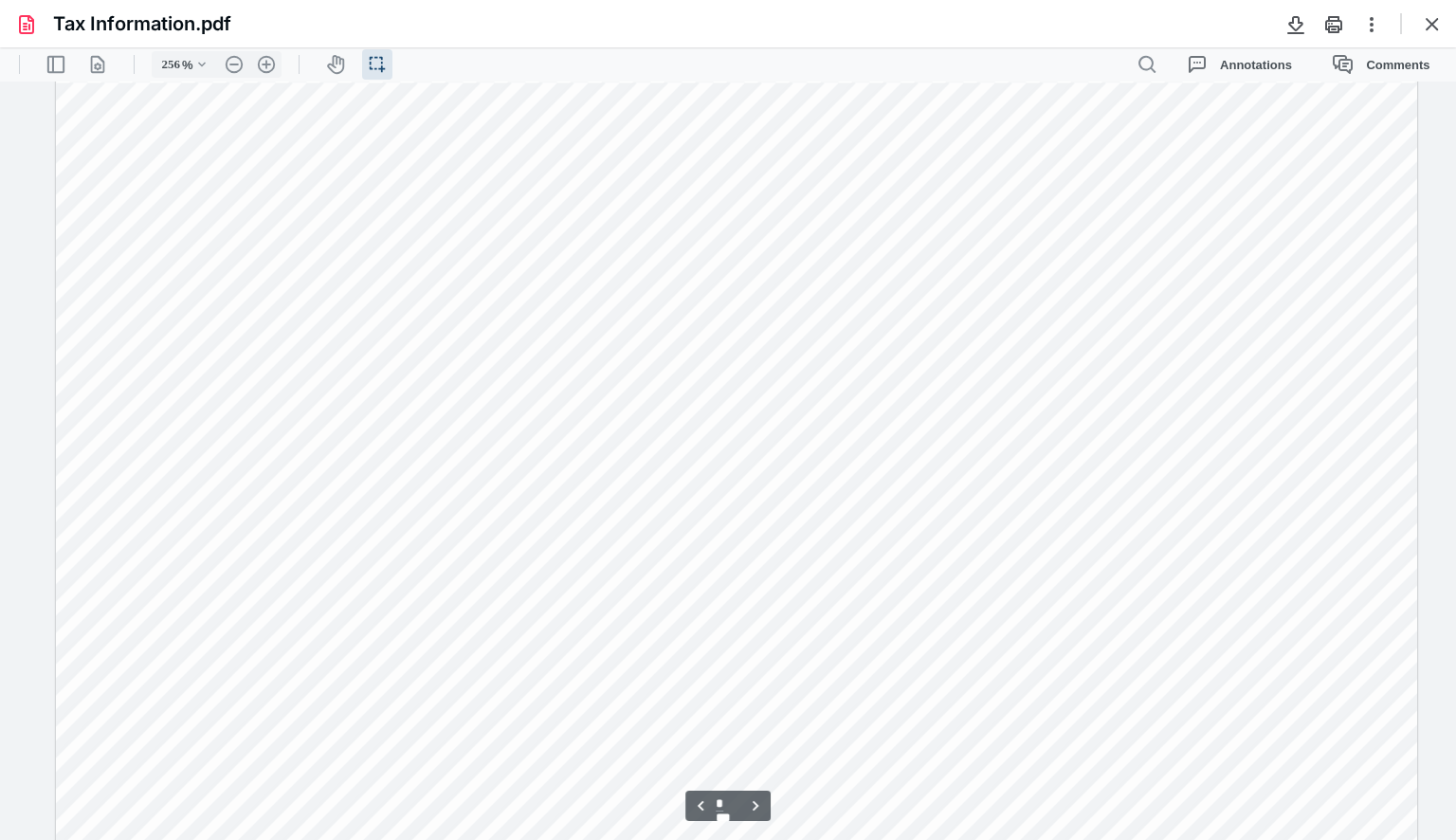 scroll, scrollTop: 2345, scrollLeft: 8, axis: both 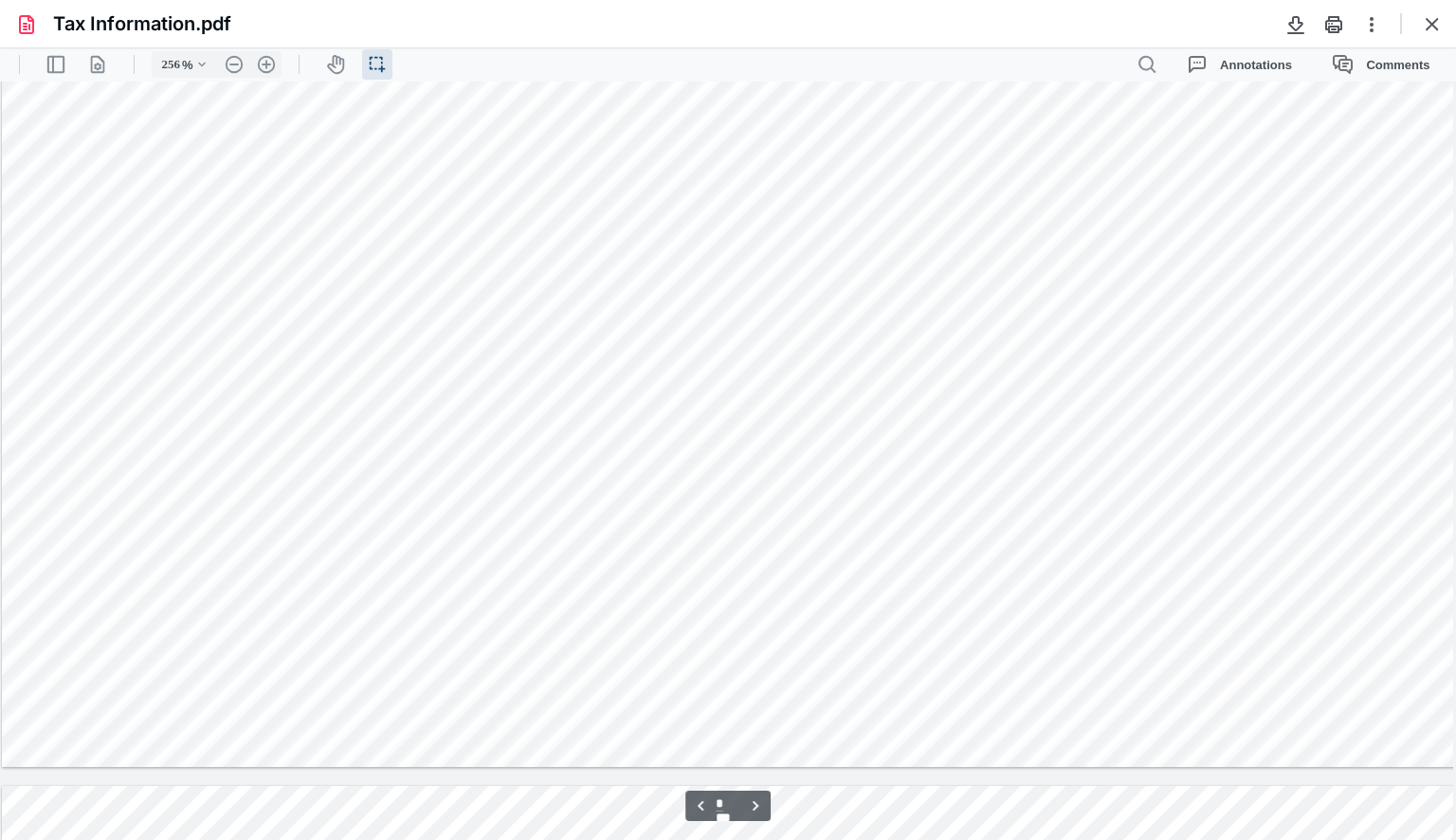 type on "*" 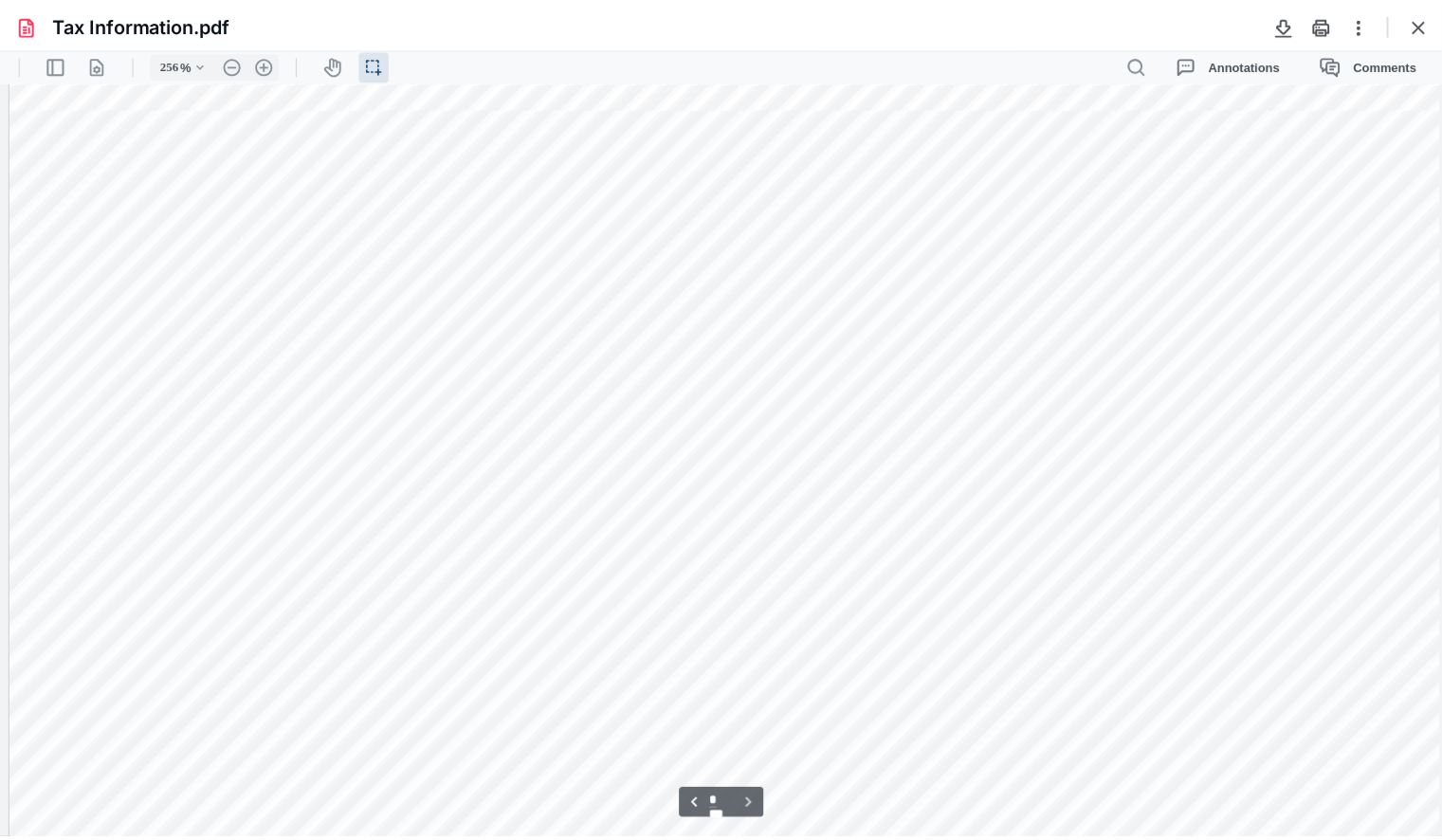 scroll, scrollTop: 9060, scrollLeft: 0, axis: vertical 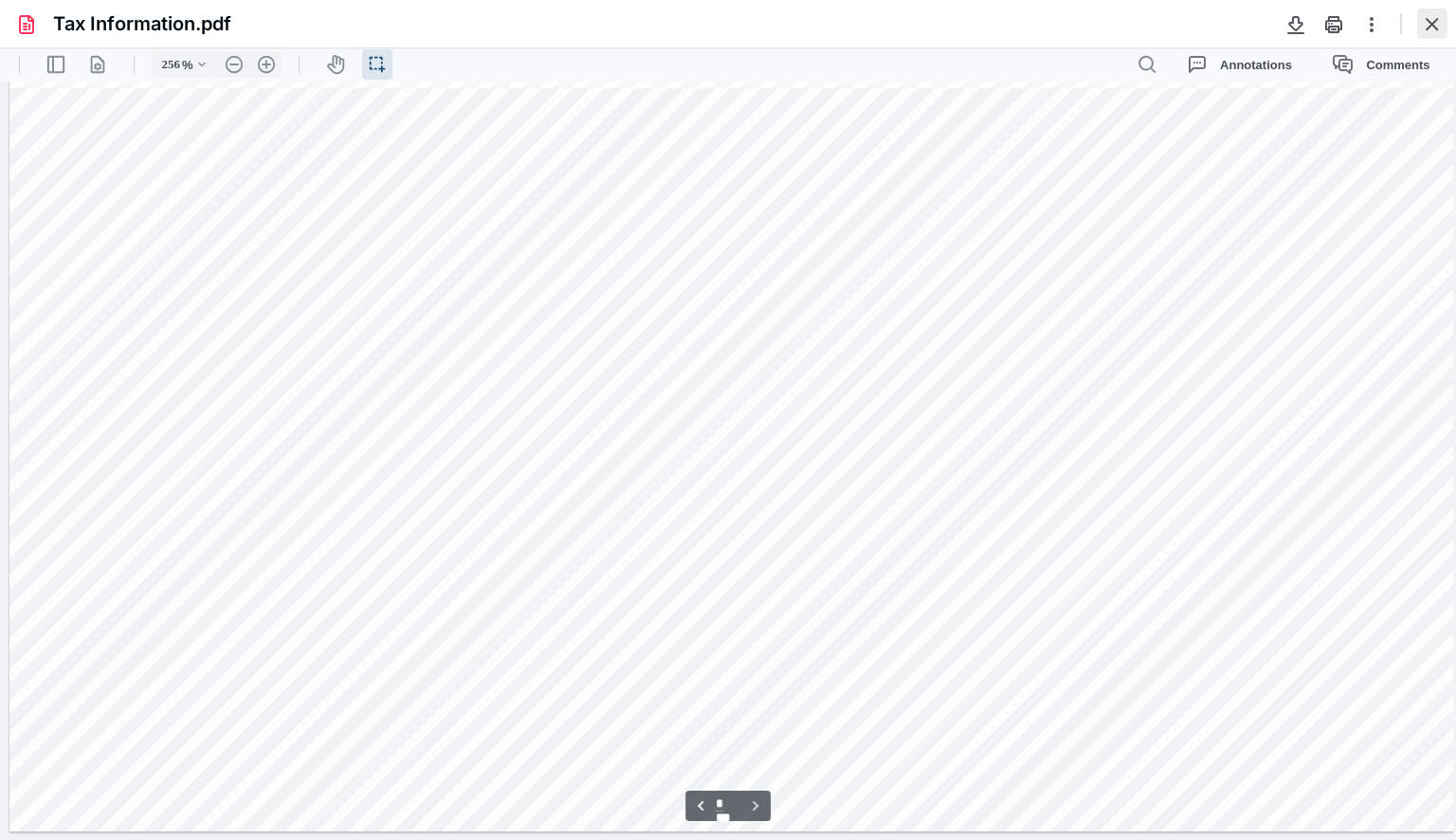 click at bounding box center (1432, 24) 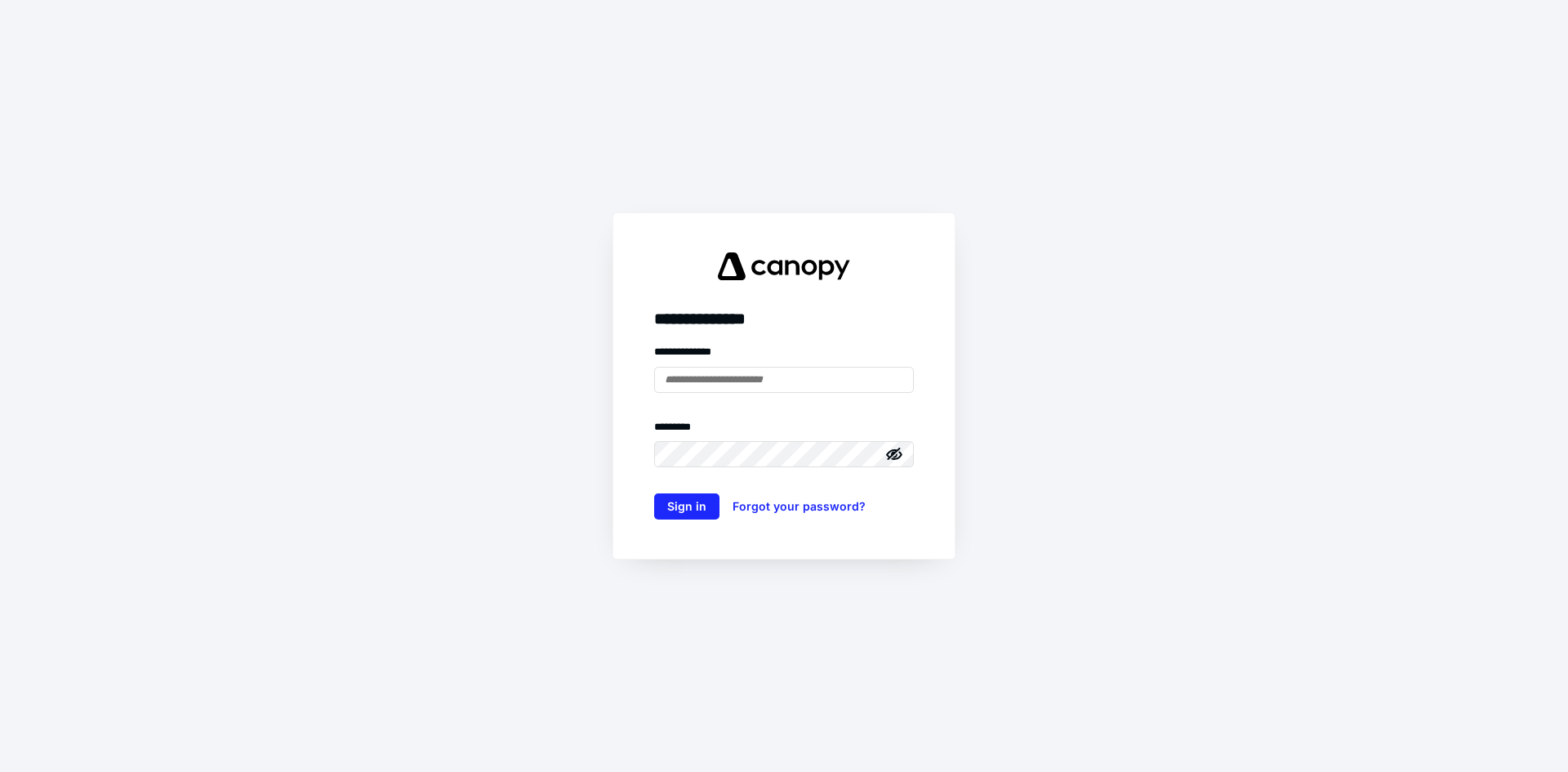 scroll, scrollTop: 0, scrollLeft: 0, axis: both 